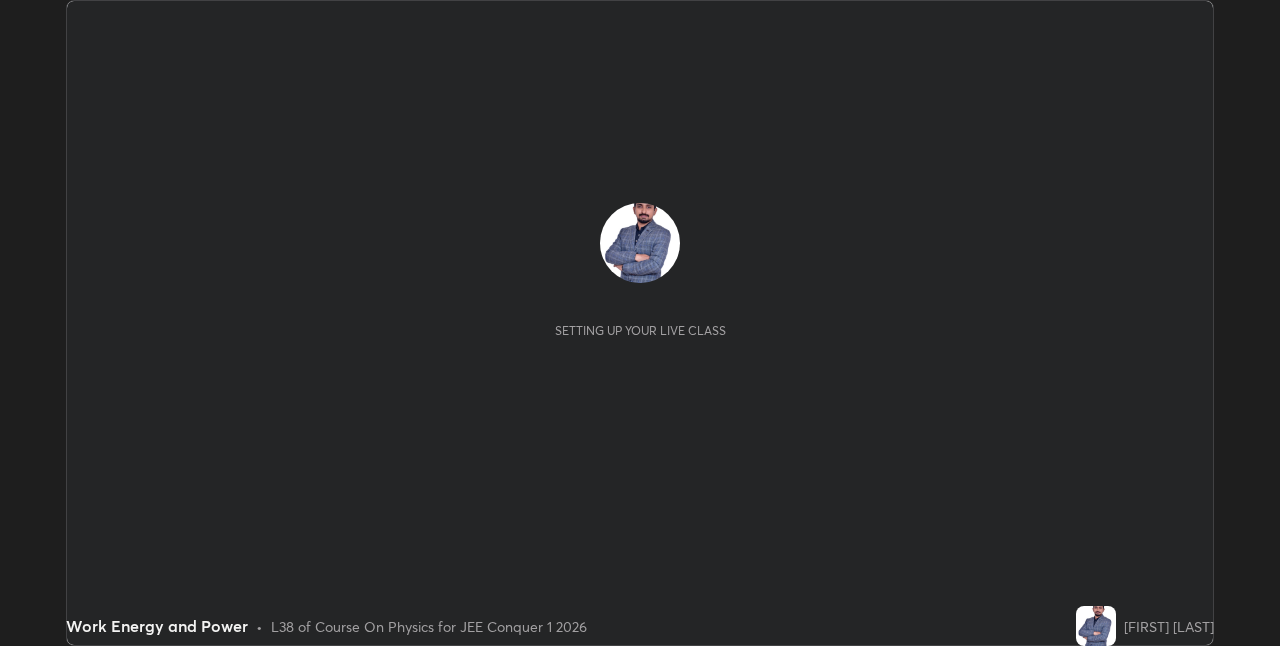 scroll, scrollTop: 0, scrollLeft: 0, axis: both 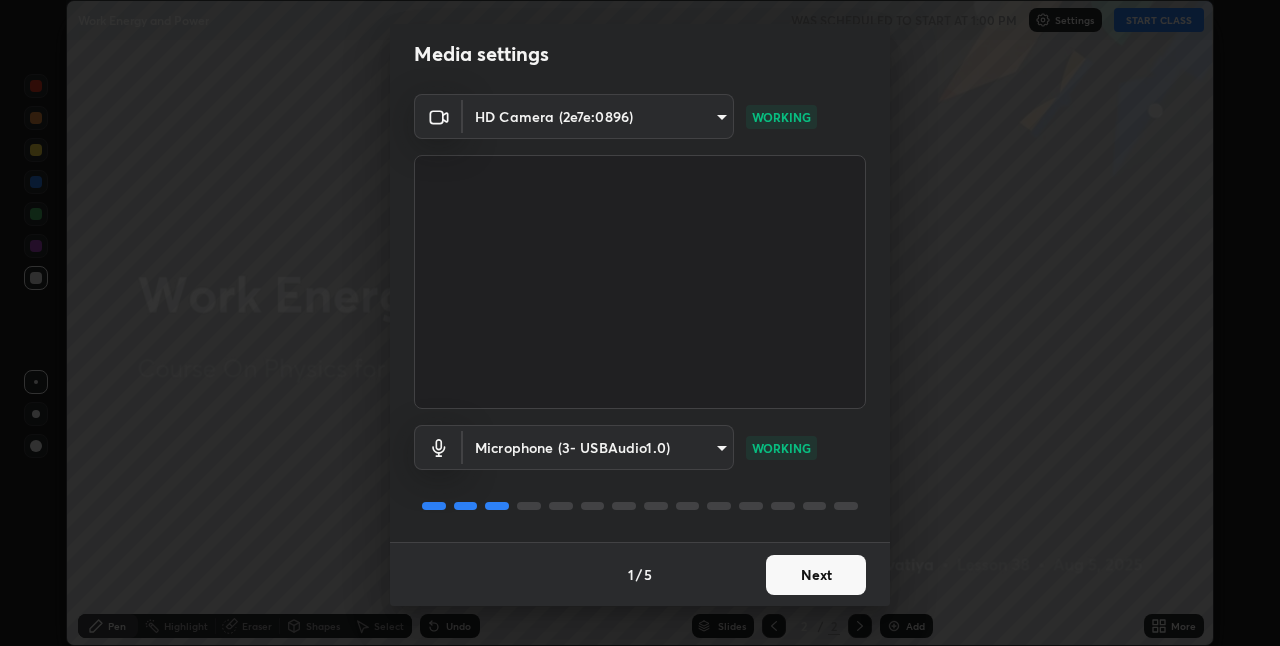 click on "Next" at bounding box center [816, 575] 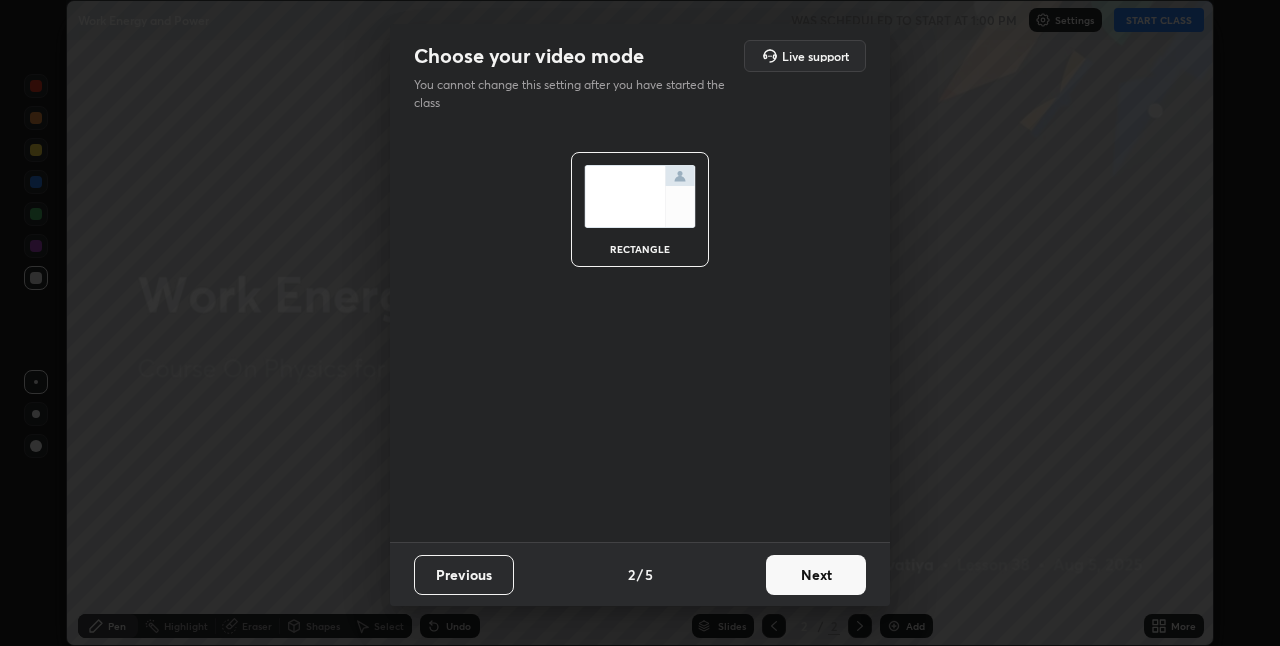 scroll, scrollTop: 0, scrollLeft: 0, axis: both 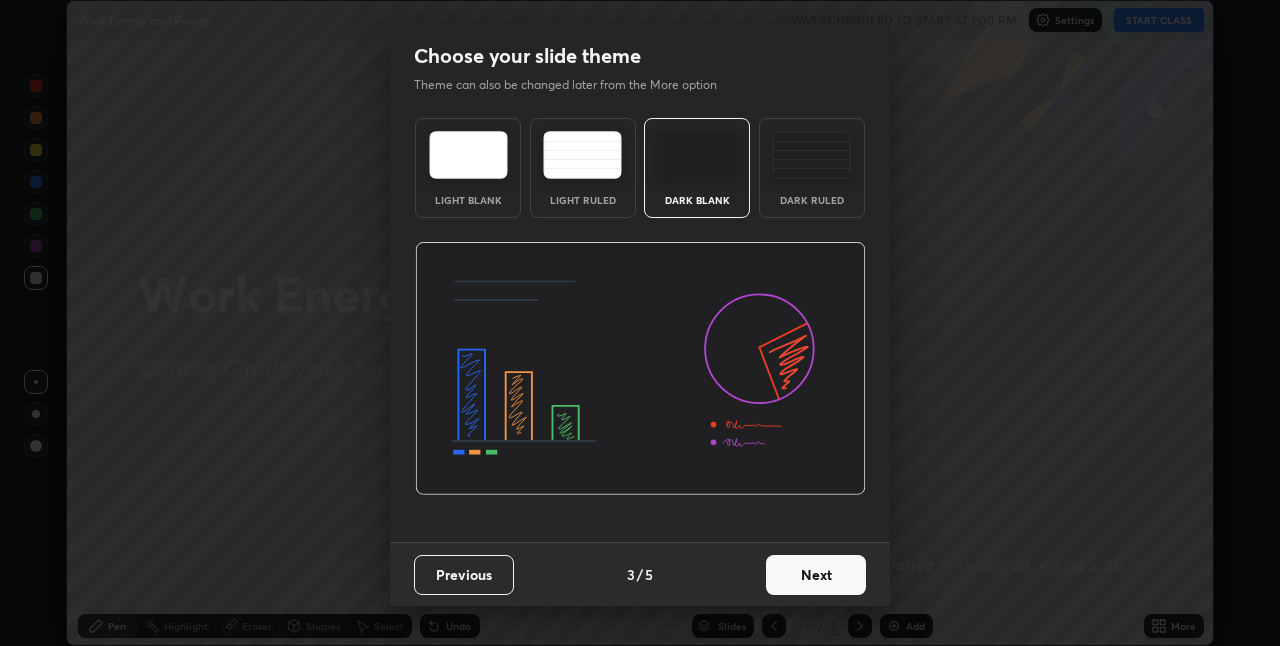 click on "Next" at bounding box center (816, 575) 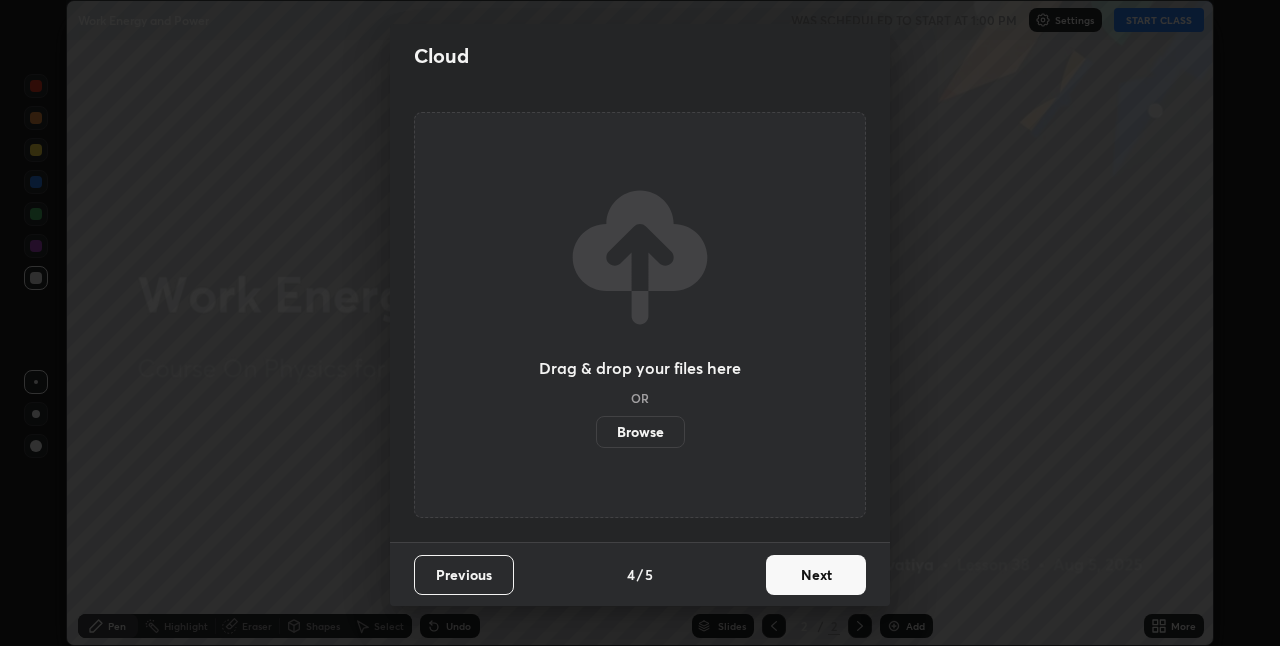 click on "Next" at bounding box center [816, 575] 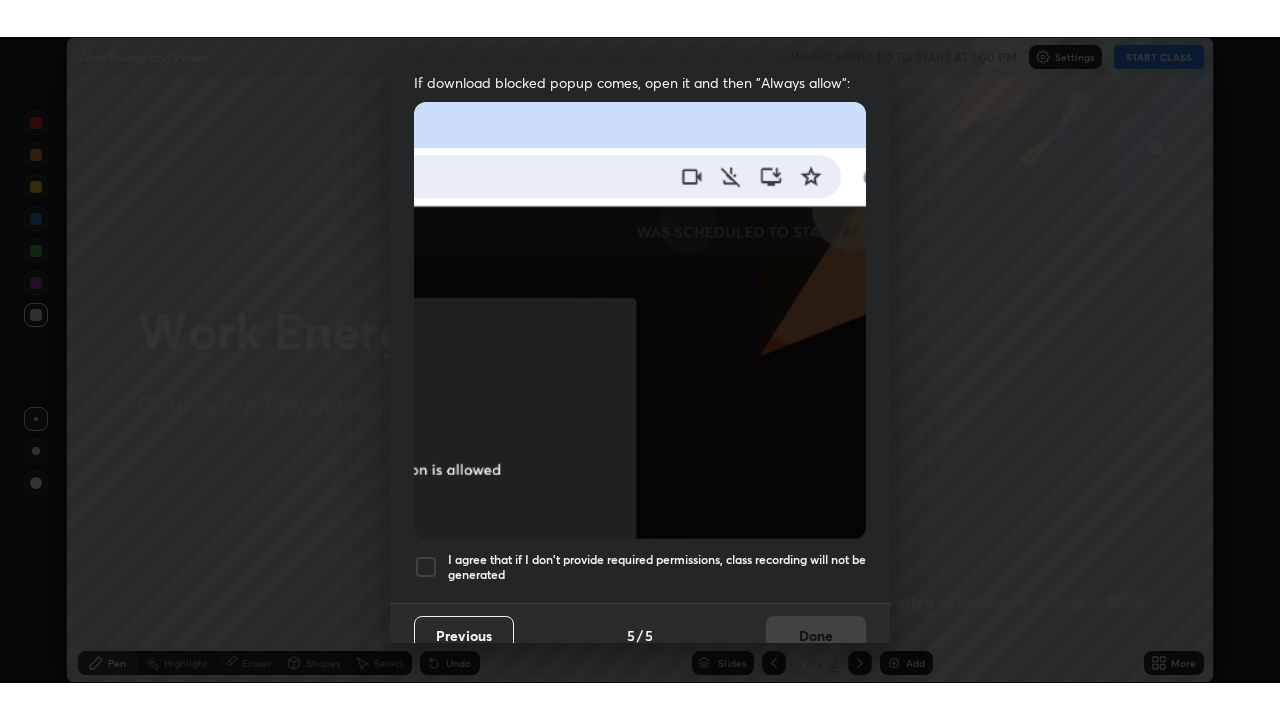 scroll, scrollTop: 418, scrollLeft: 0, axis: vertical 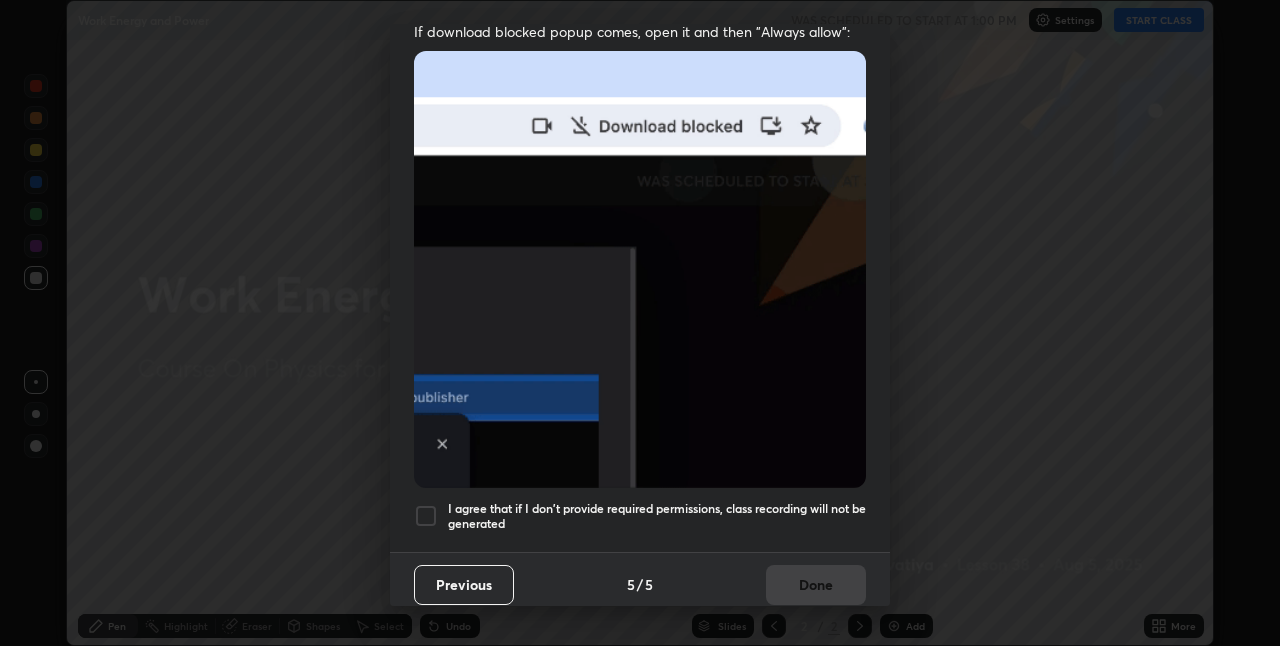 click at bounding box center [426, 516] 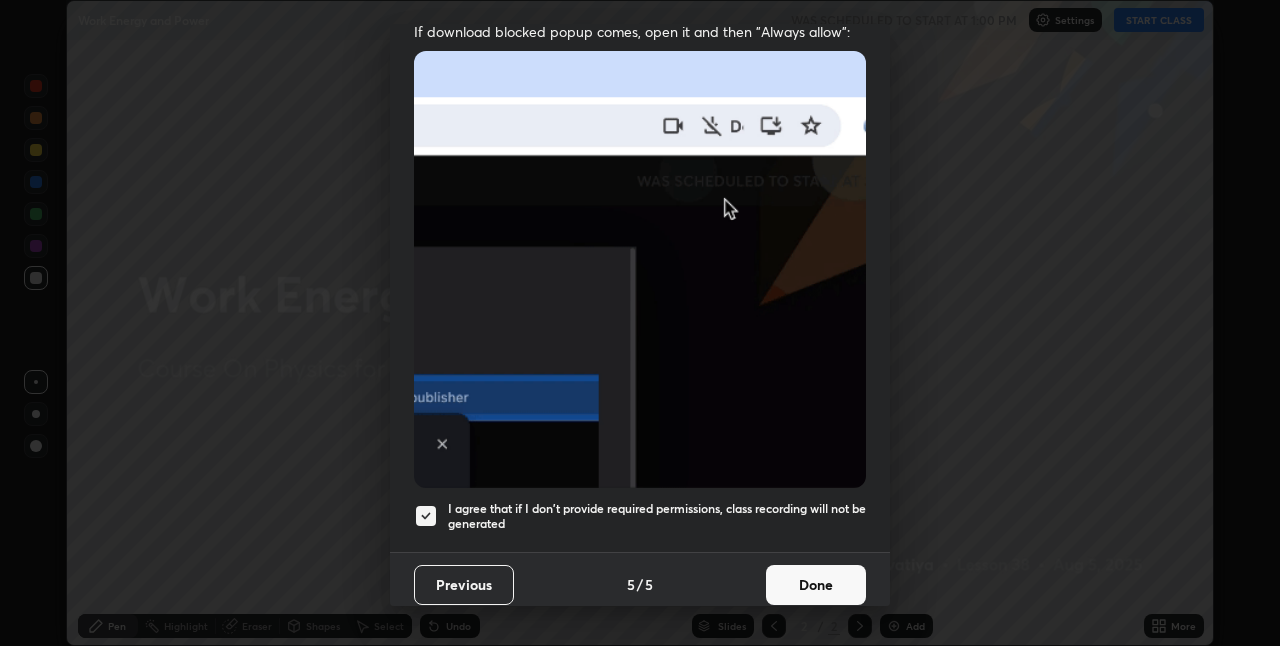 click on "Done" at bounding box center (816, 585) 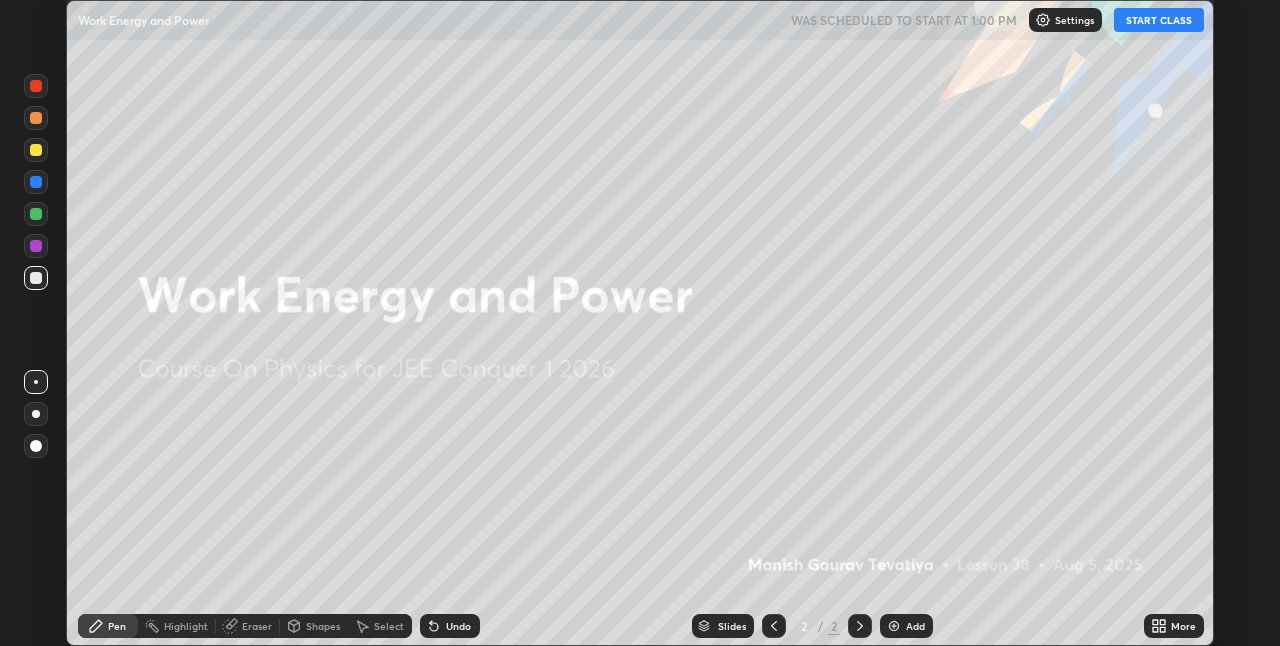 click 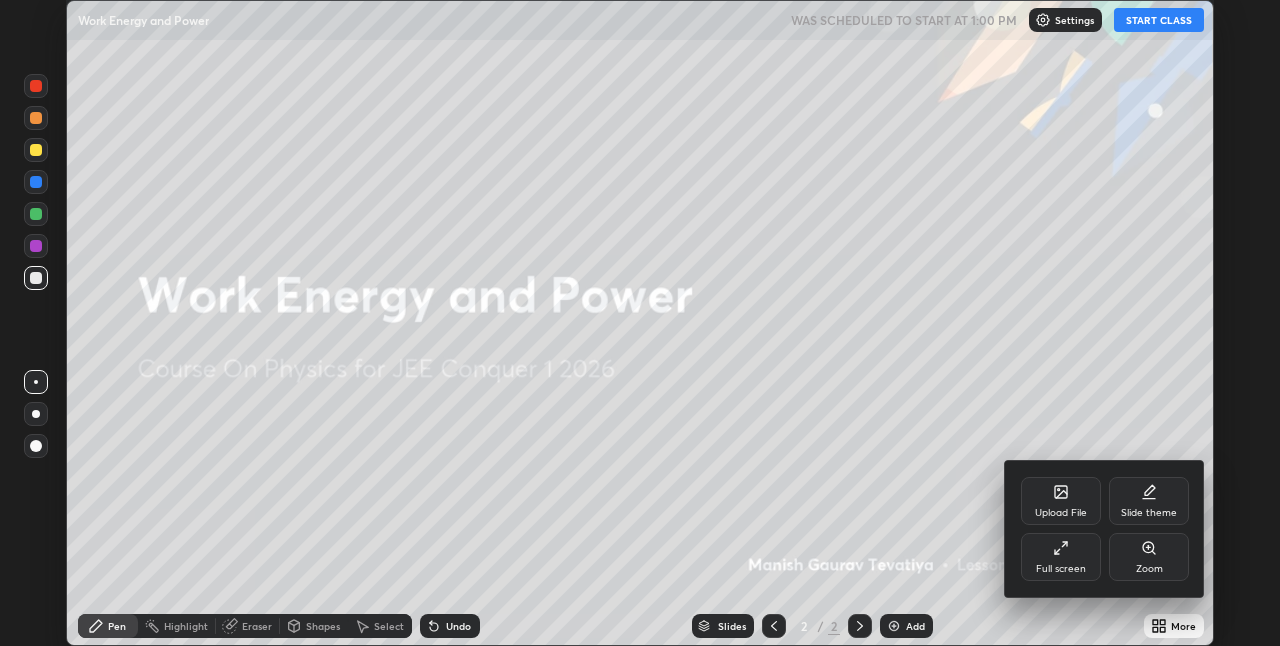 click on "Full screen" at bounding box center [1061, 569] 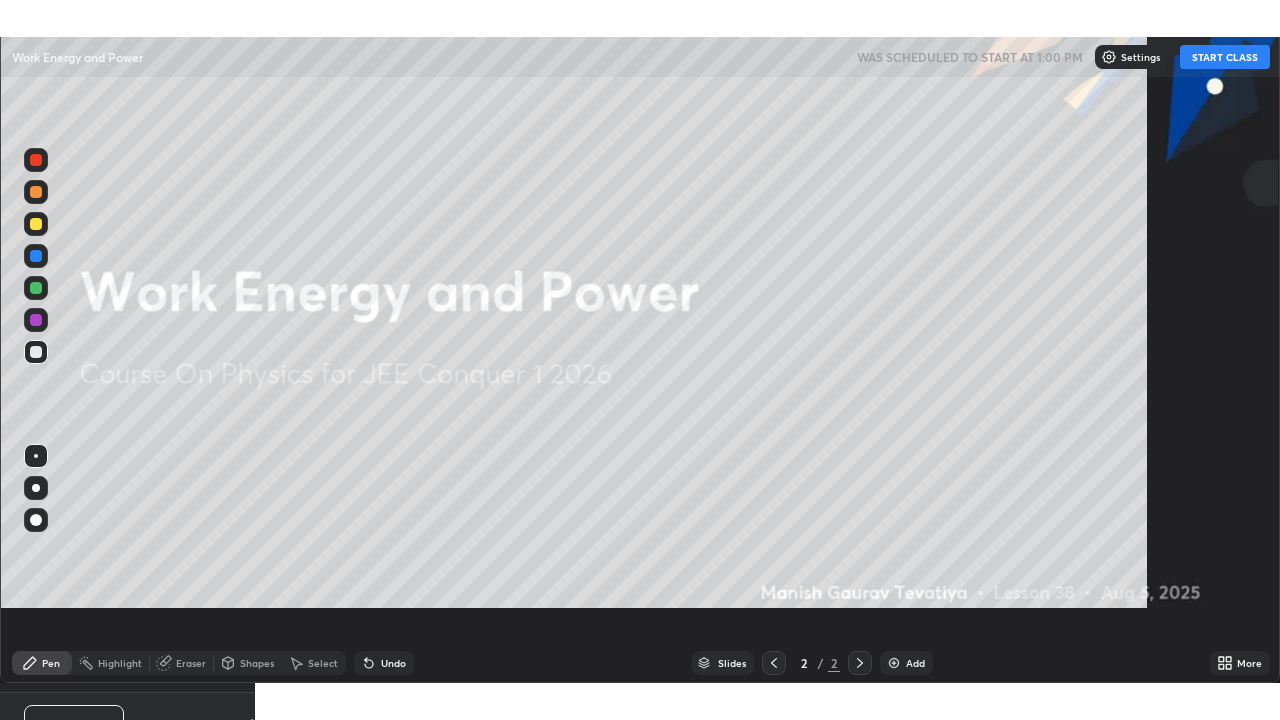 scroll, scrollTop: 99280, scrollLeft: 98720, axis: both 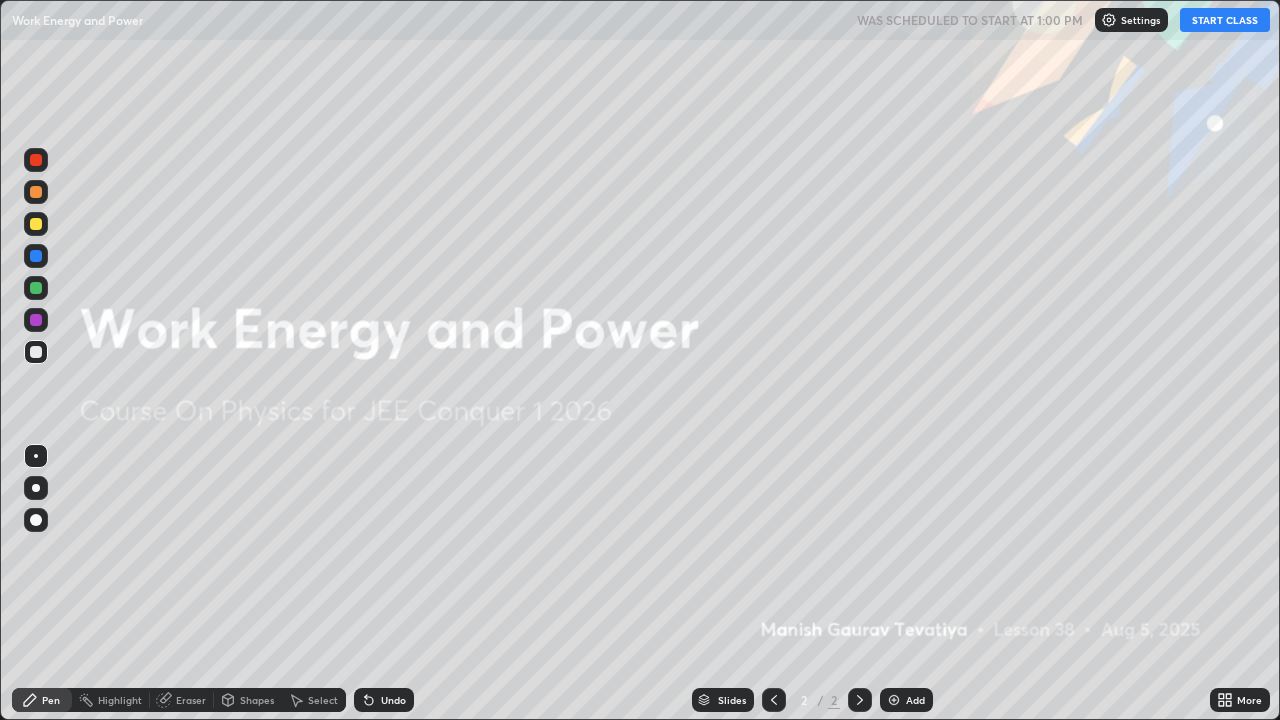 click on "START CLASS" at bounding box center (1225, 20) 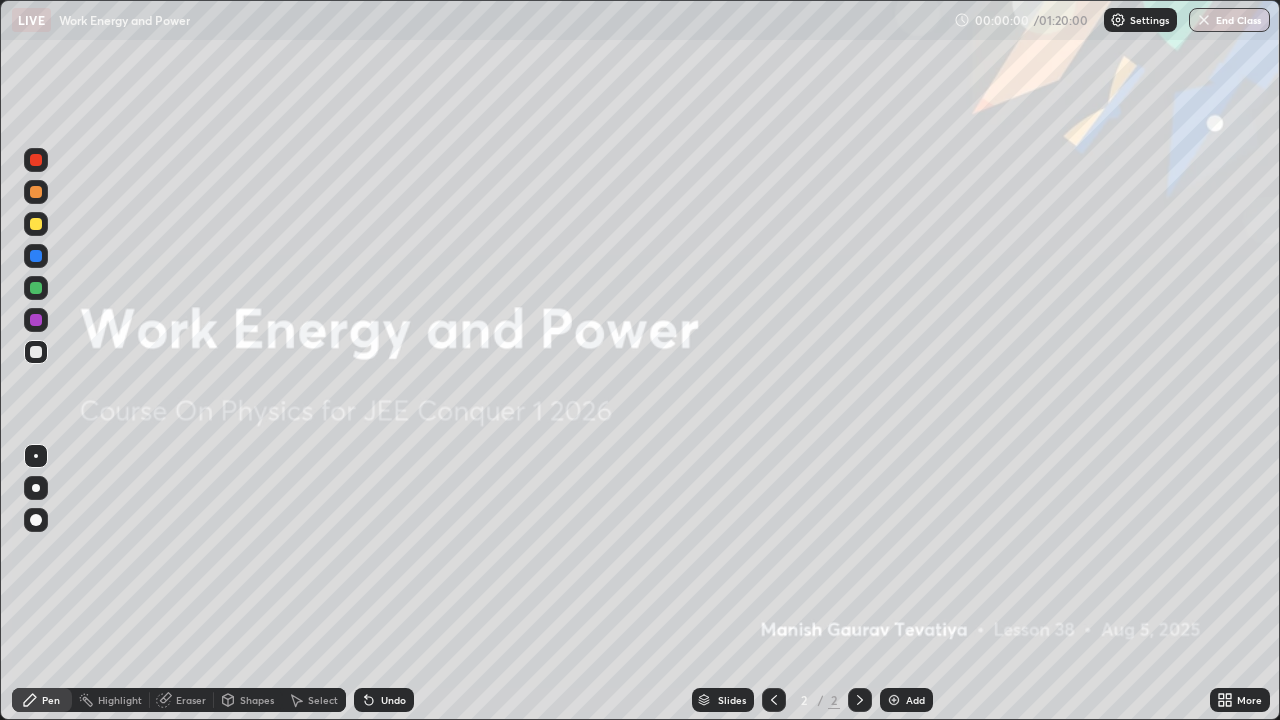 click at bounding box center [894, 700] 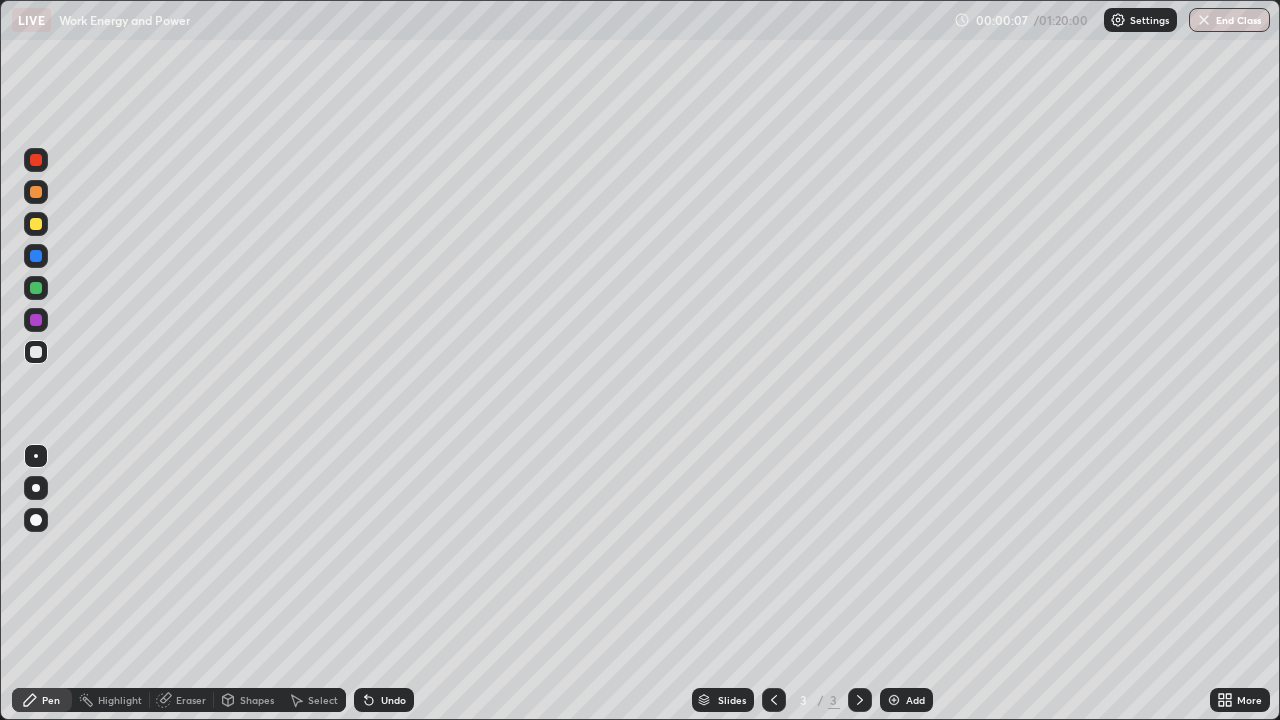 click at bounding box center [36, 520] 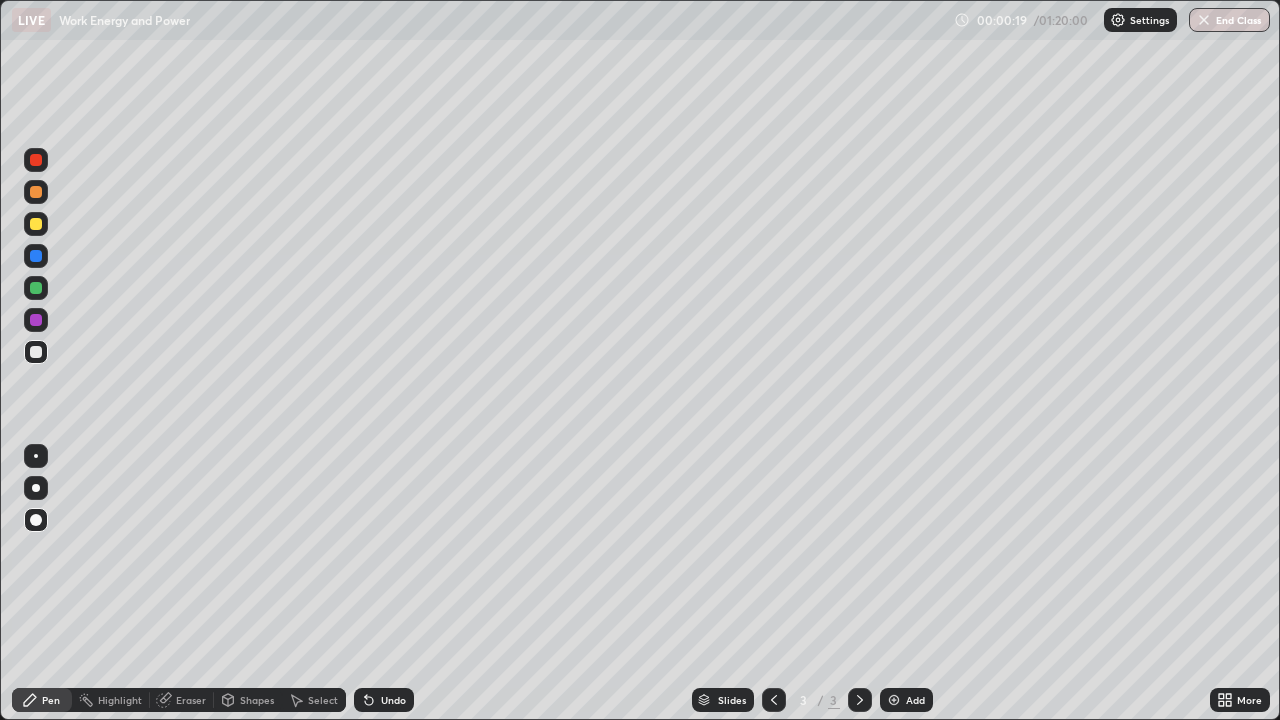 click at bounding box center (36, 192) 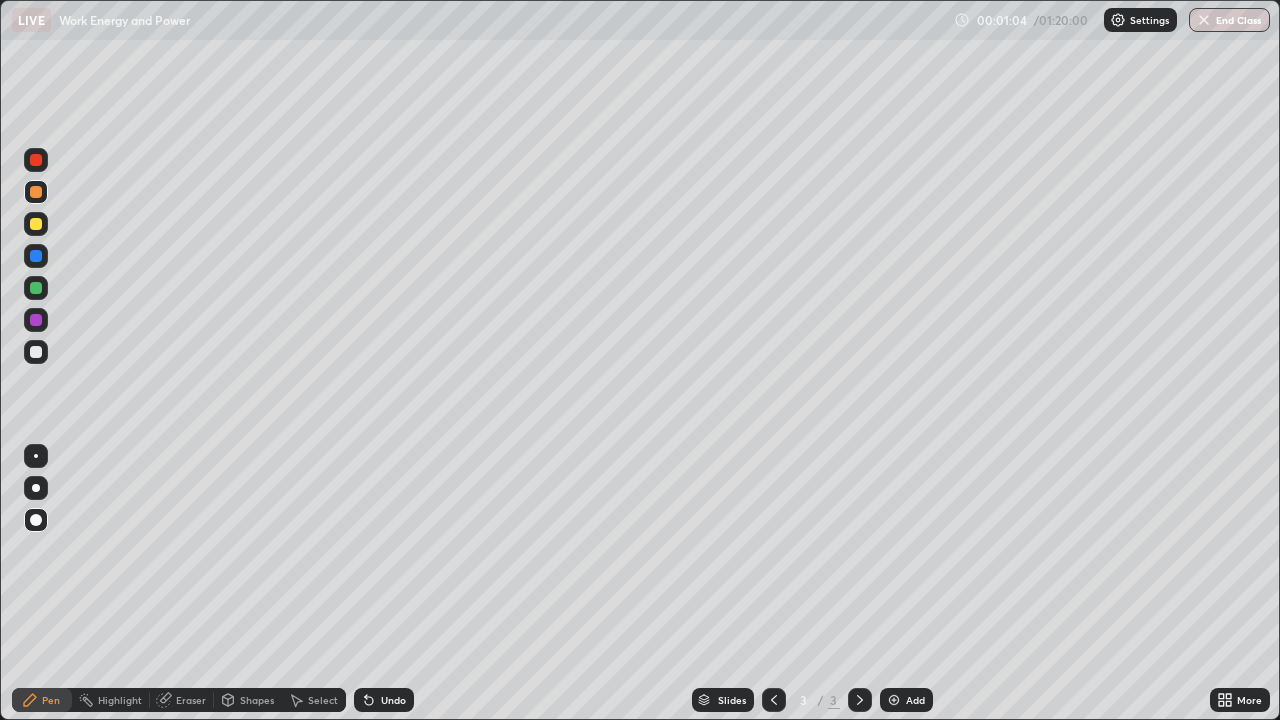 click at bounding box center [36, 352] 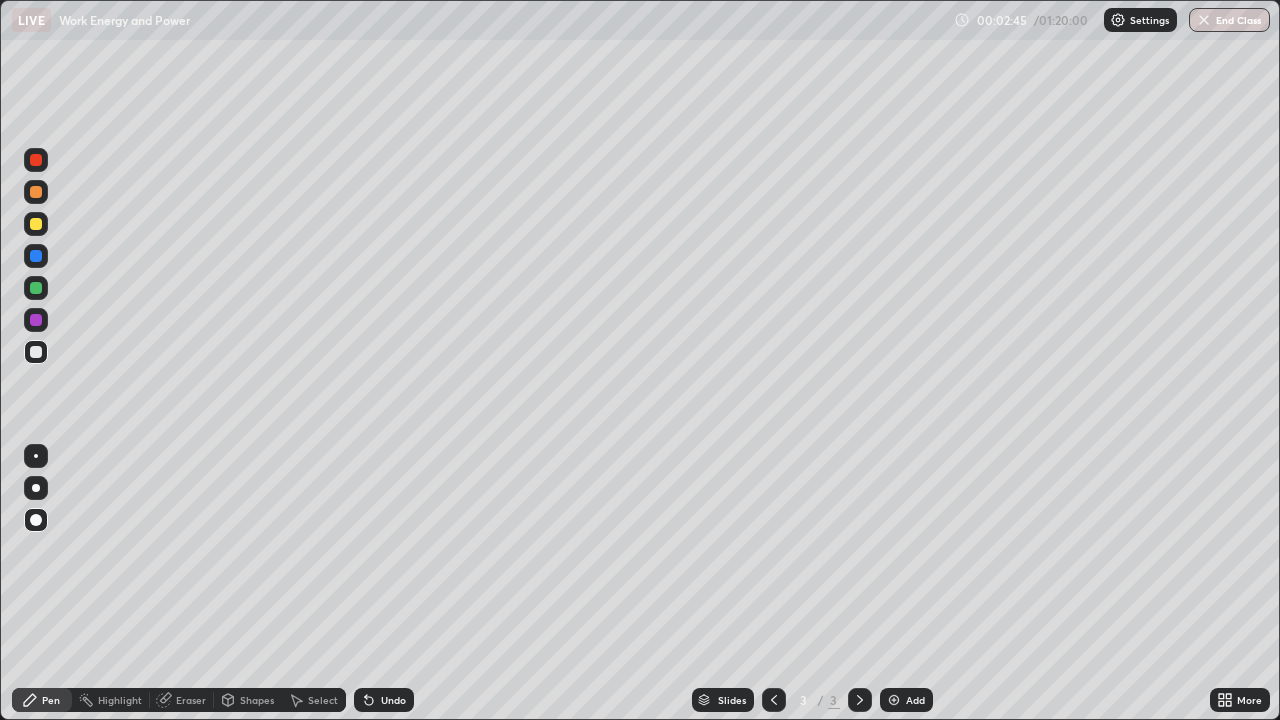 click at bounding box center [36, 224] 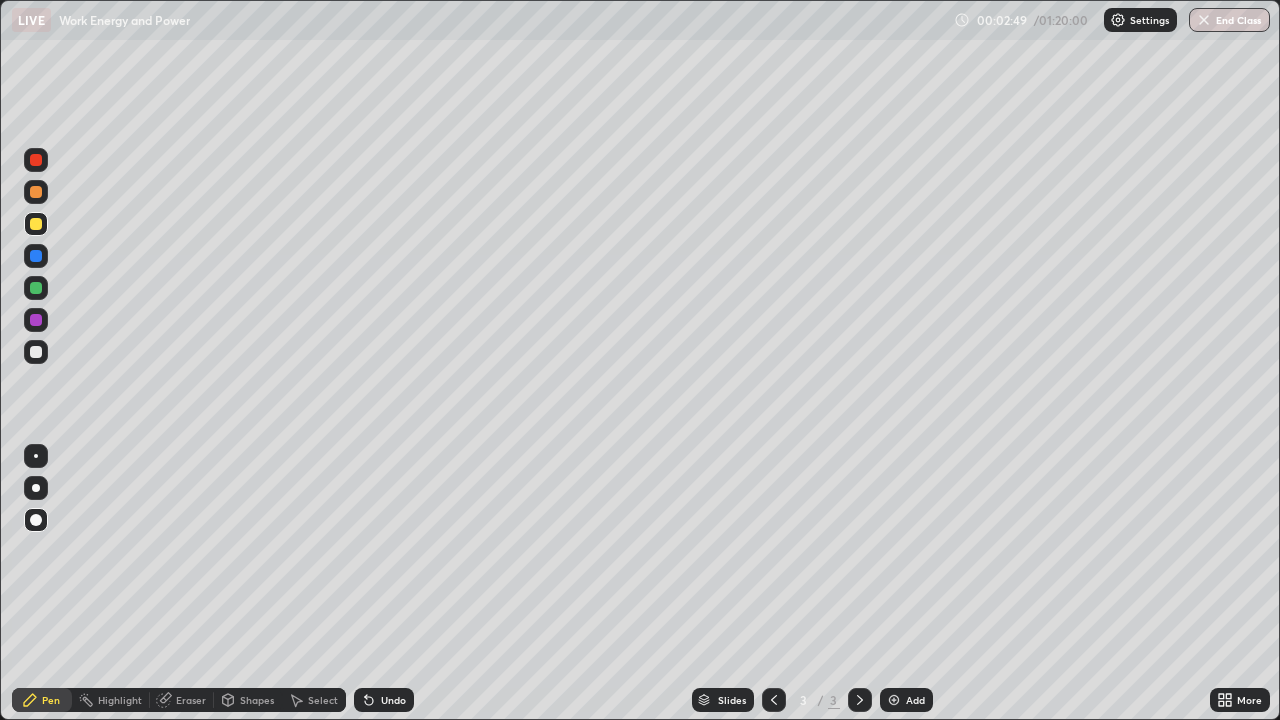 click on "Undo" at bounding box center (393, 700) 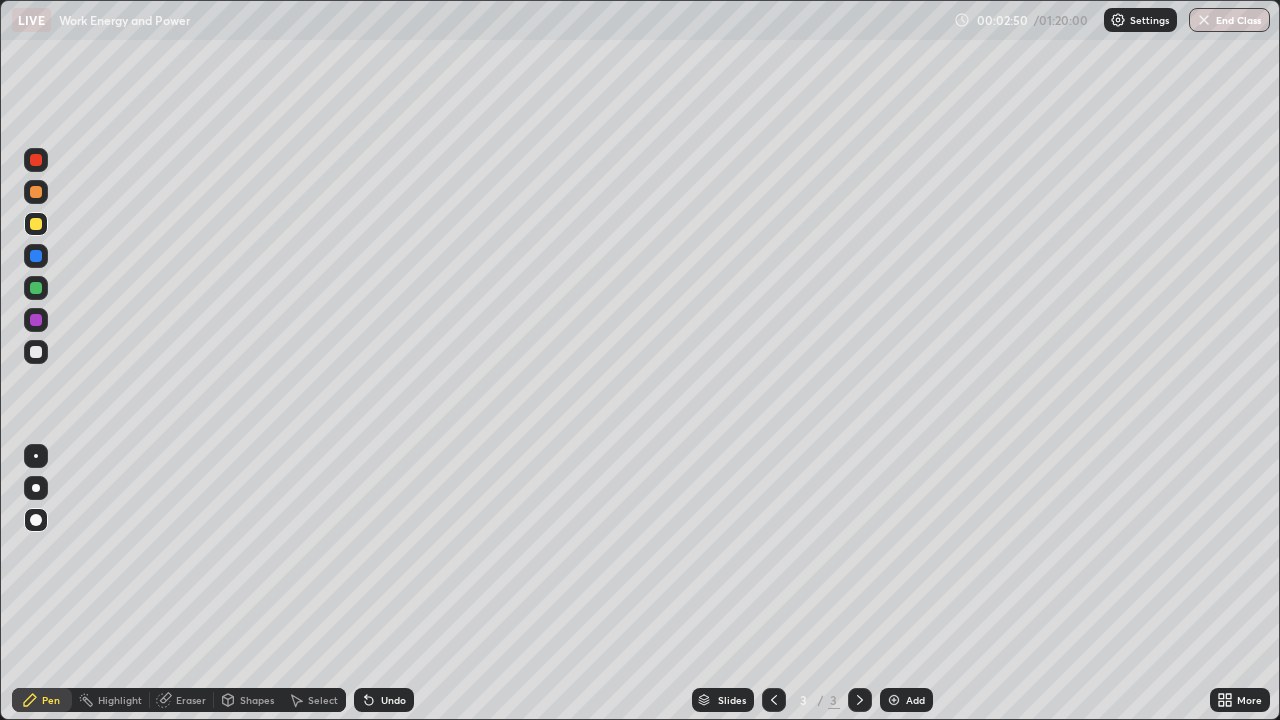 click on "Undo" at bounding box center [384, 700] 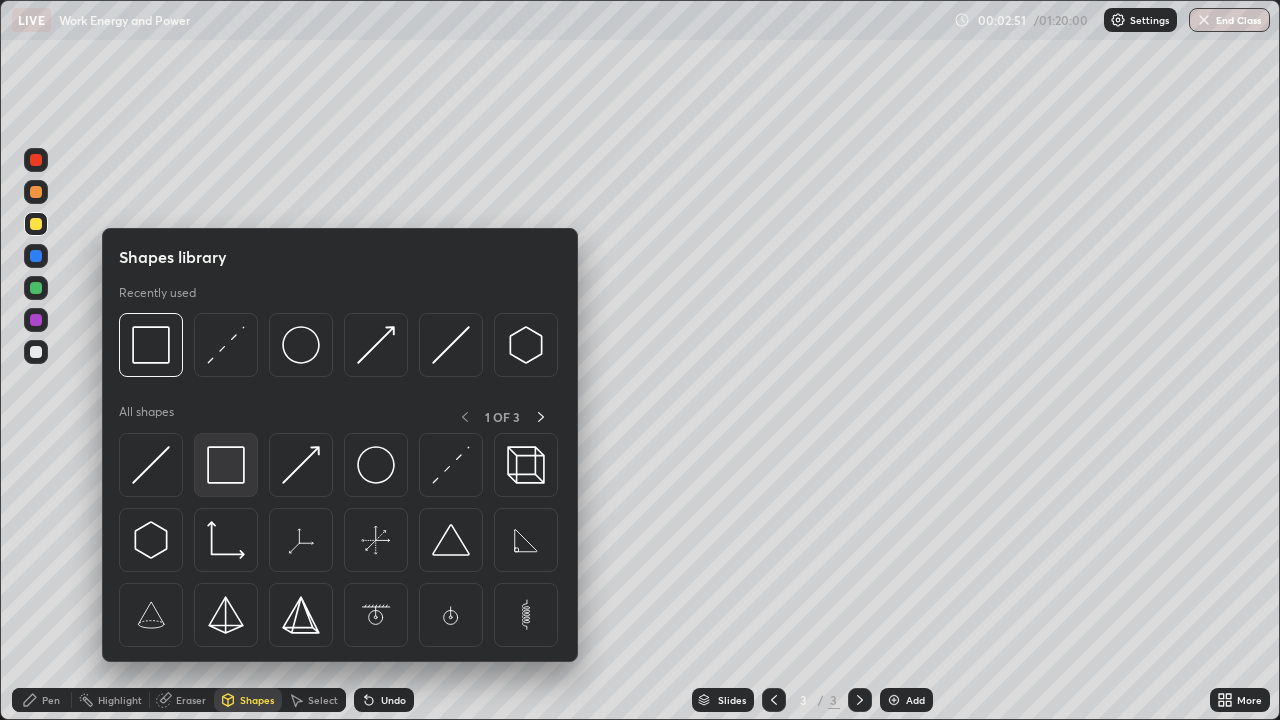 click at bounding box center (226, 465) 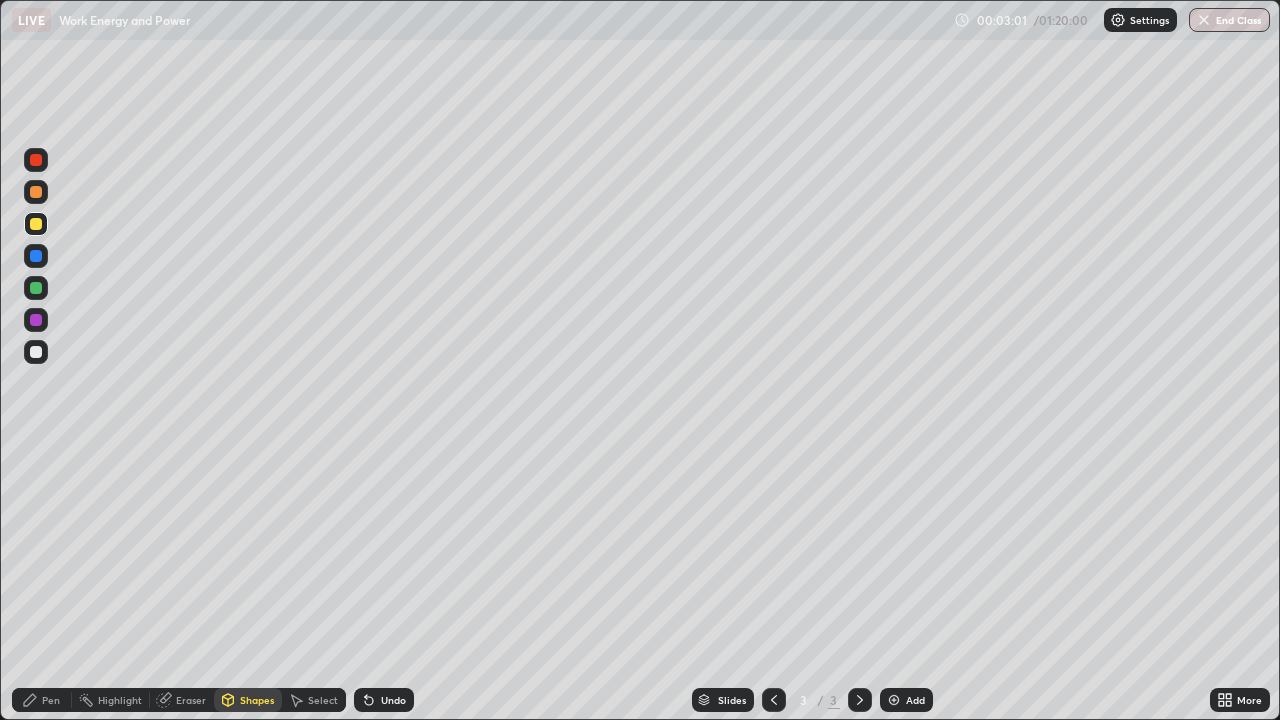 click on "Pen" at bounding box center (51, 700) 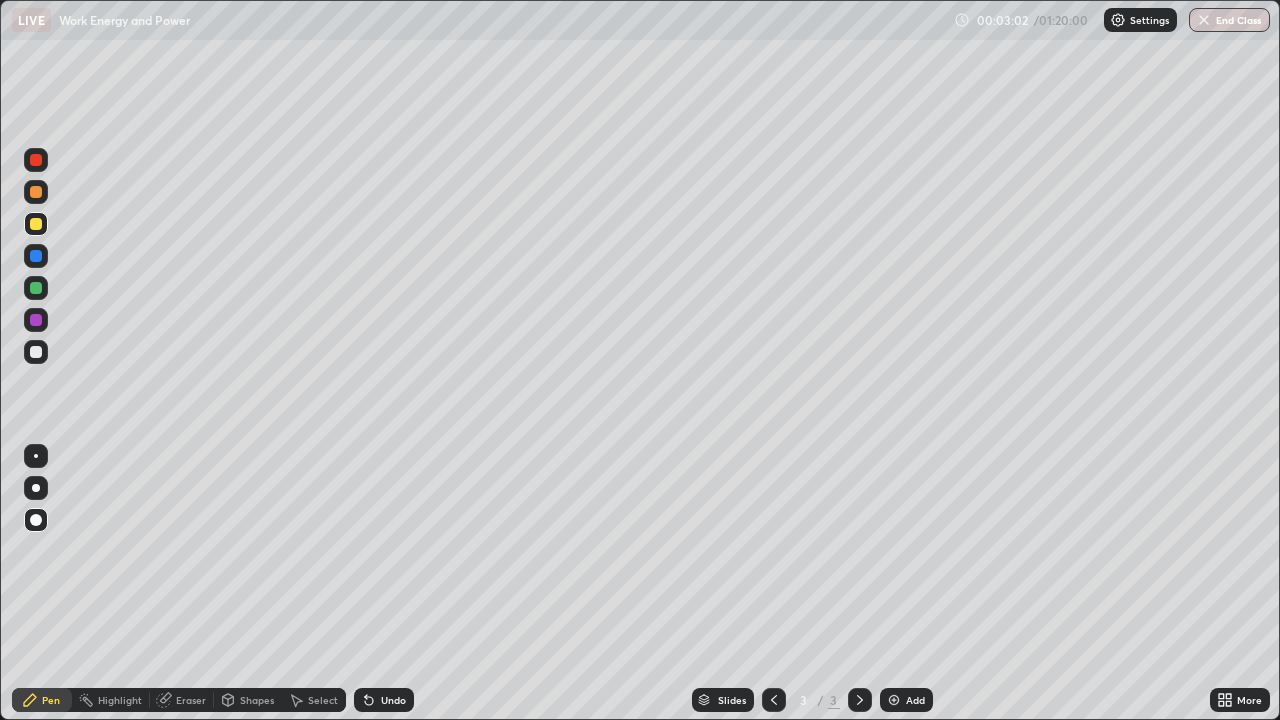 click at bounding box center [36, 352] 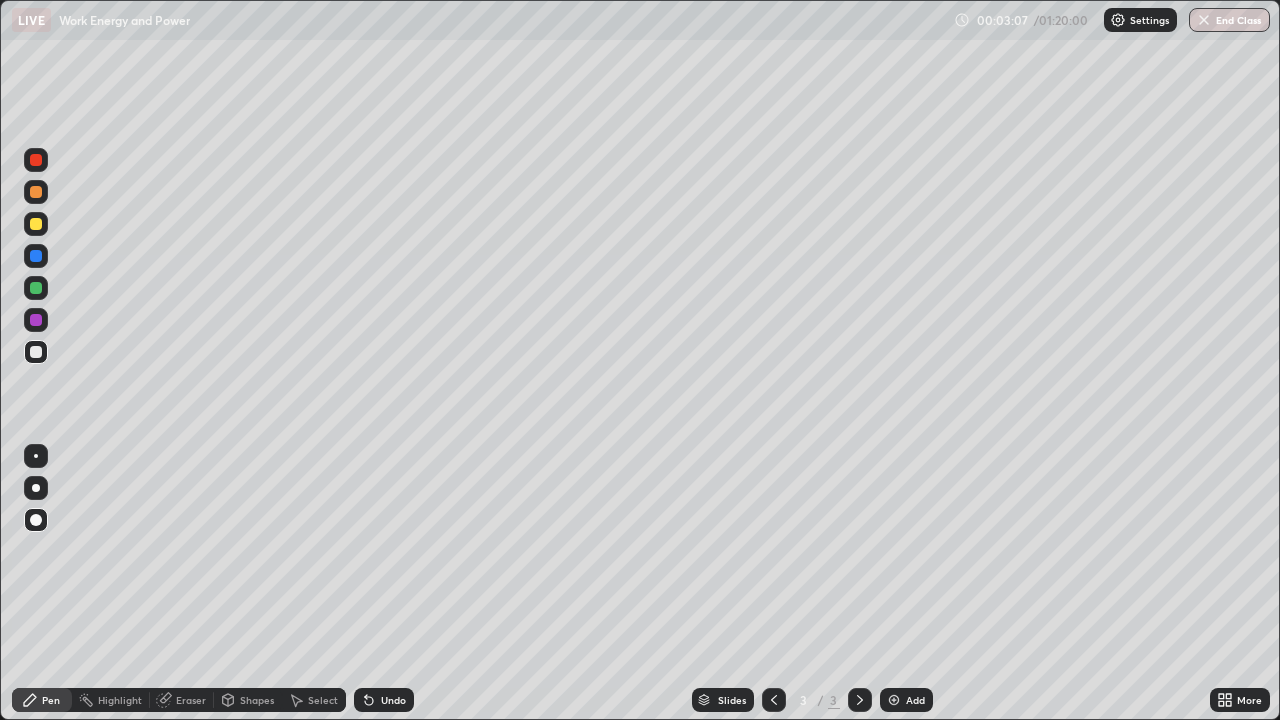 click at bounding box center (36, 192) 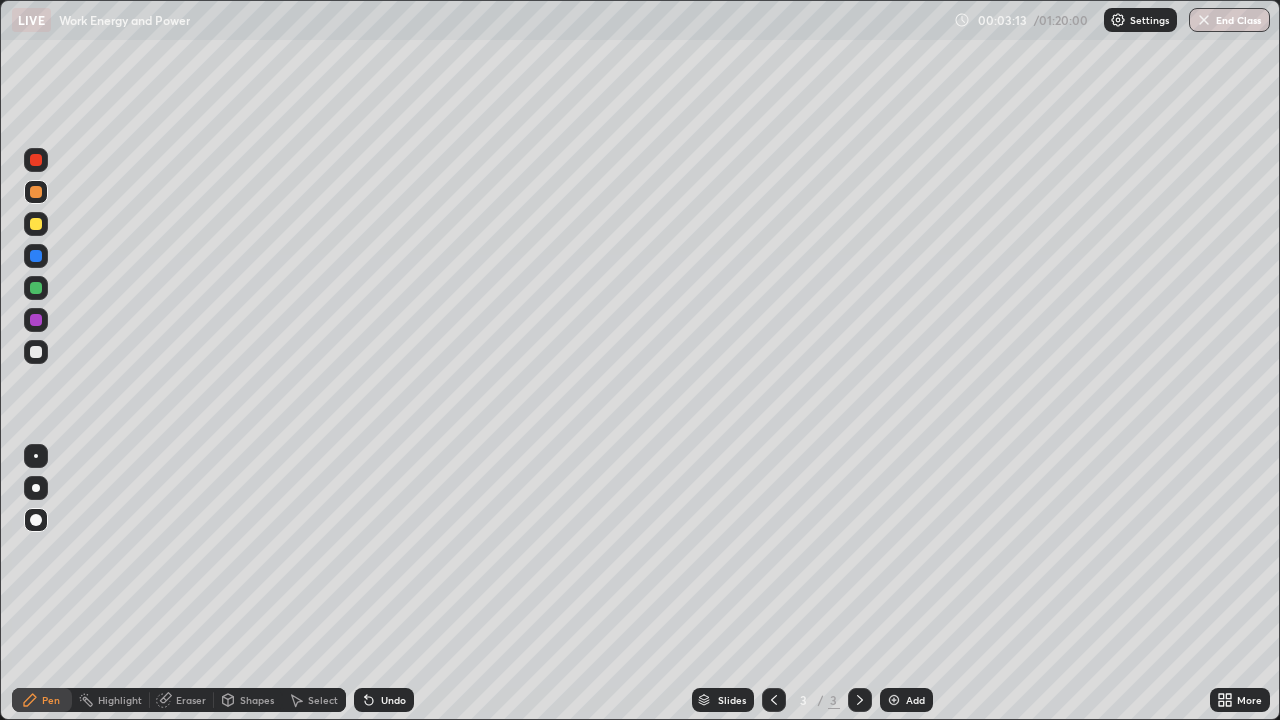 click at bounding box center [36, 352] 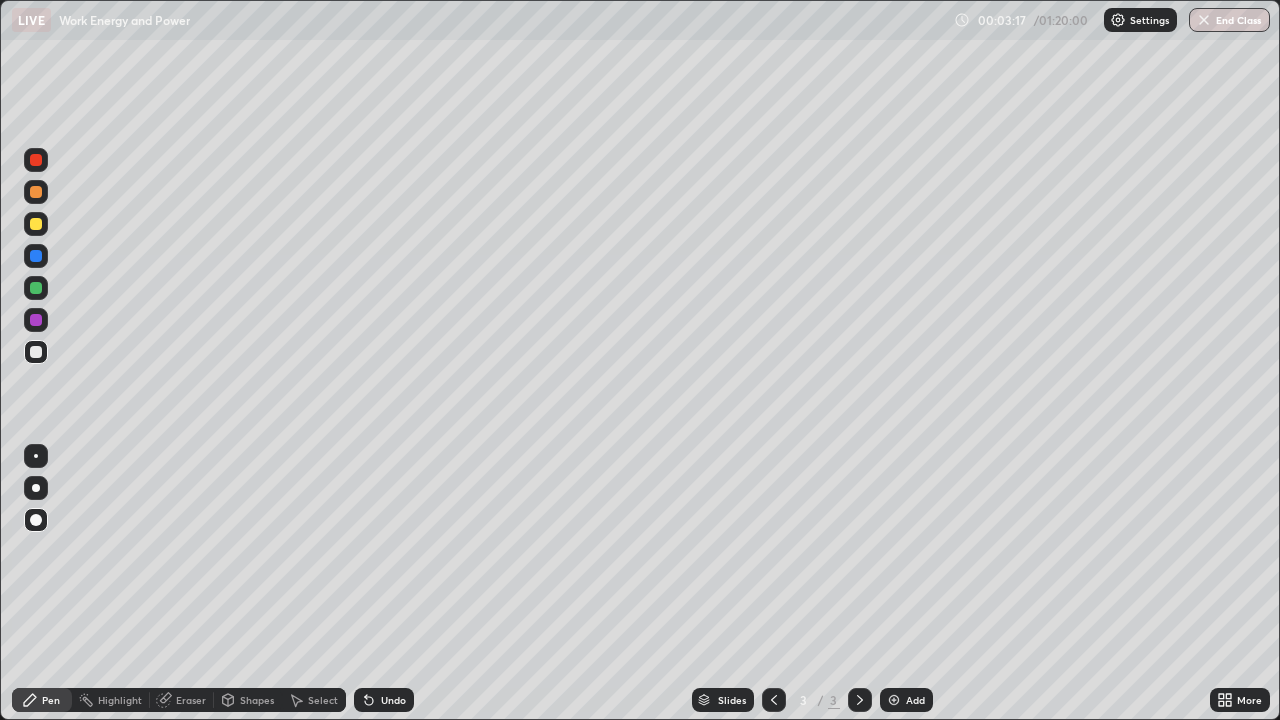 click on "Select" at bounding box center [314, 700] 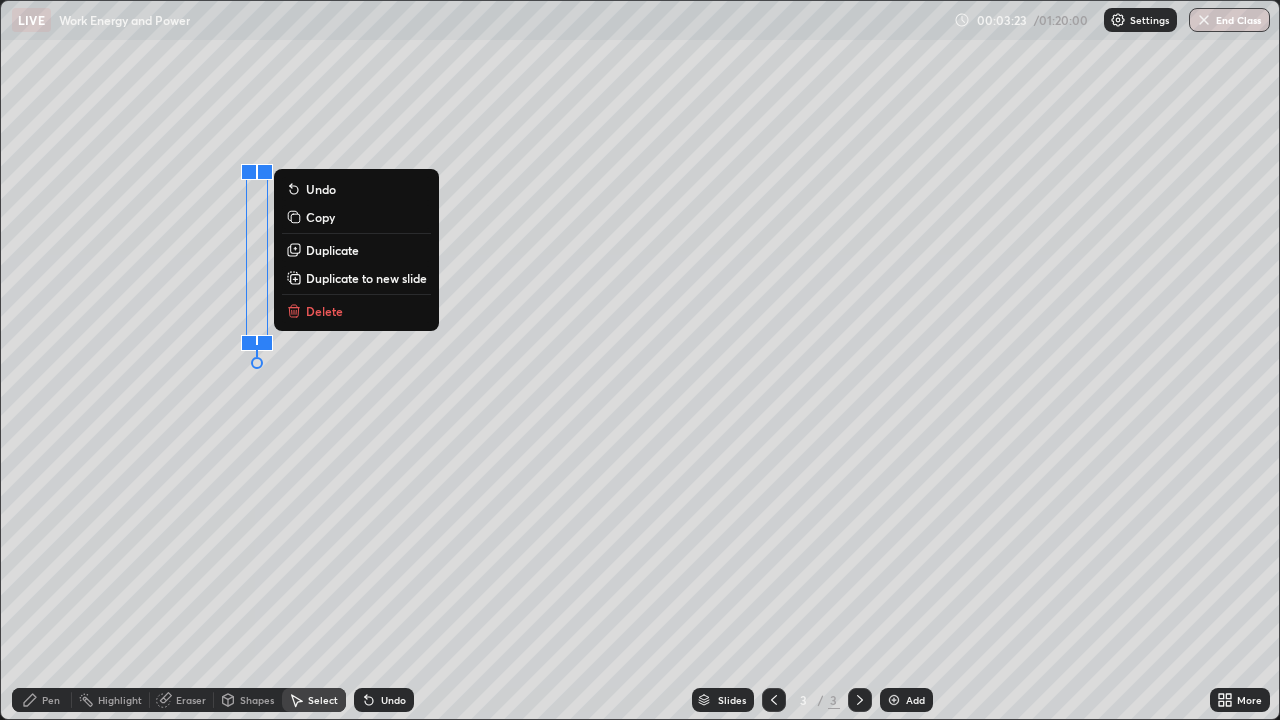 click on "Undo" at bounding box center [393, 700] 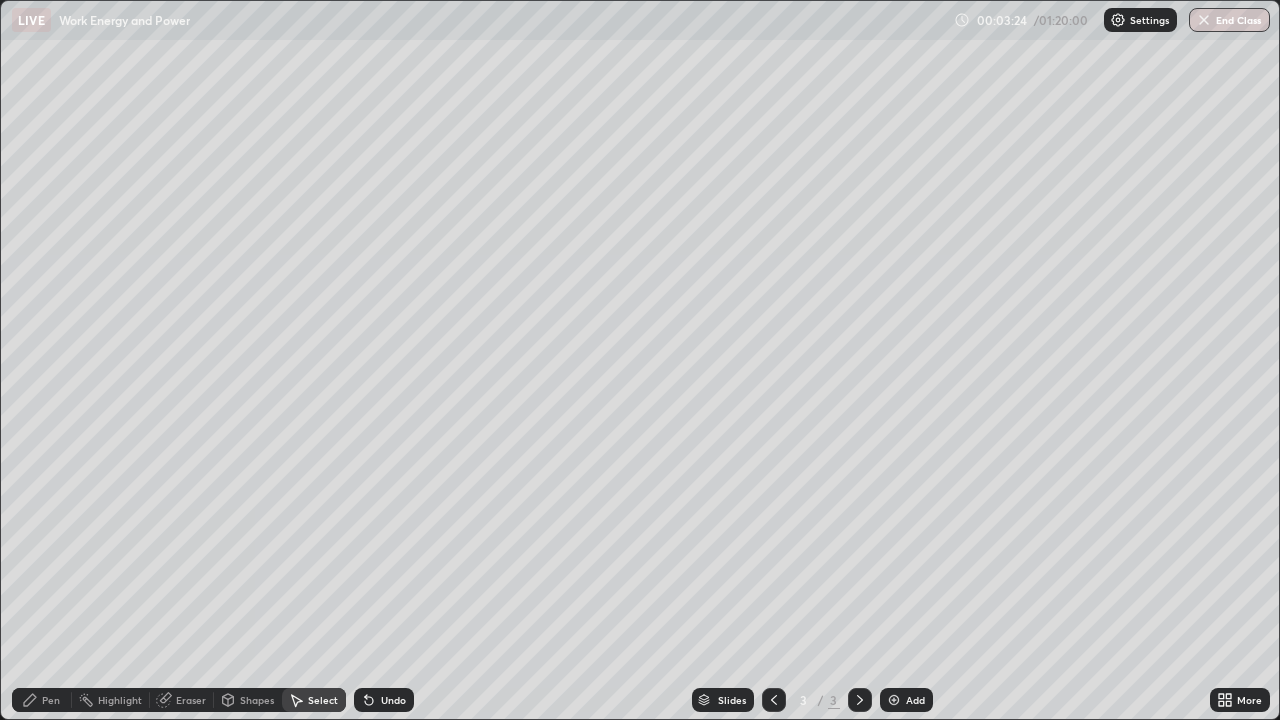 click on "Pen" at bounding box center (51, 700) 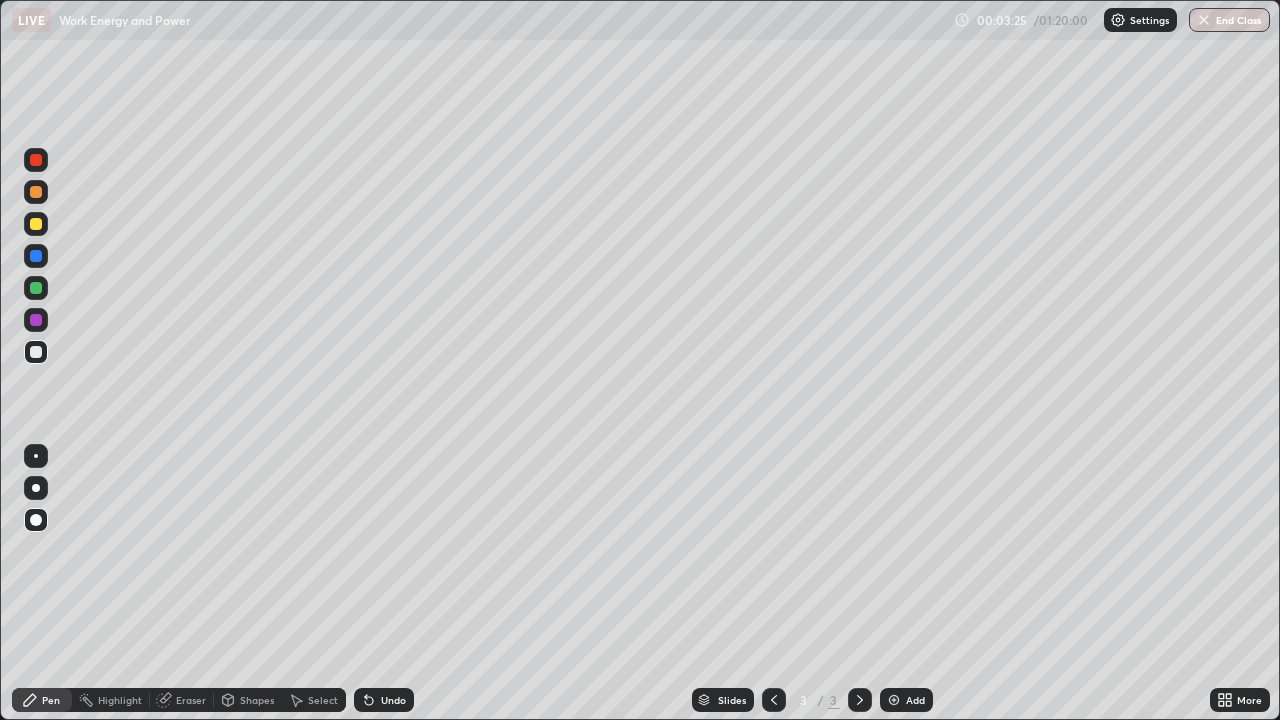 click at bounding box center (36, 352) 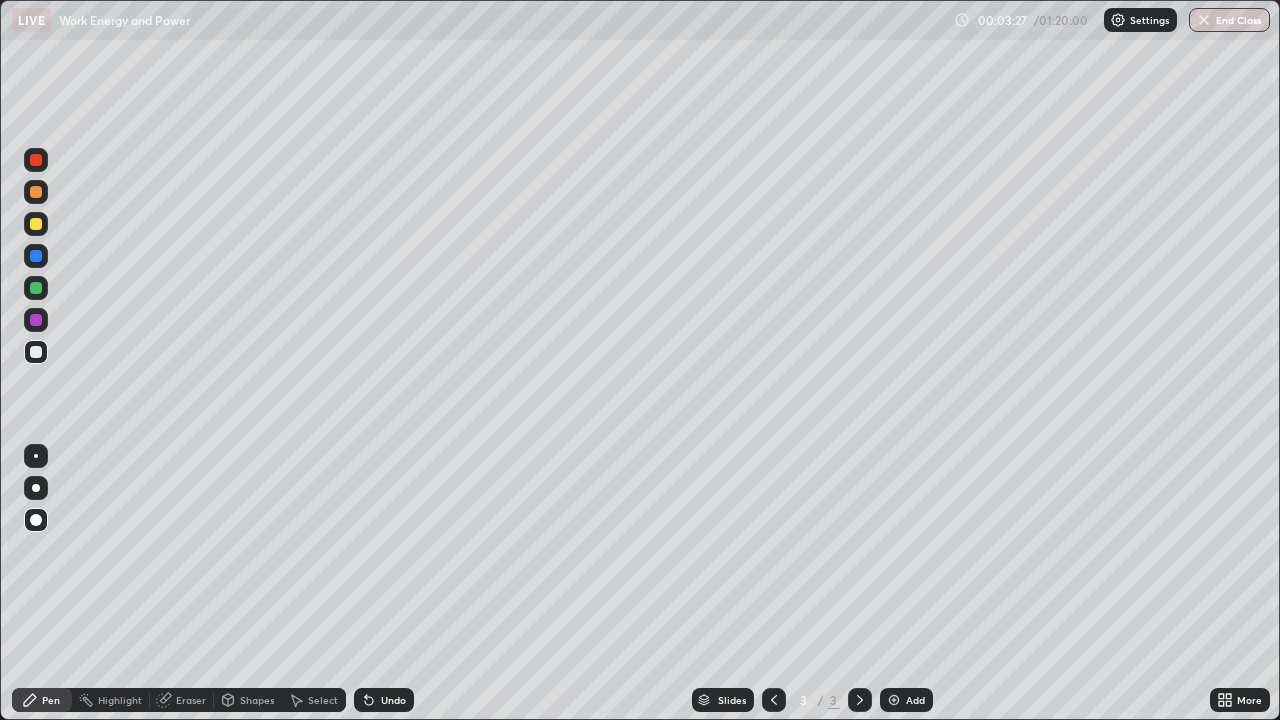 click at bounding box center (36, 224) 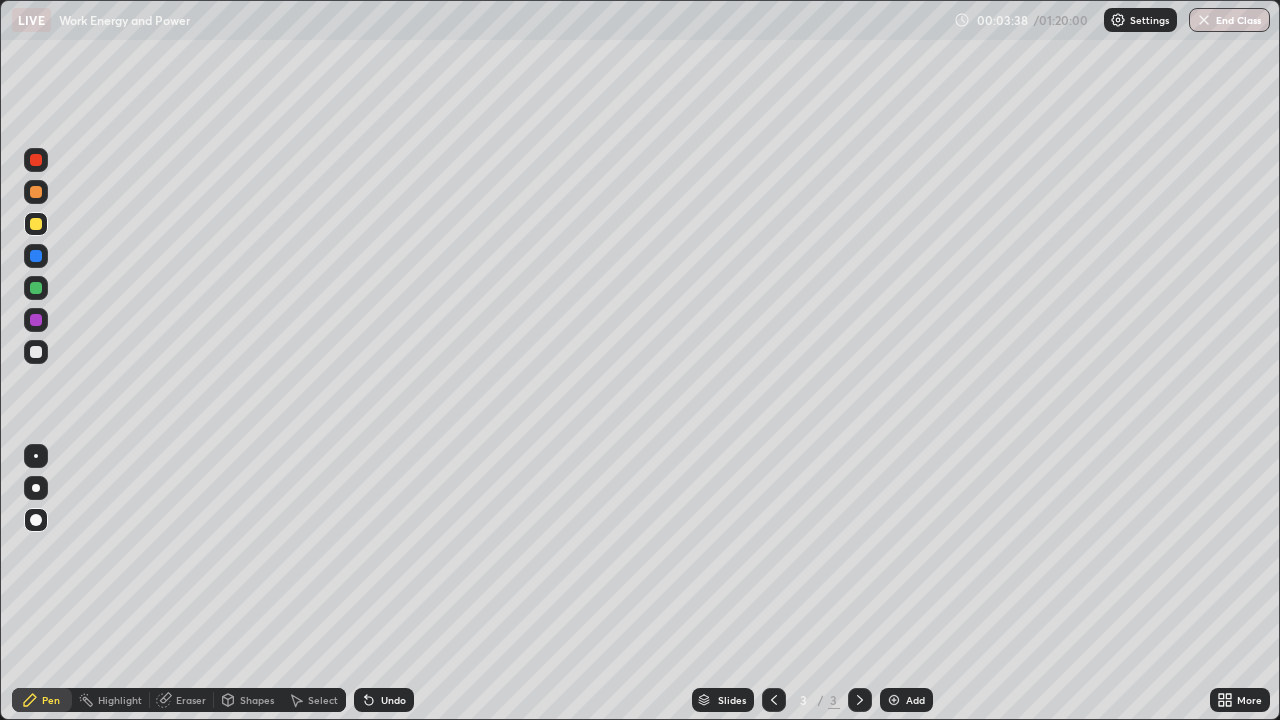 click at bounding box center [36, 288] 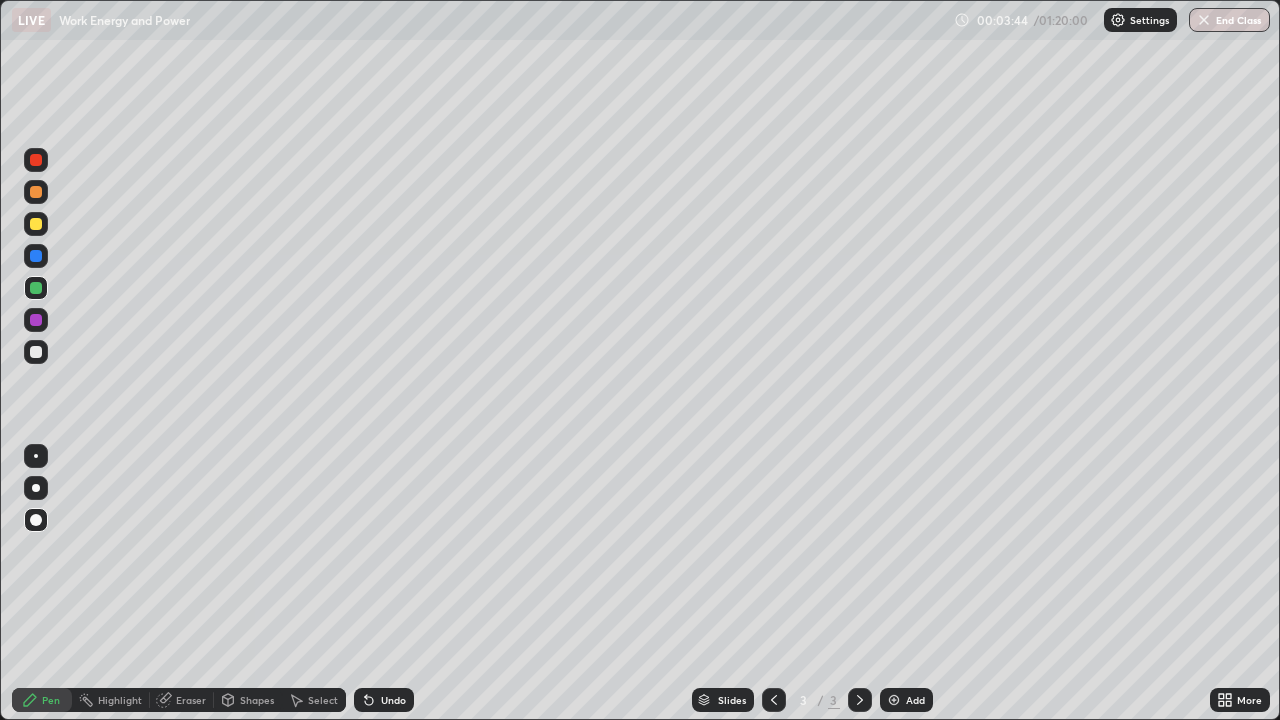 click at bounding box center (36, 352) 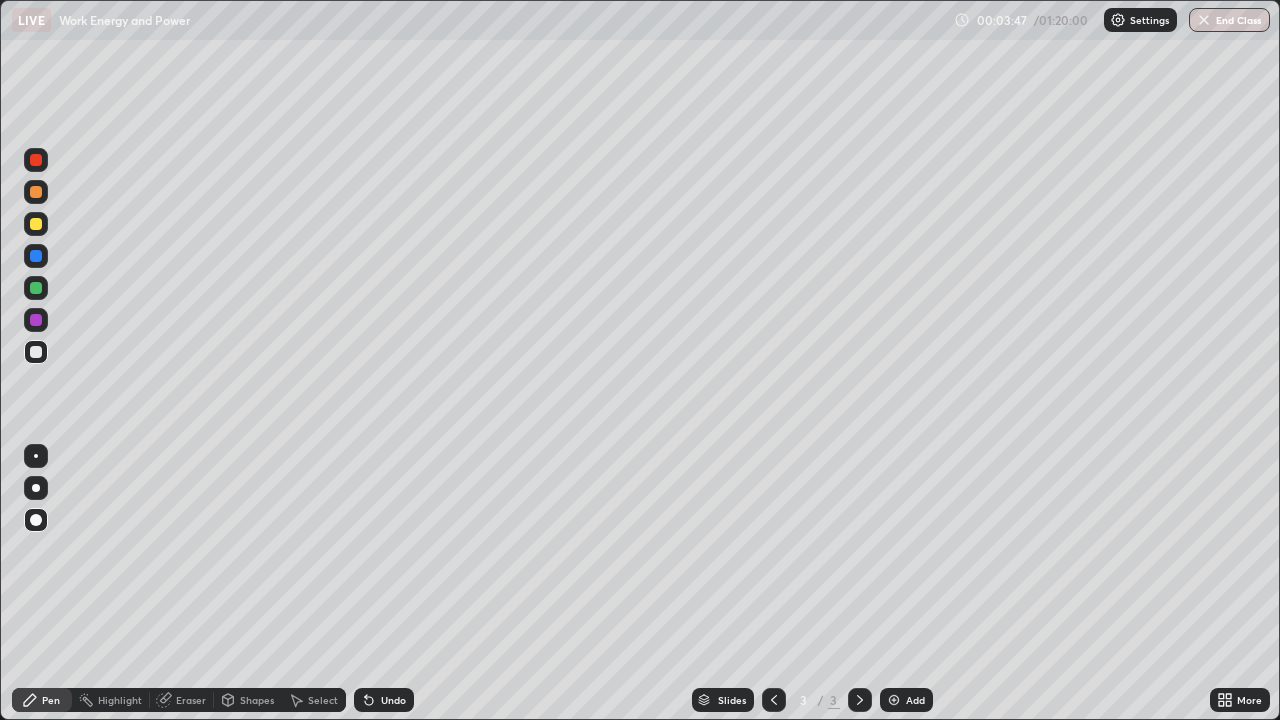 click at bounding box center (36, 224) 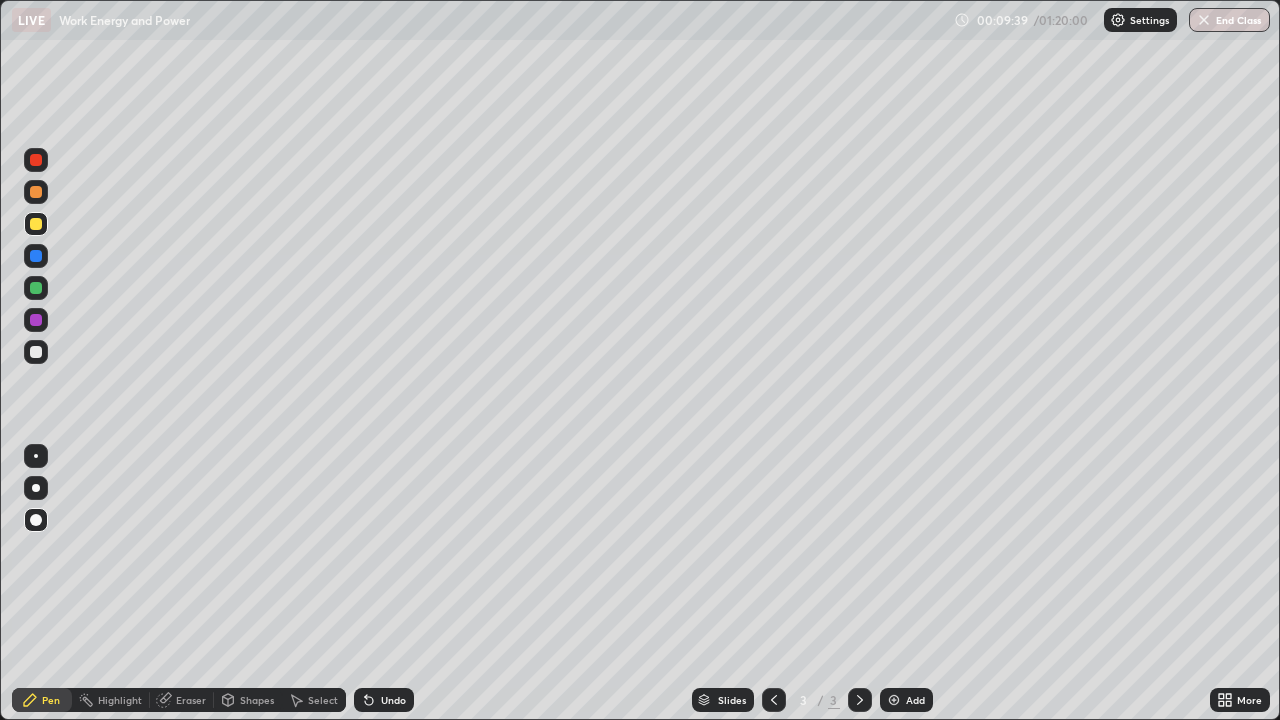 click at bounding box center [36, 288] 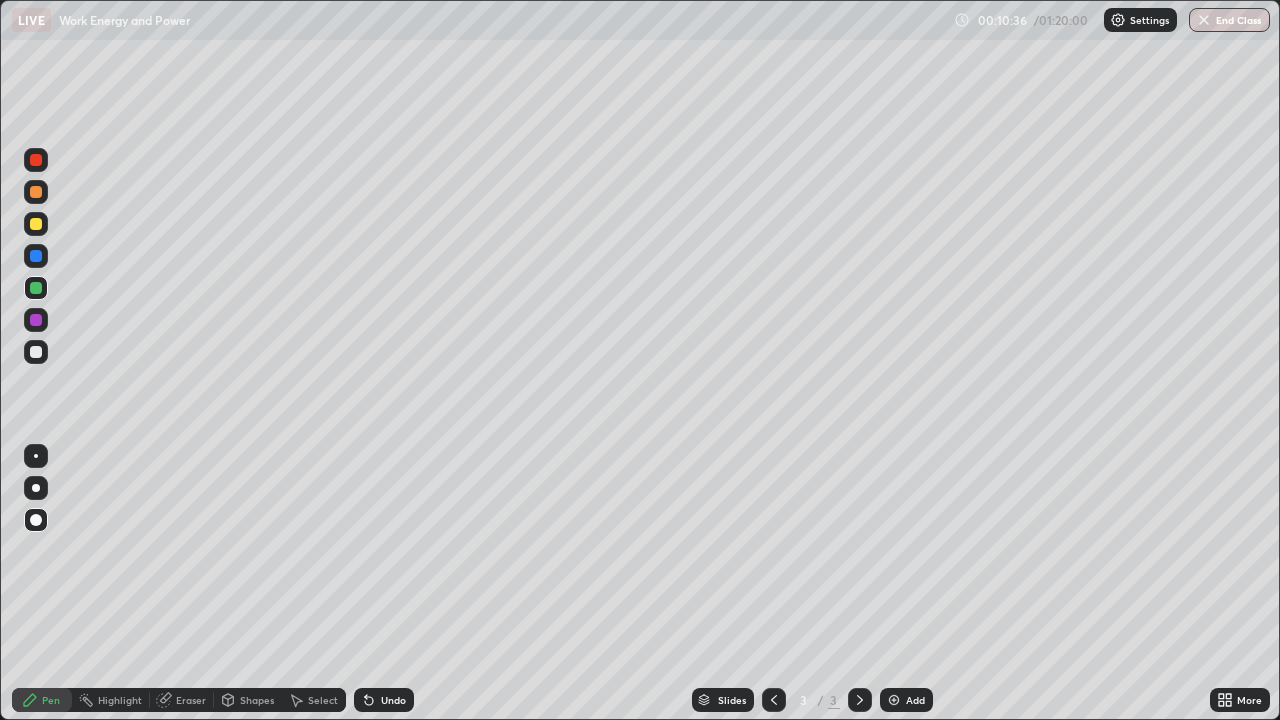 click at bounding box center [36, 352] 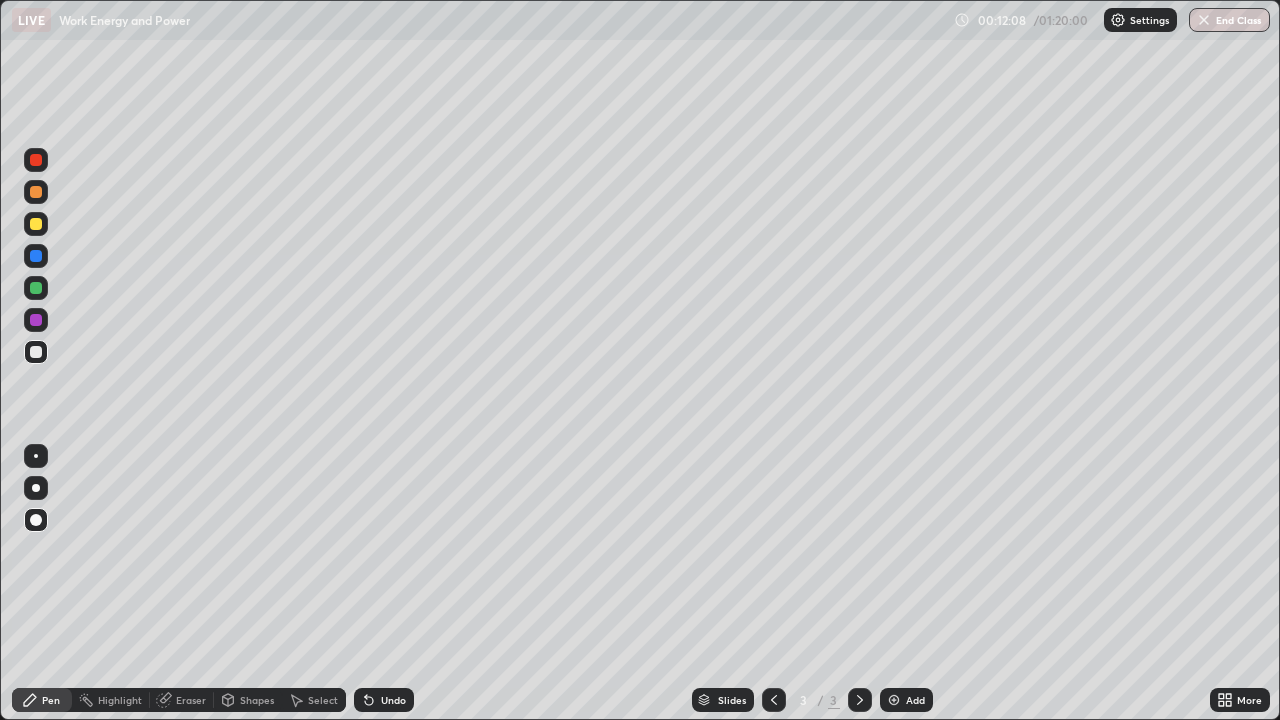 click at bounding box center [36, 192] 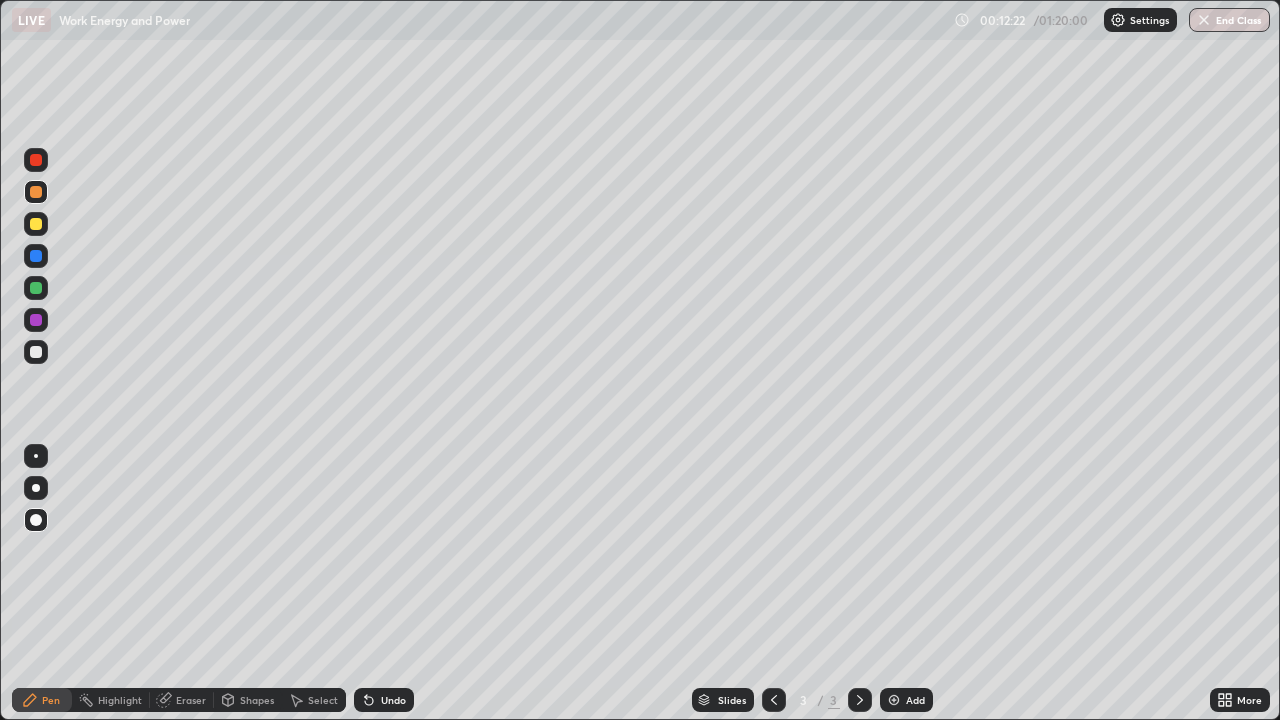 click at bounding box center [894, 700] 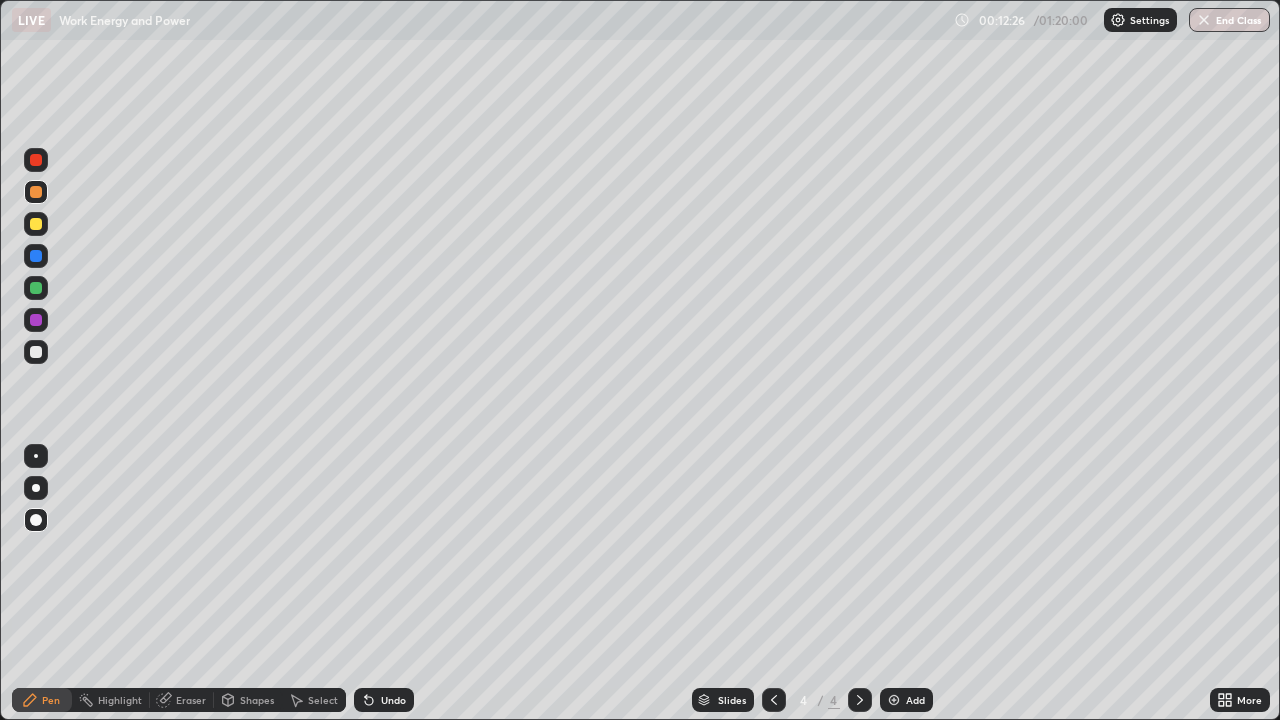 click at bounding box center (36, 352) 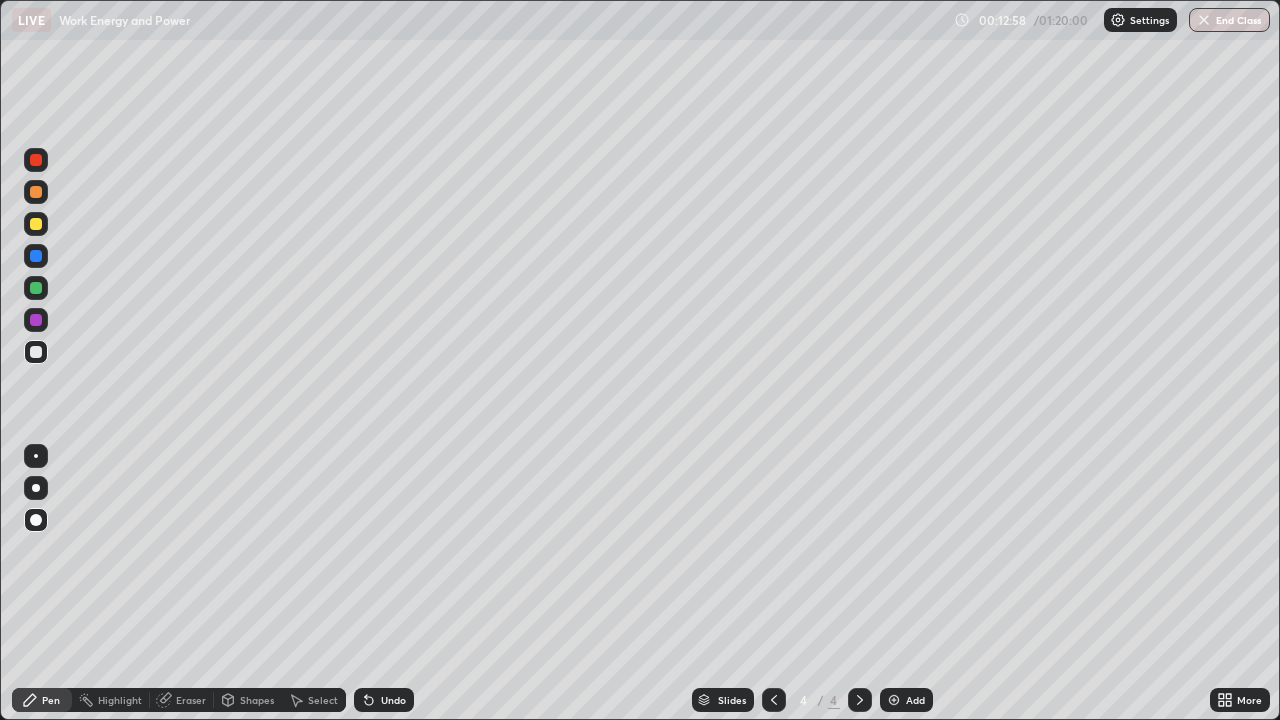 click at bounding box center (36, 224) 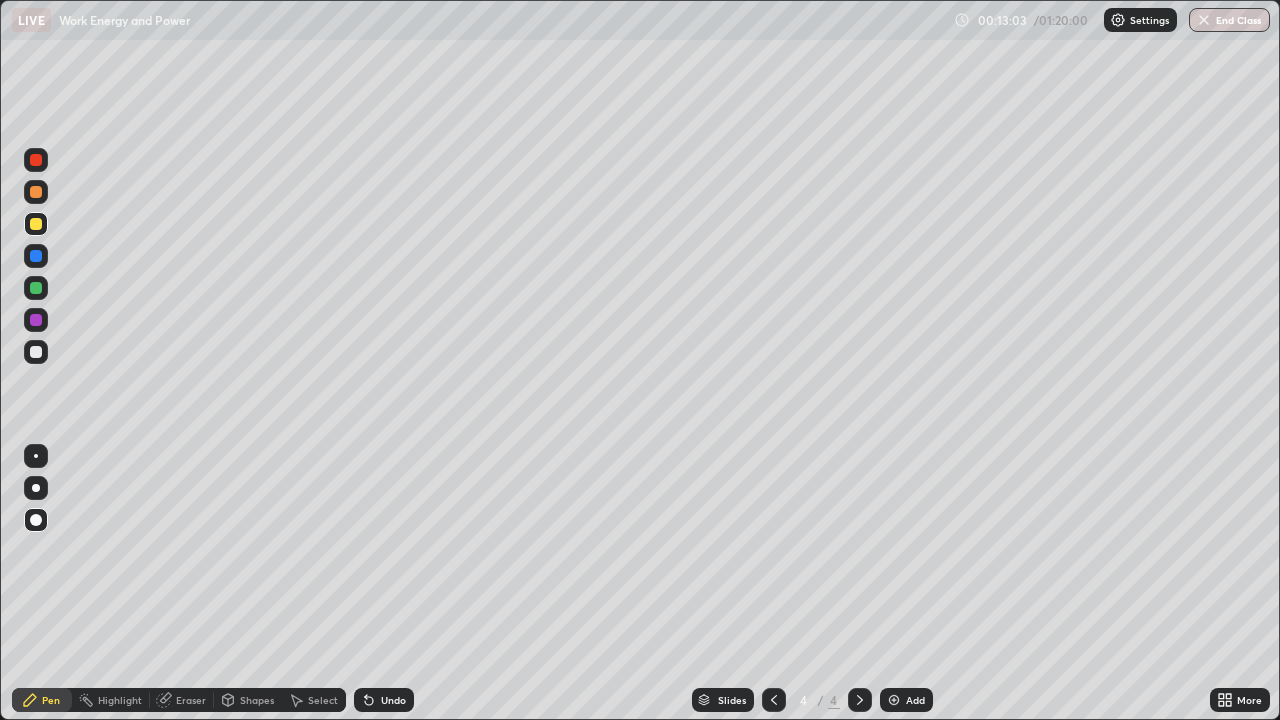 click on "Undo" at bounding box center (393, 700) 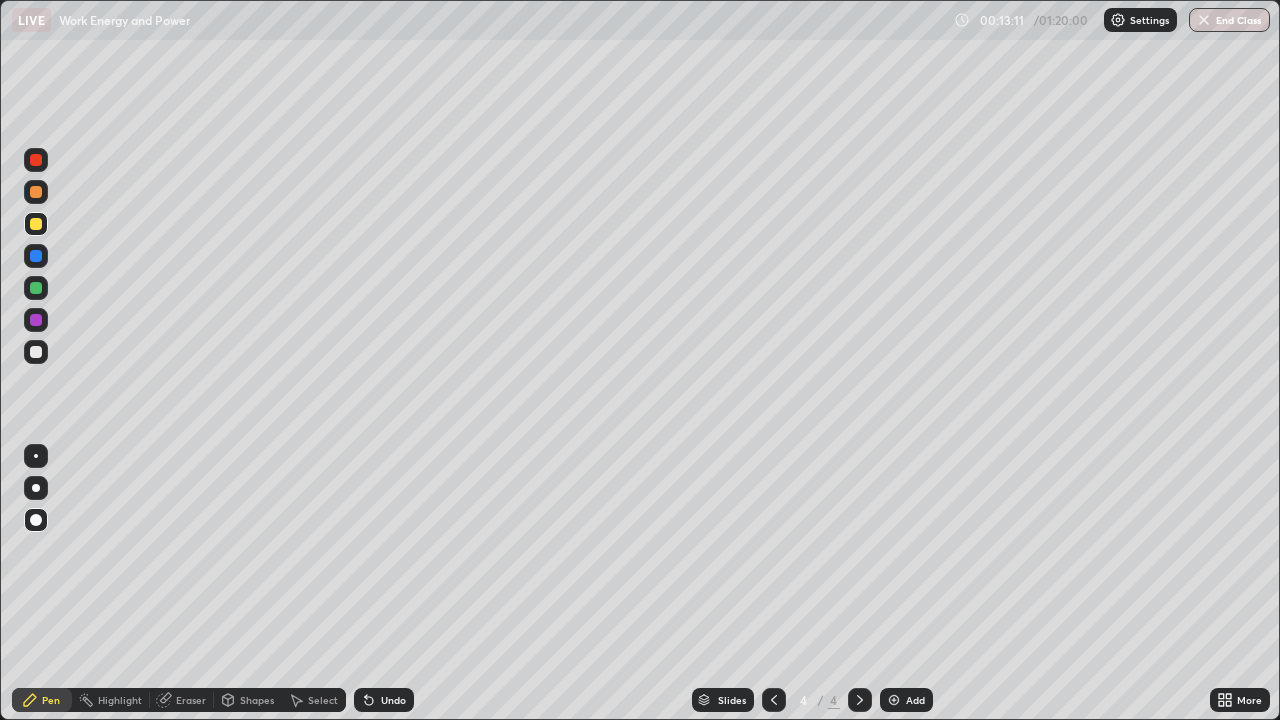 click at bounding box center [36, 192] 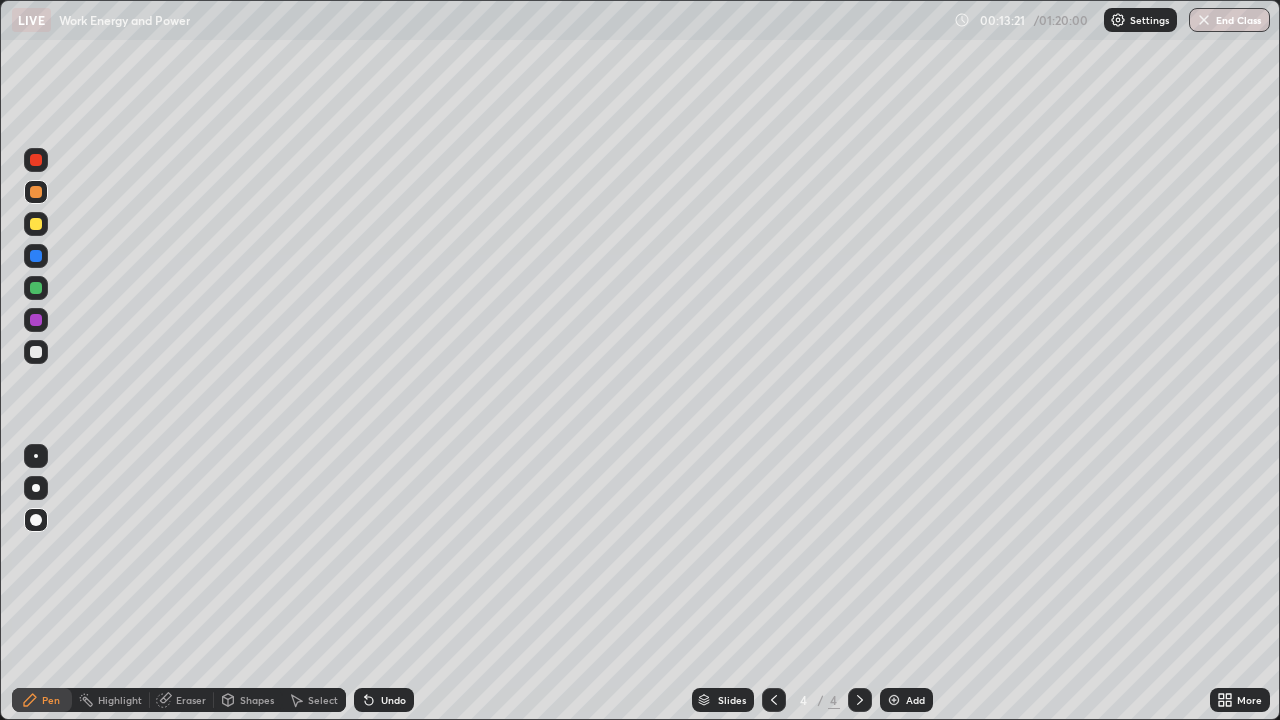 click at bounding box center (36, 352) 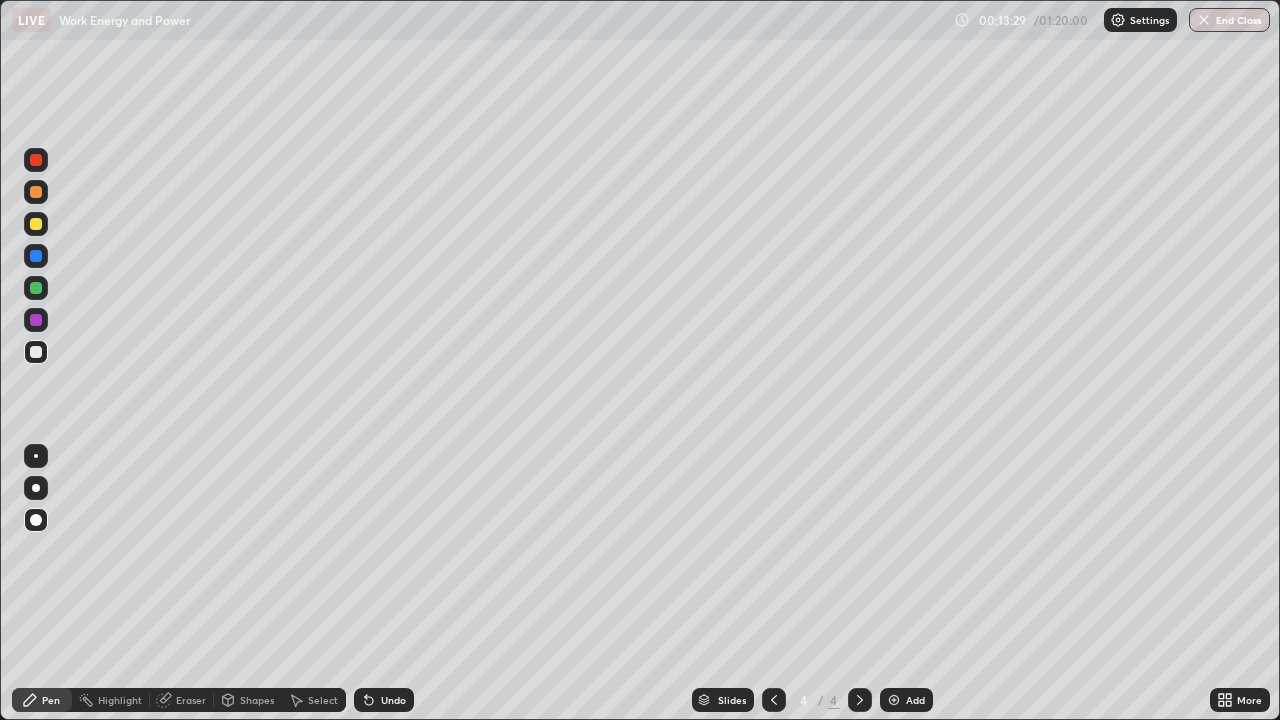 click at bounding box center [36, 256] 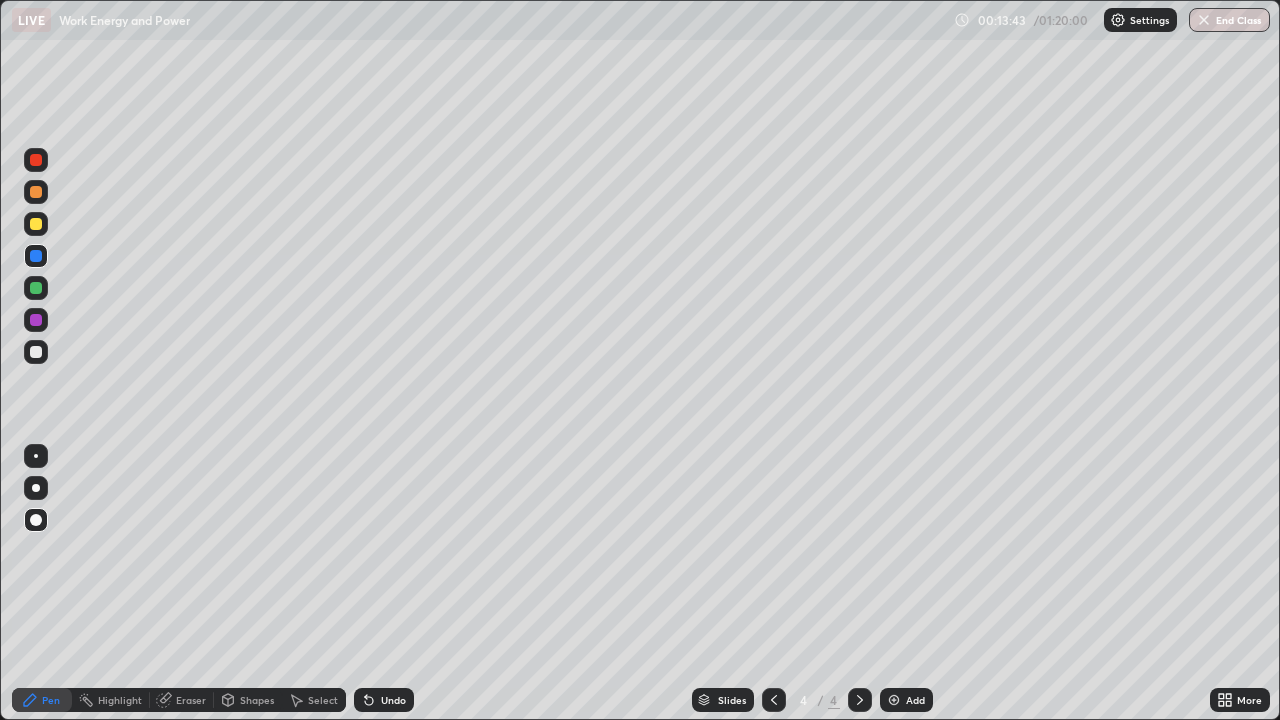click 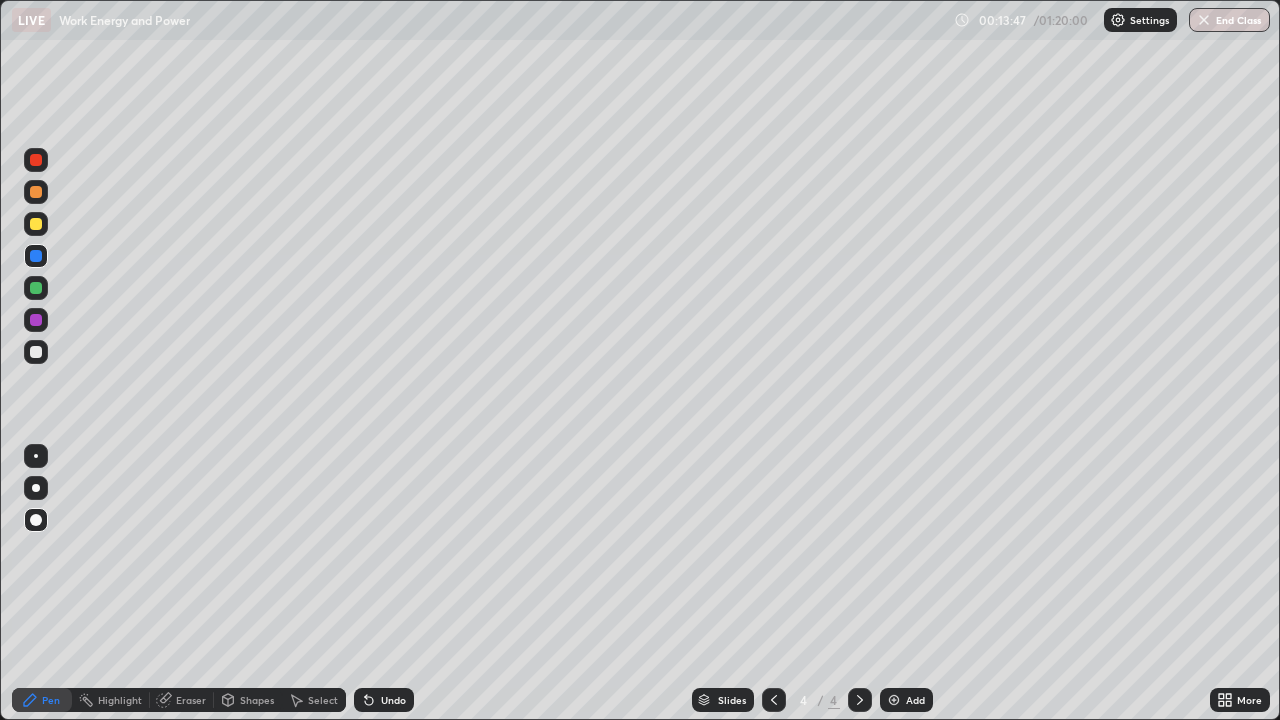 click at bounding box center [36, 256] 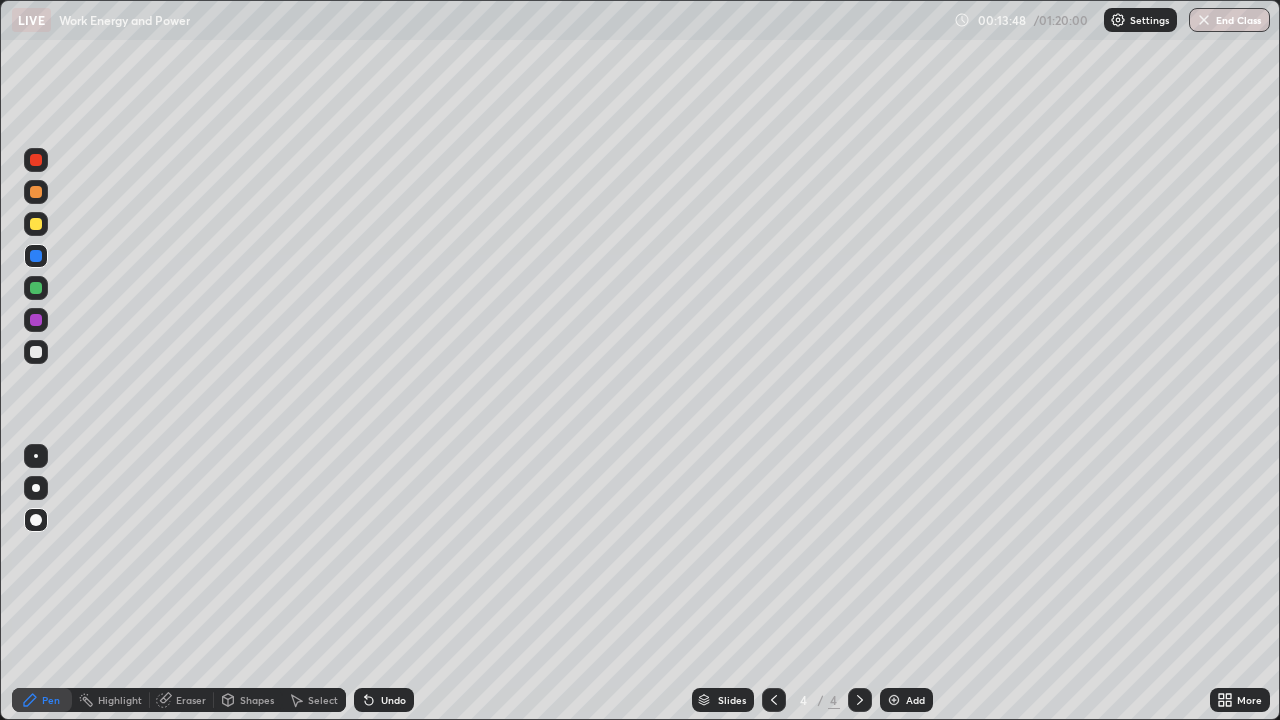 click at bounding box center (36, 160) 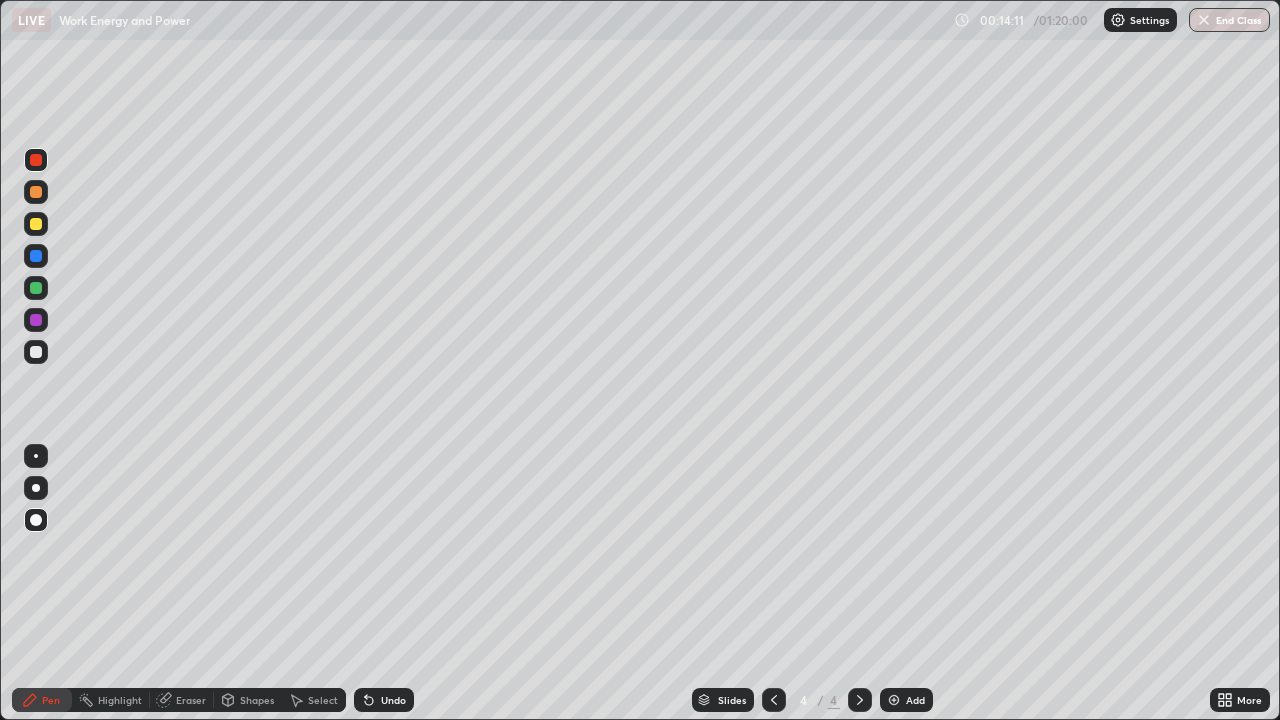 click at bounding box center [36, 288] 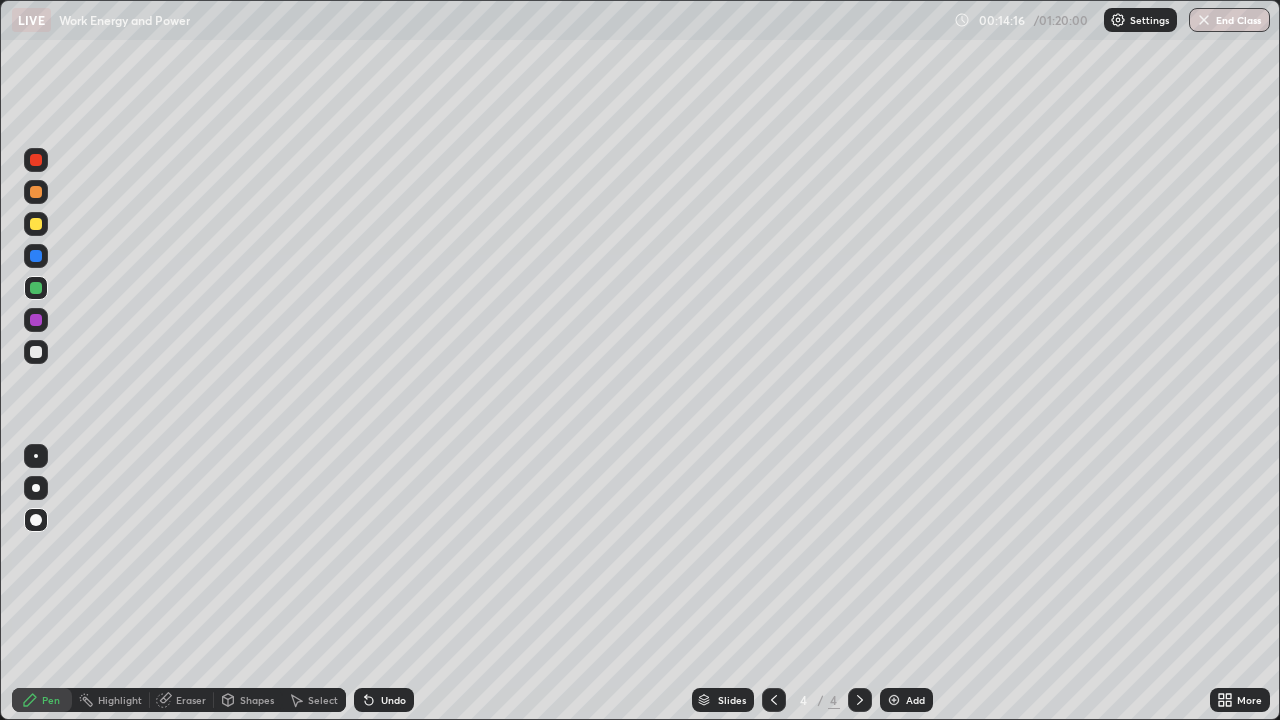 click at bounding box center [36, 160] 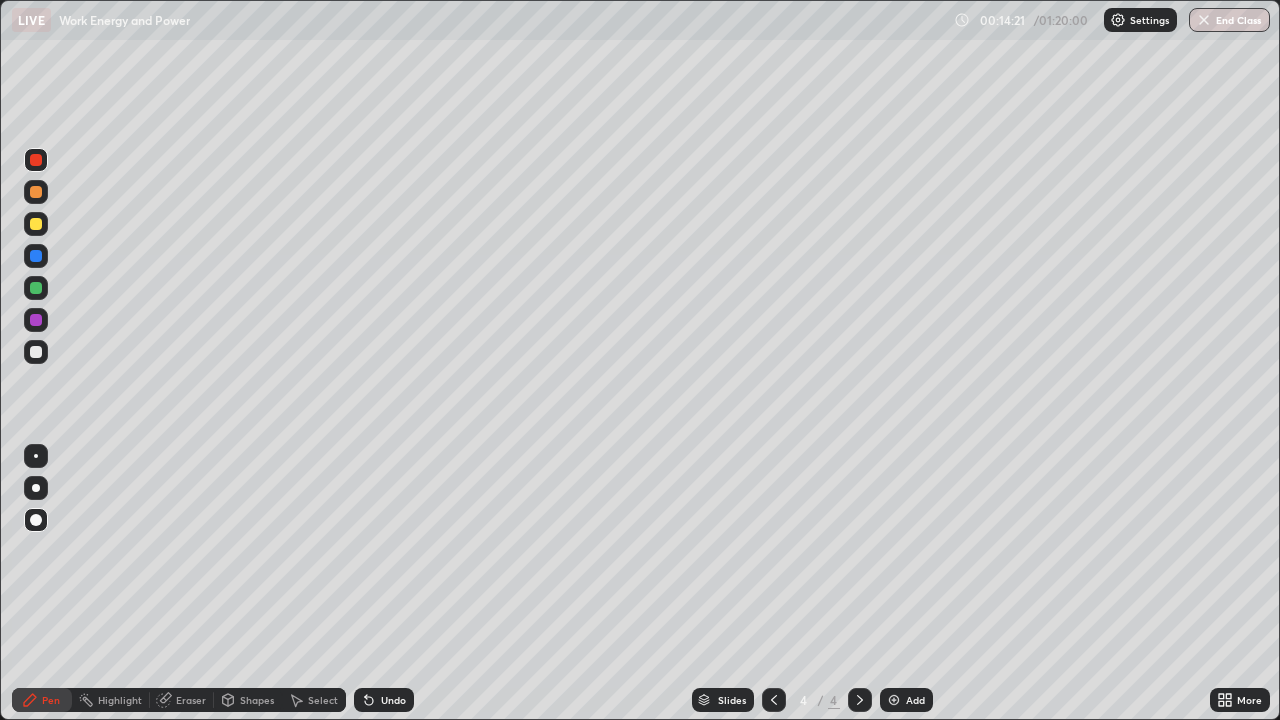 click on "Undo" at bounding box center [384, 700] 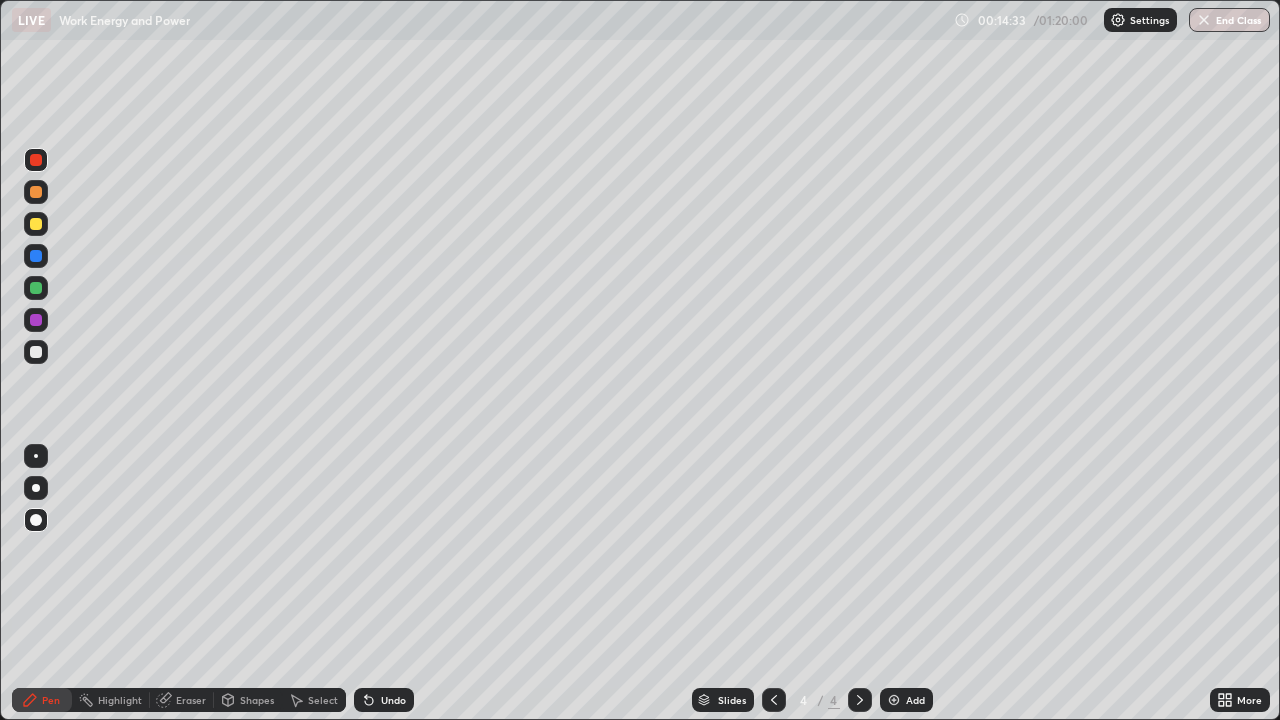 click at bounding box center (36, 320) 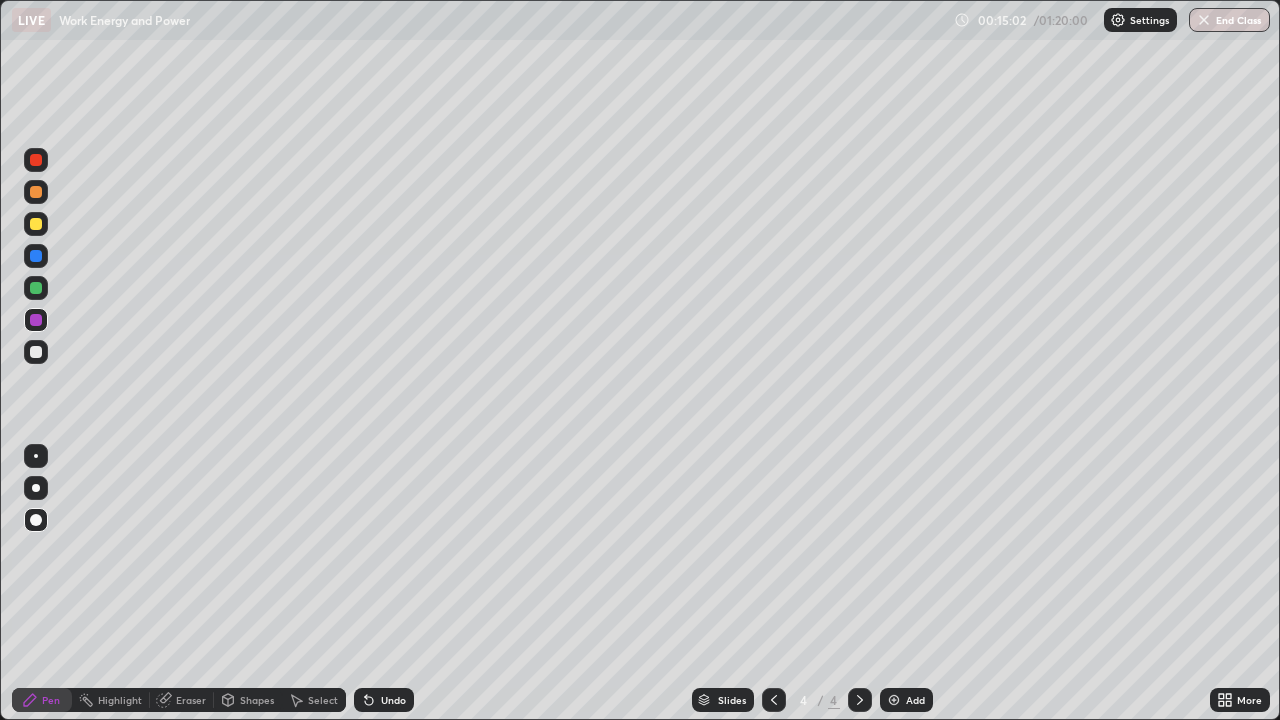 click at bounding box center (36, 352) 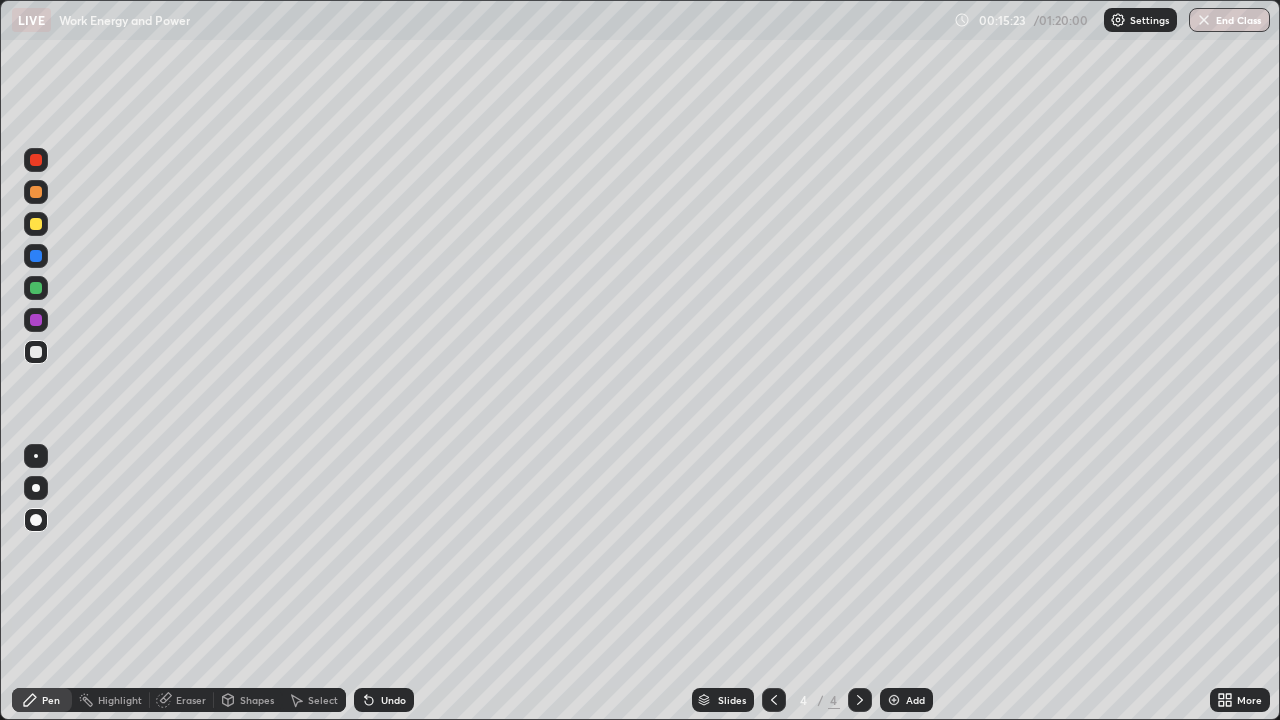 click on "Undo" at bounding box center (384, 700) 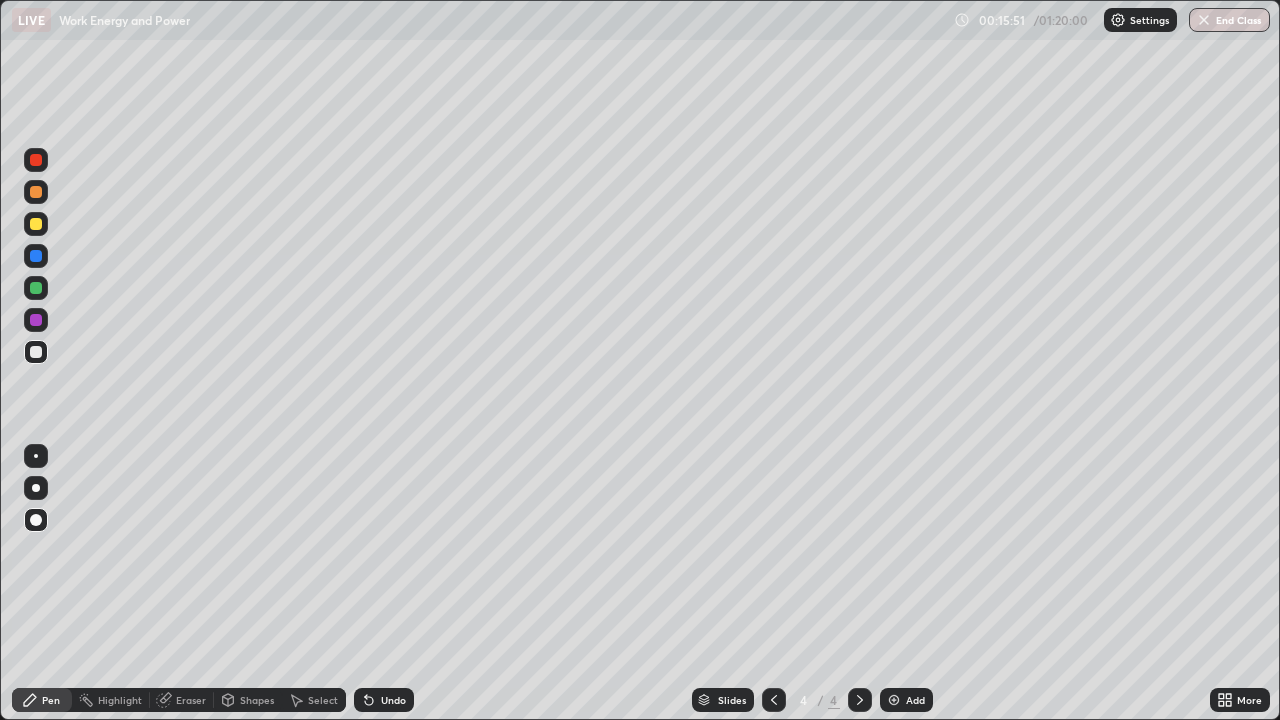 click 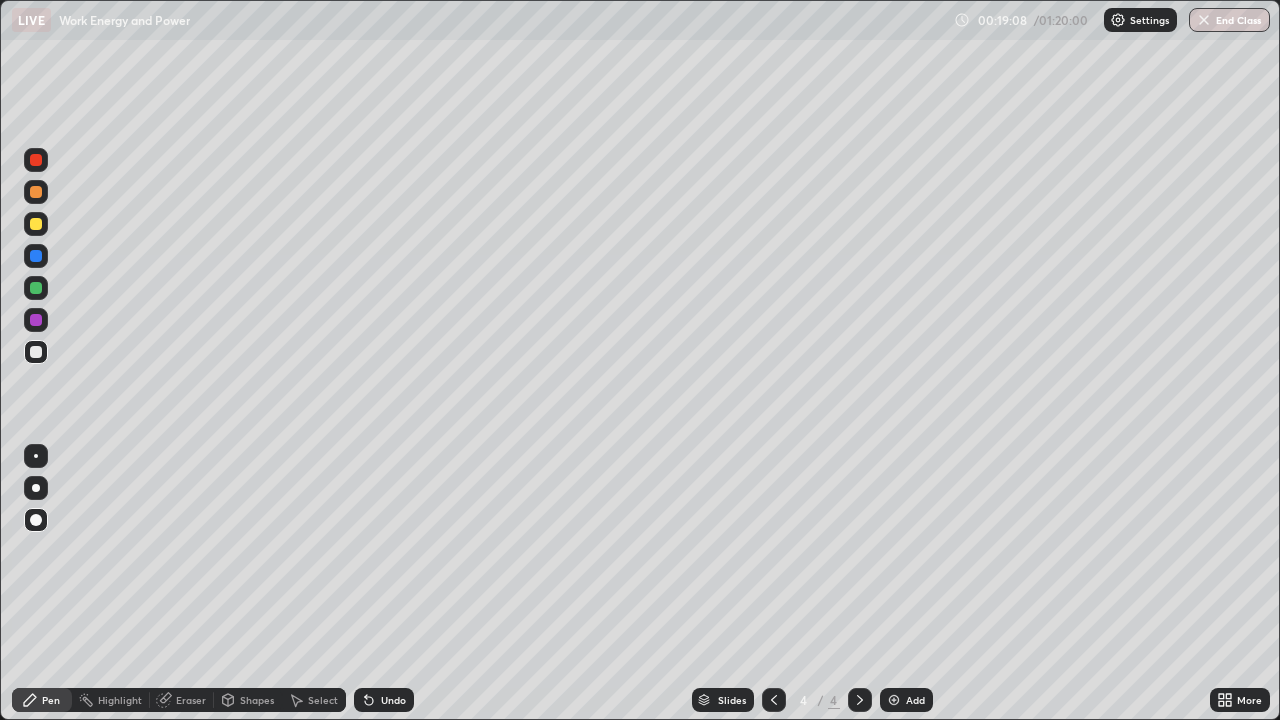 click at bounding box center [36, 224] 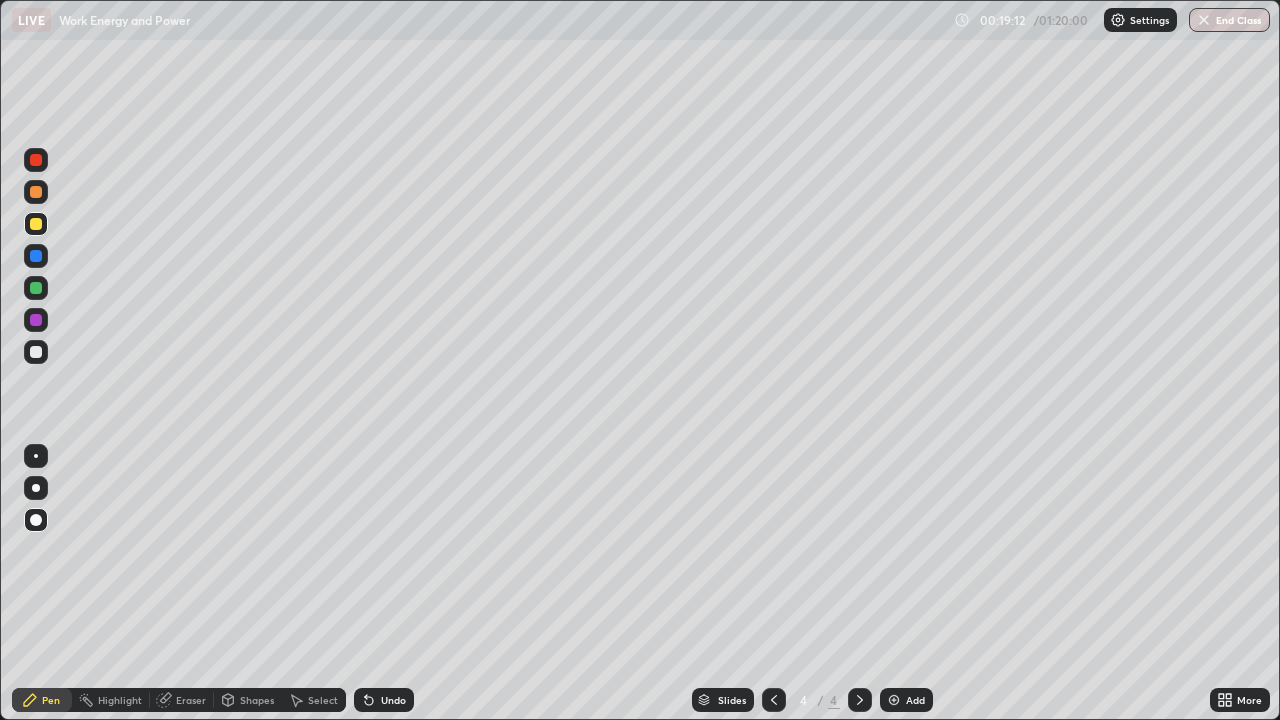 click at bounding box center [36, 160] 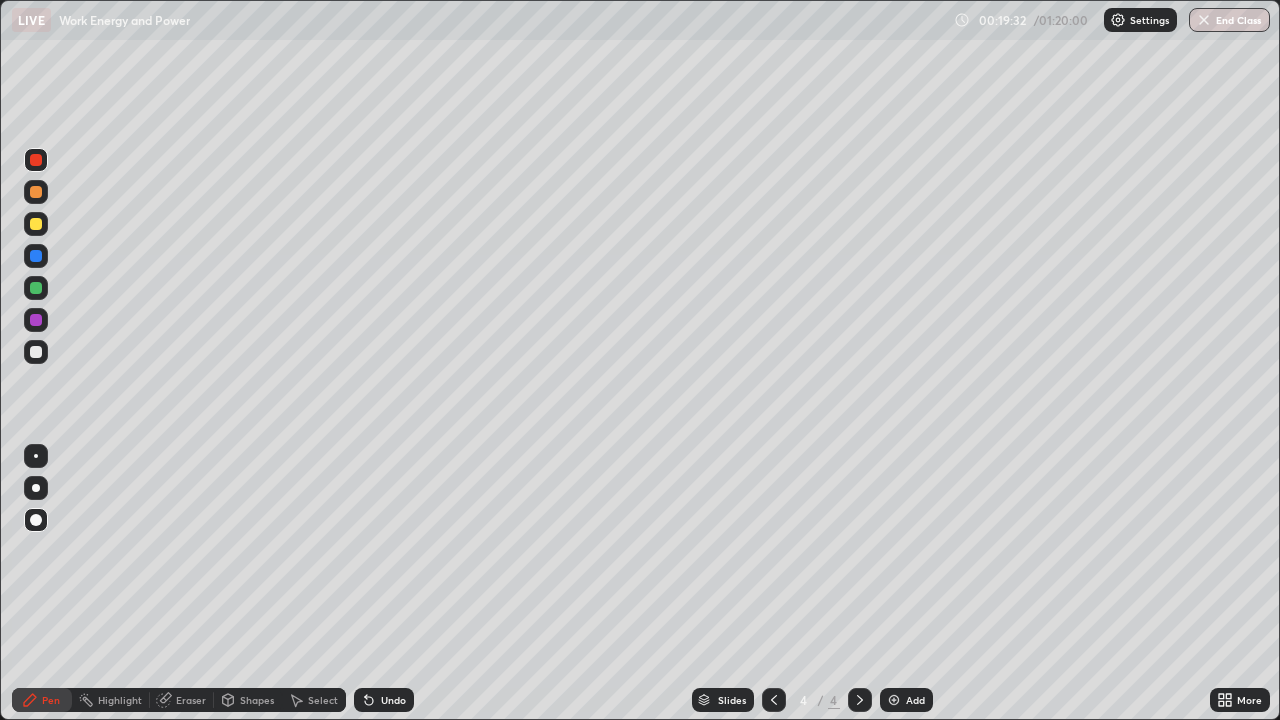 click at bounding box center (36, 352) 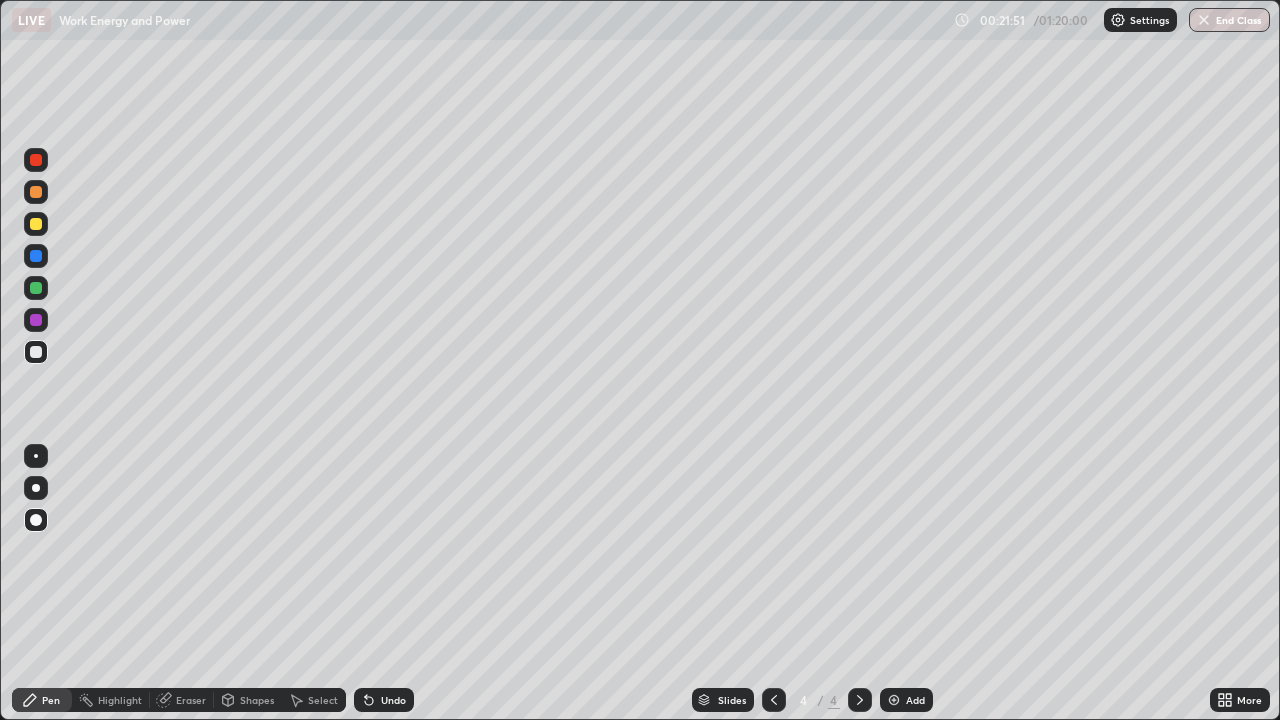 click at bounding box center (36, 224) 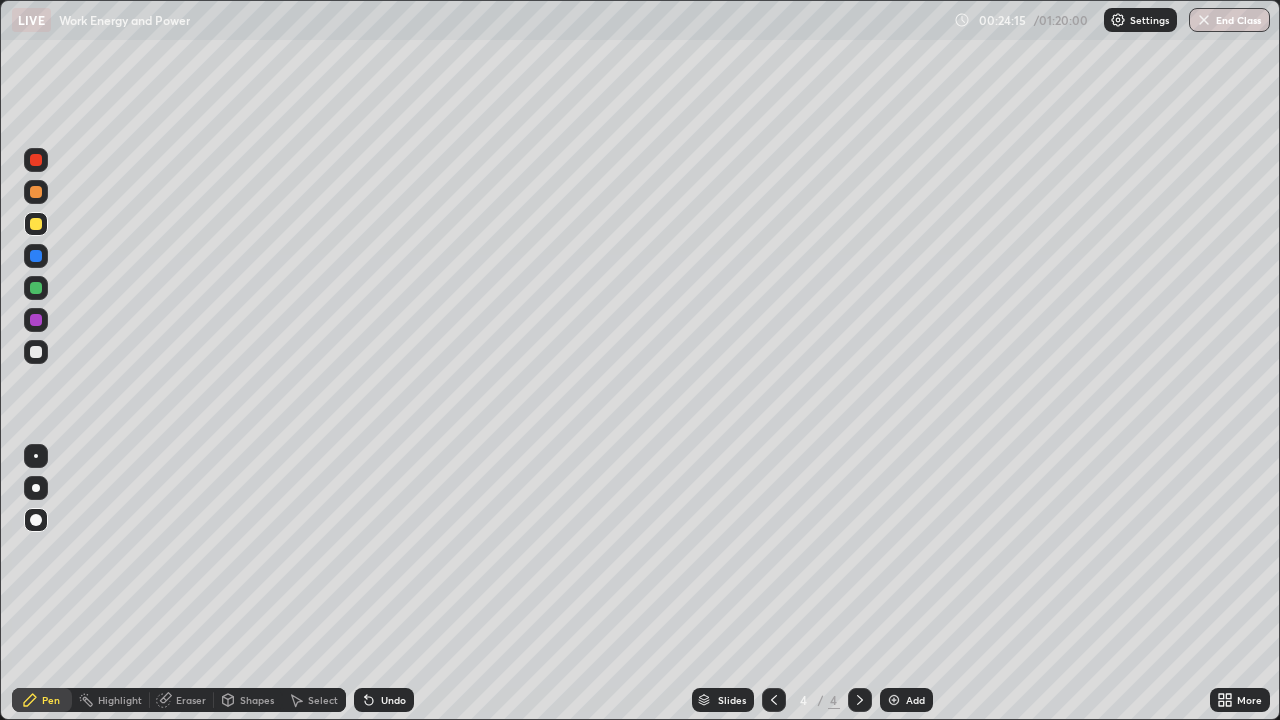 click on "Add" at bounding box center (906, 700) 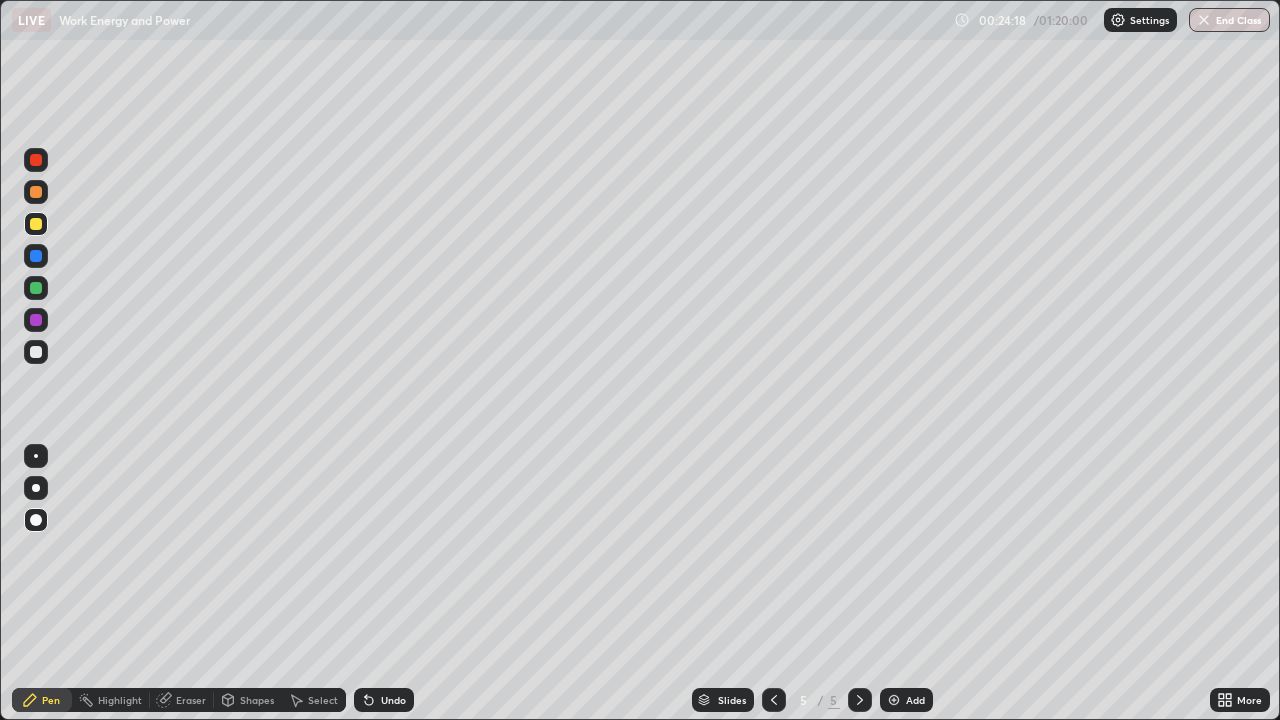 click at bounding box center (36, 352) 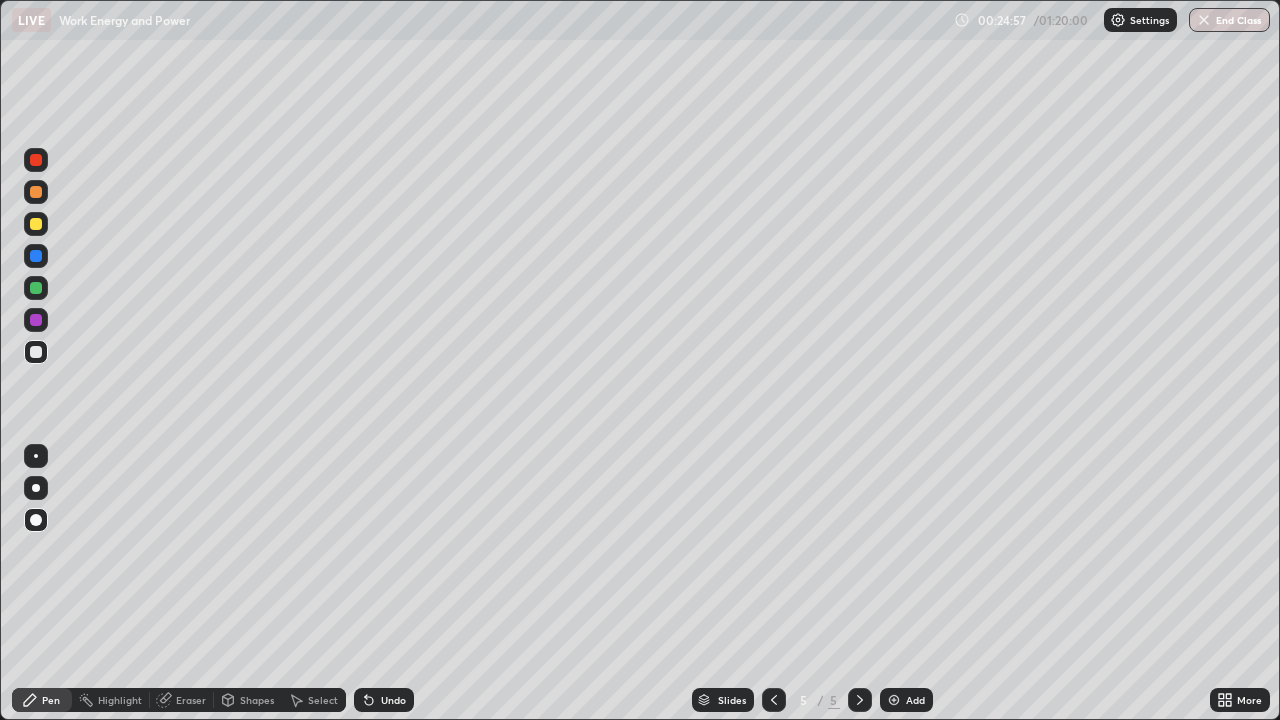 click at bounding box center [36, 224] 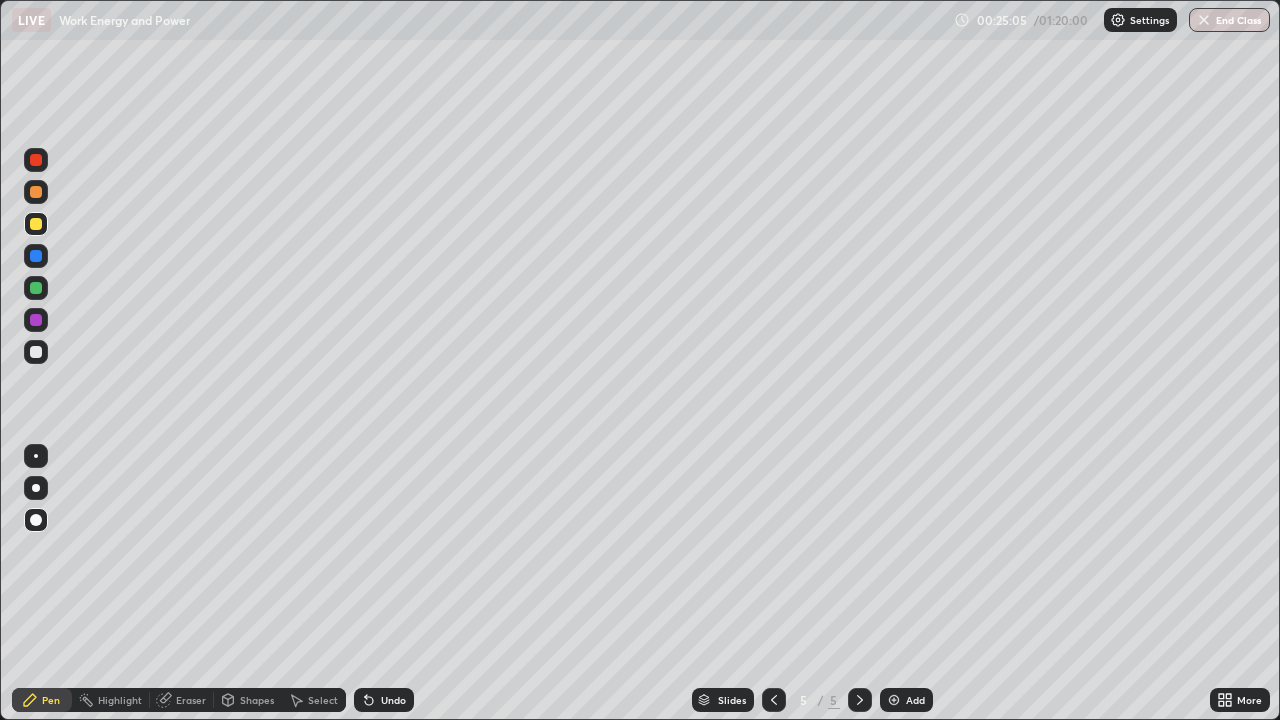 click on "Undo" at bounding box center [384, 700] 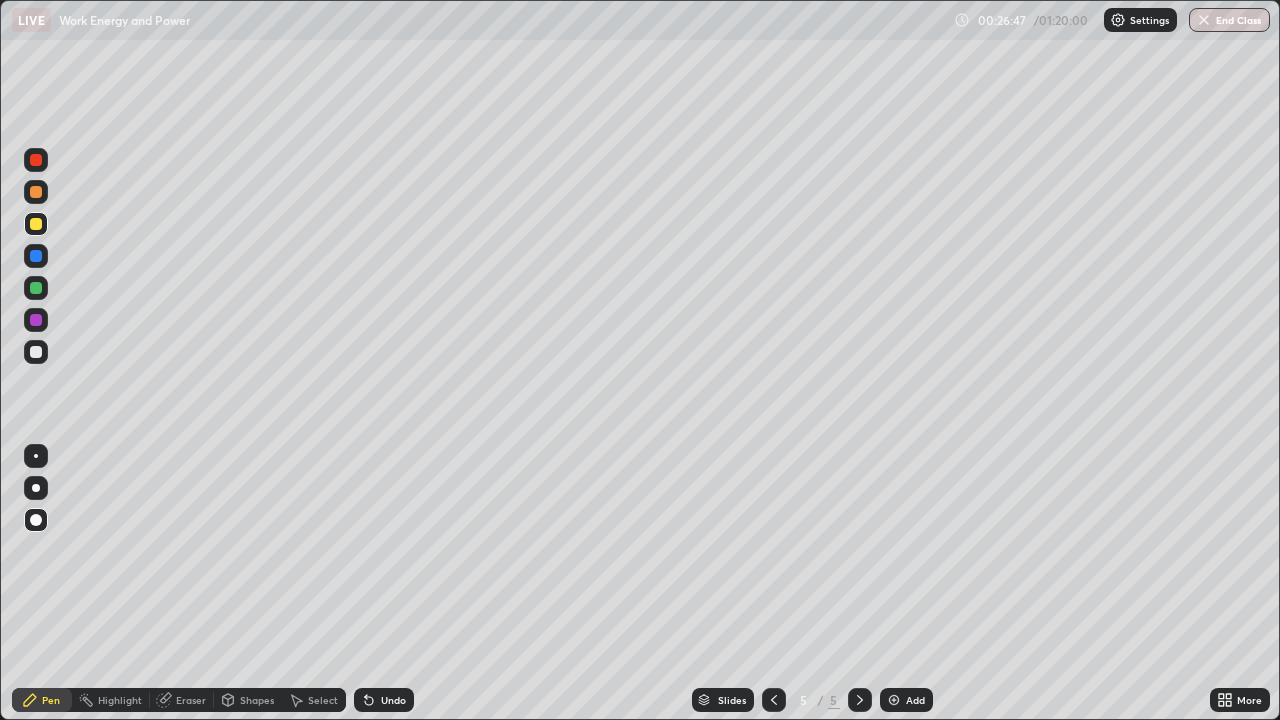 click at bounding box center [36, 352] 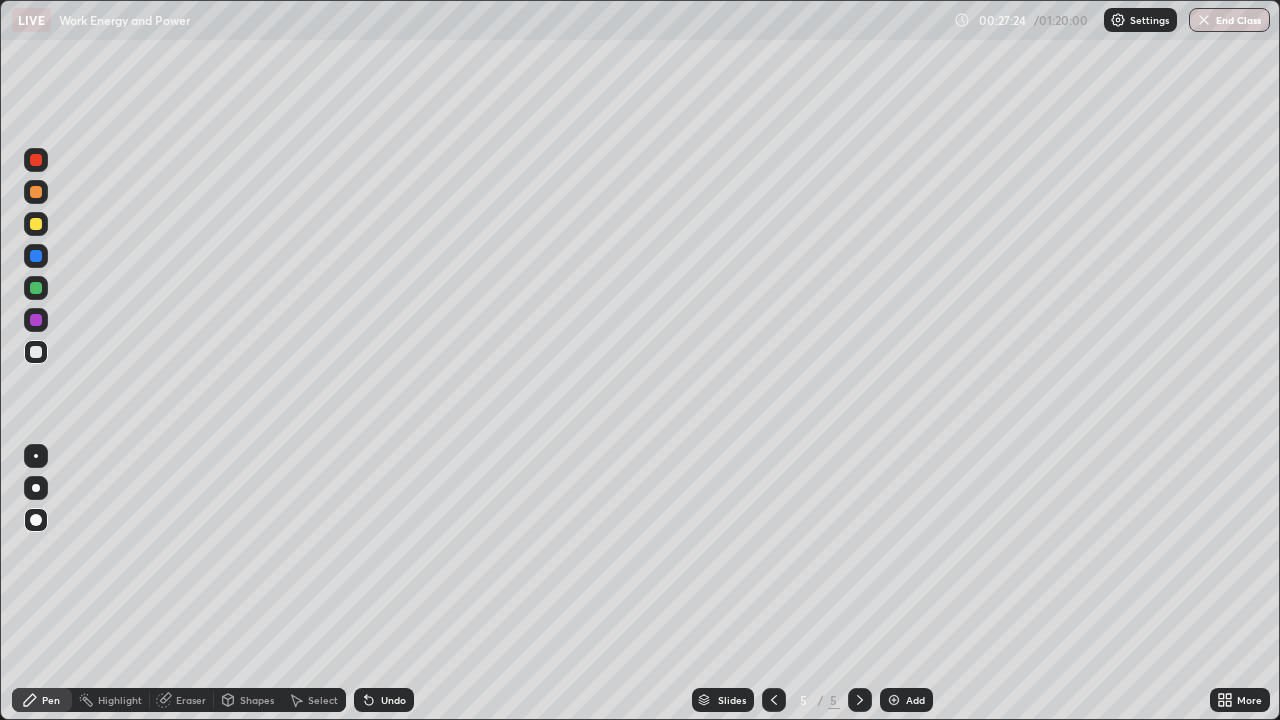 click at bounding box center (36, 160) 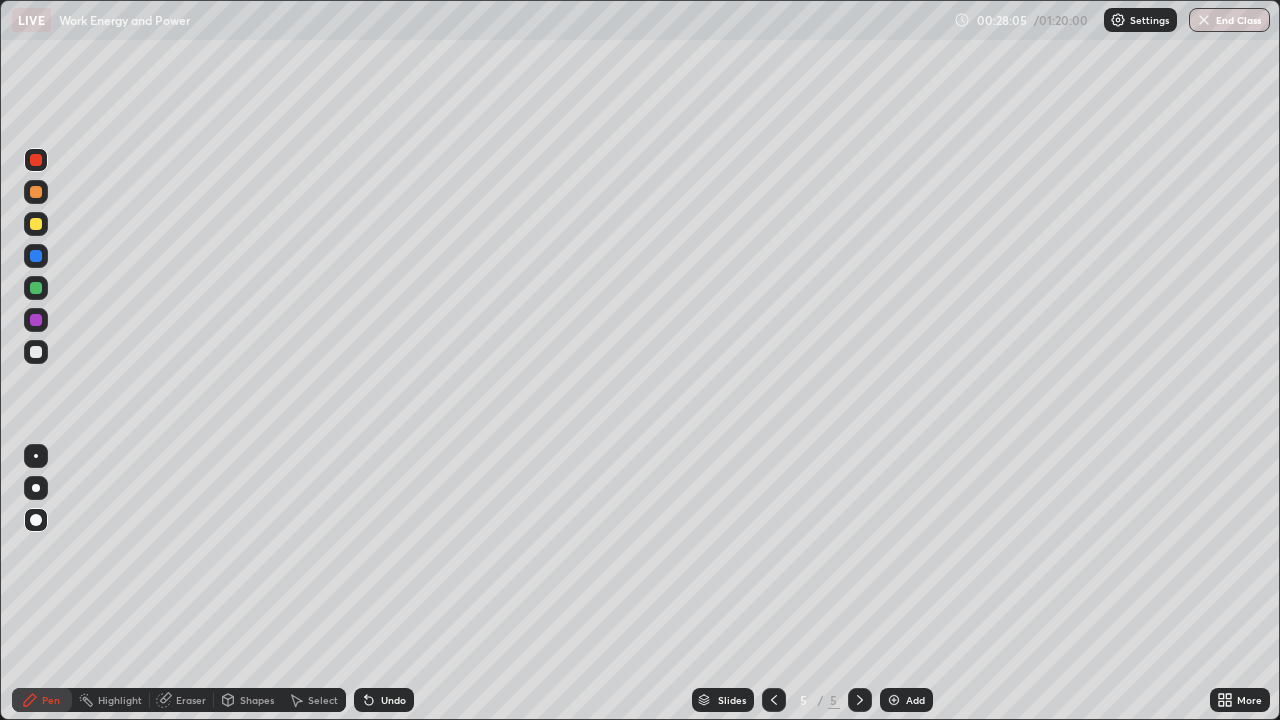click on "Eraser" at bounding box center (182, 700) 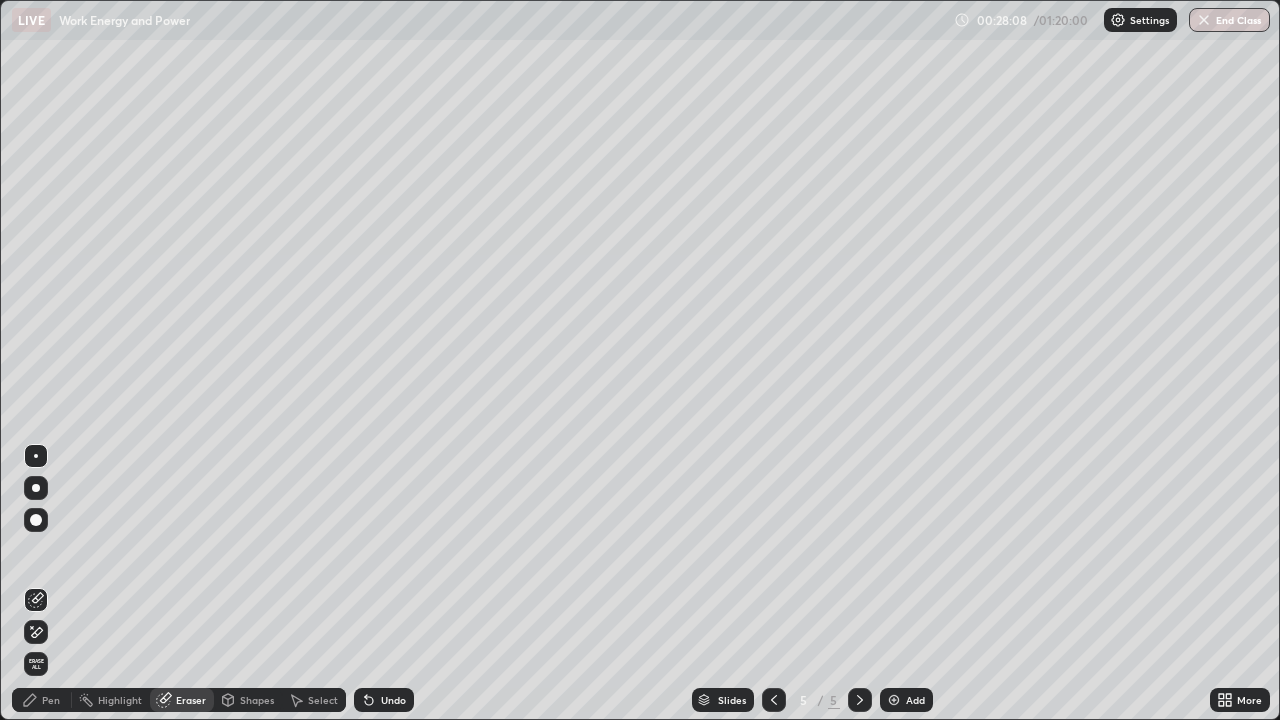 click on "Pen" at bounding box center [51, 700] 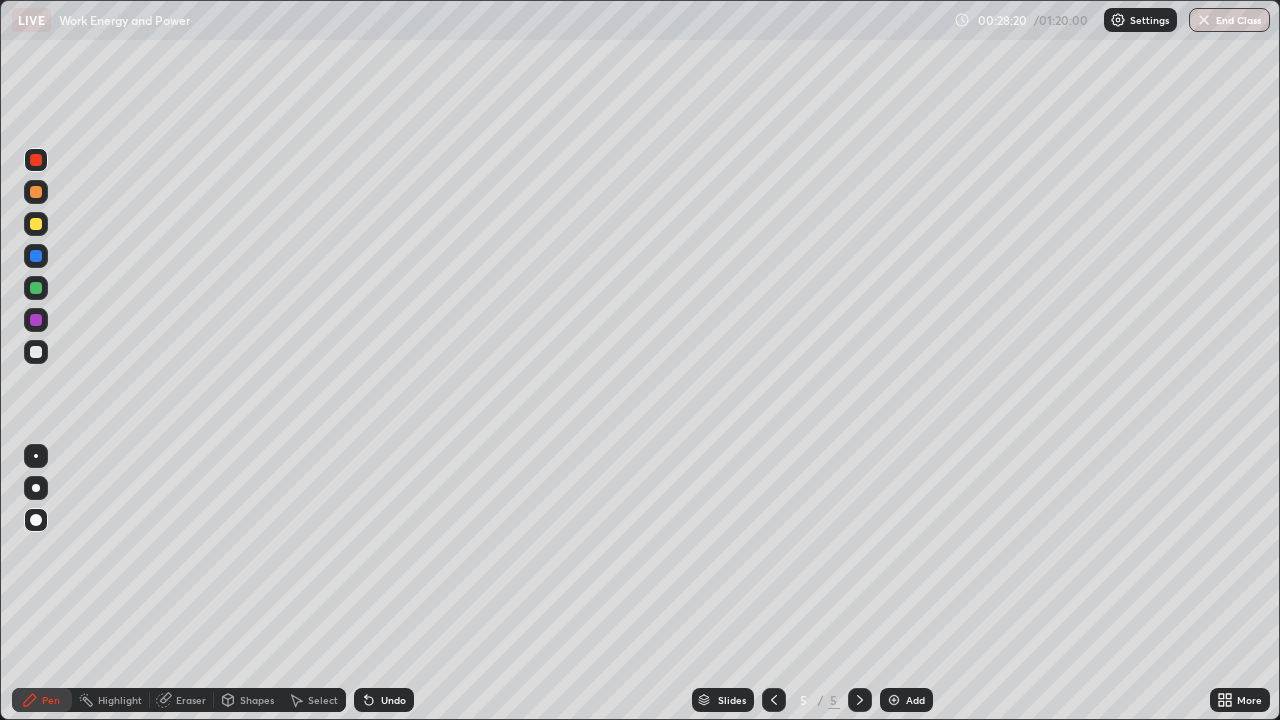 click at bounding box center [36, 320] 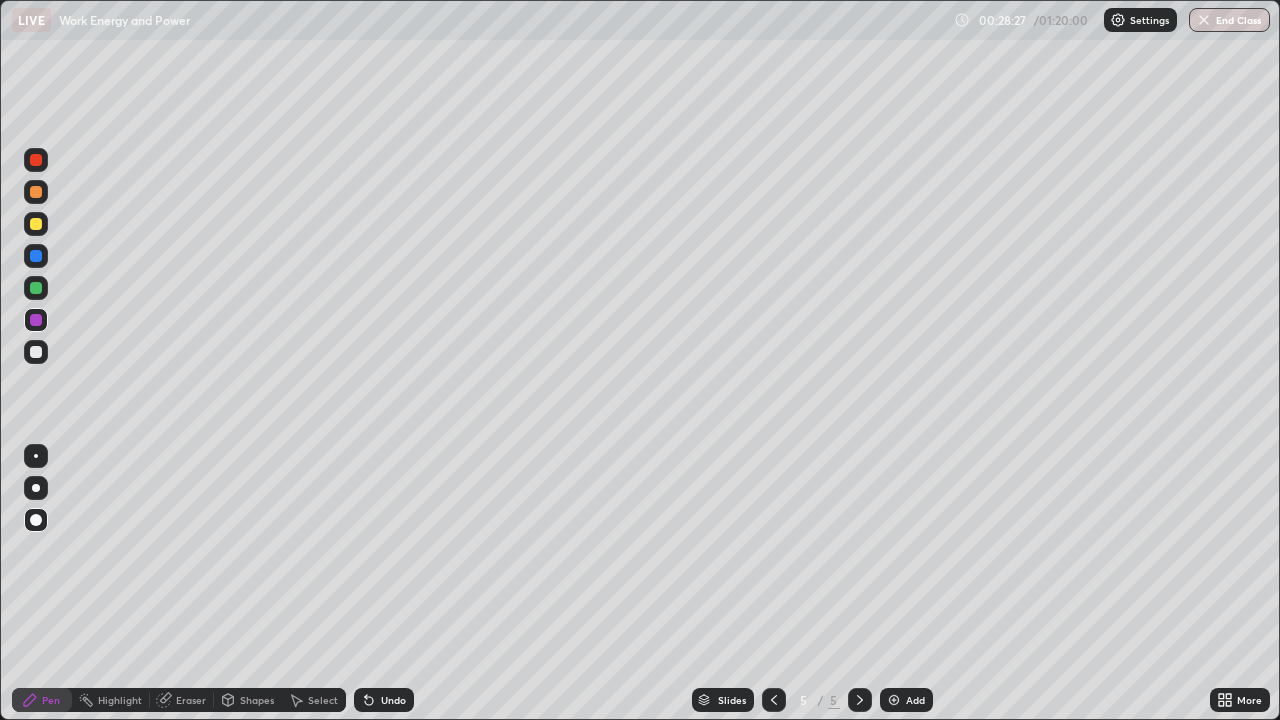 click at bounding box center [36, 288] 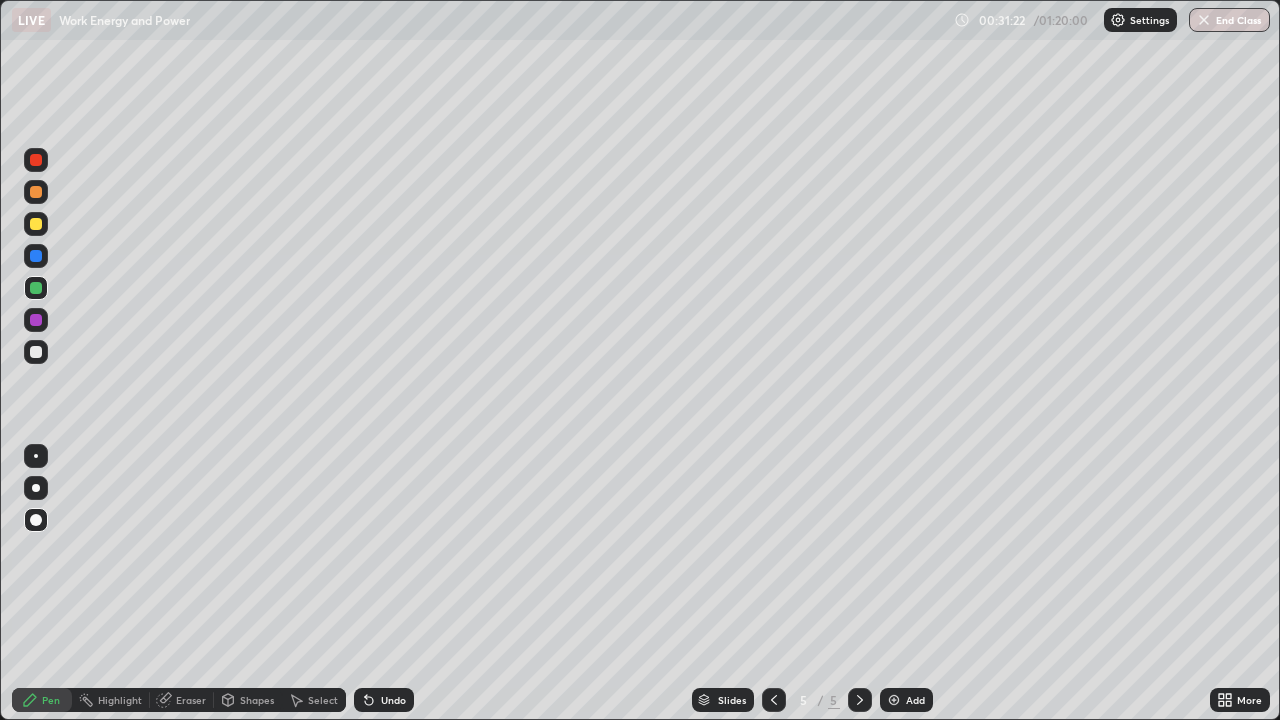 click at bounding box center (36, 352) 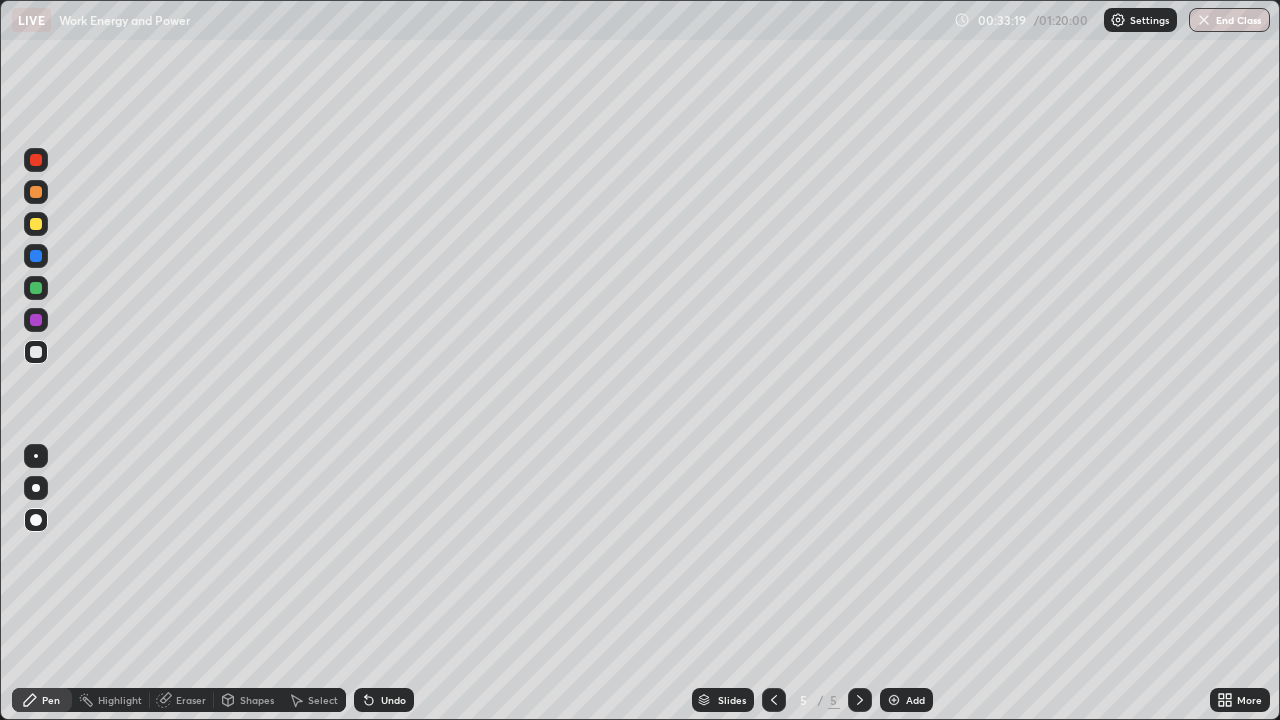 click at bounding box center [36, 224] 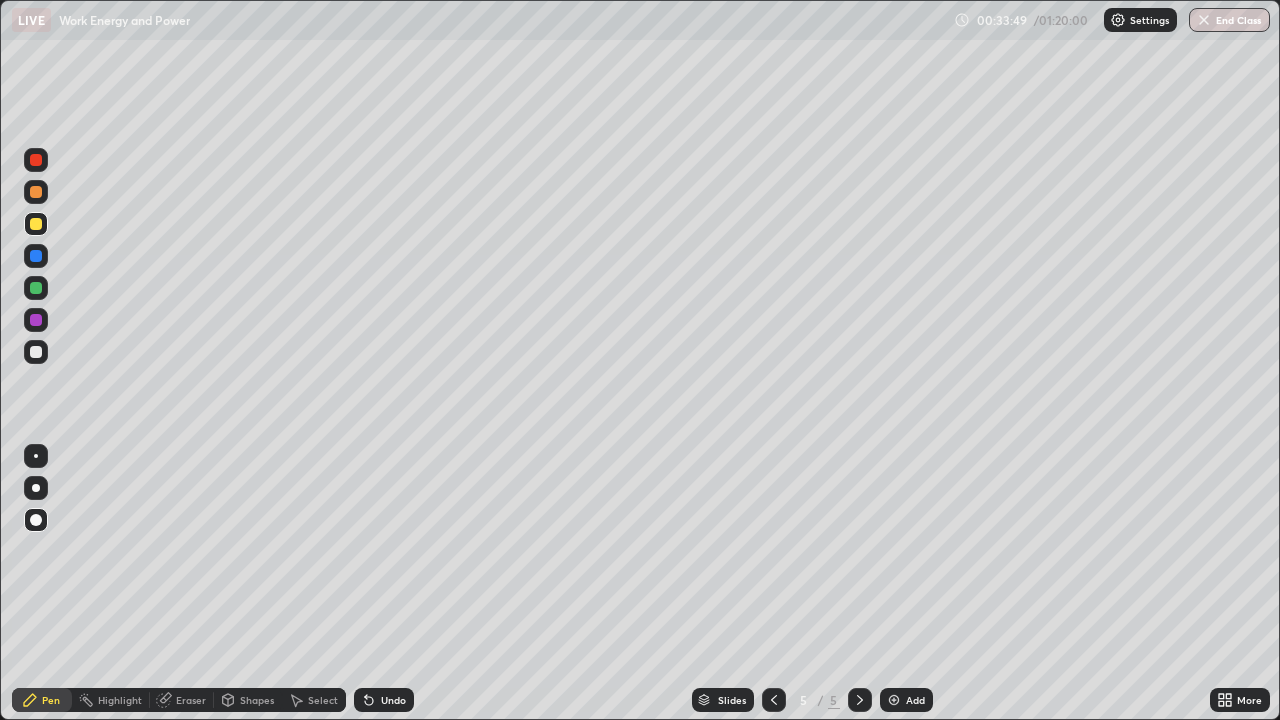 click at bounding box center [36, 160] 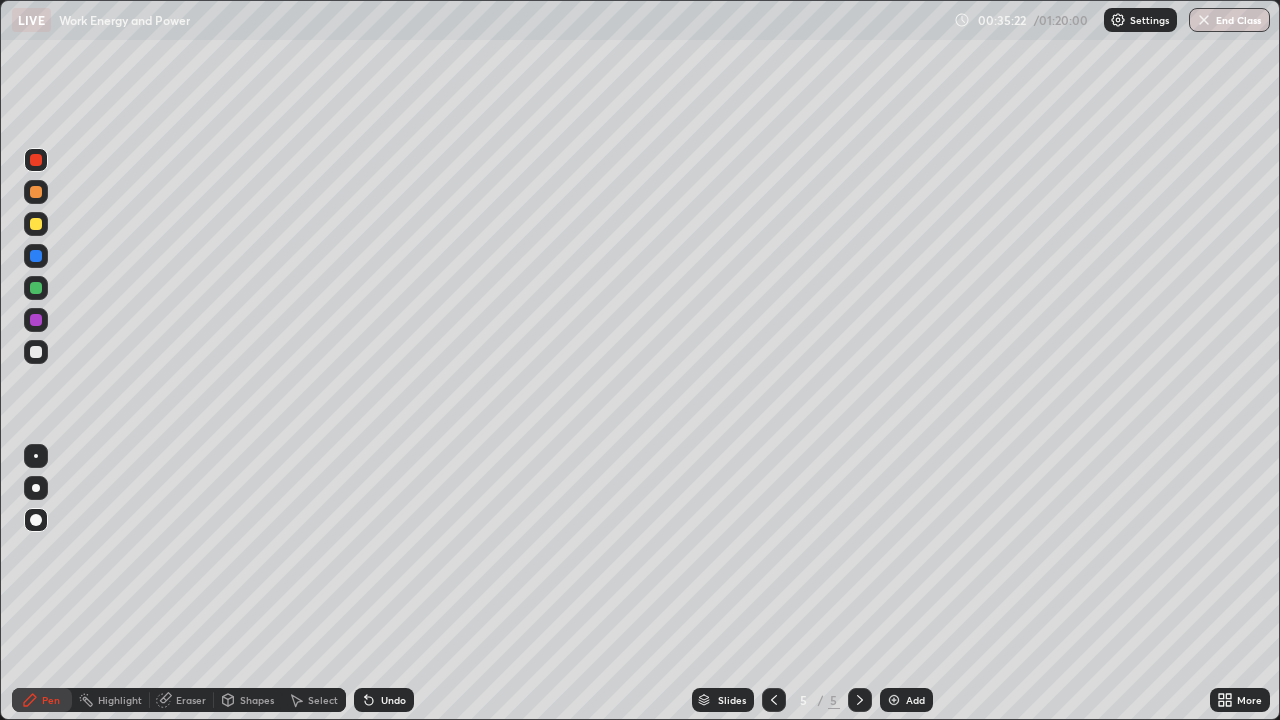 click on "Add" at bounding box center [906, 700] 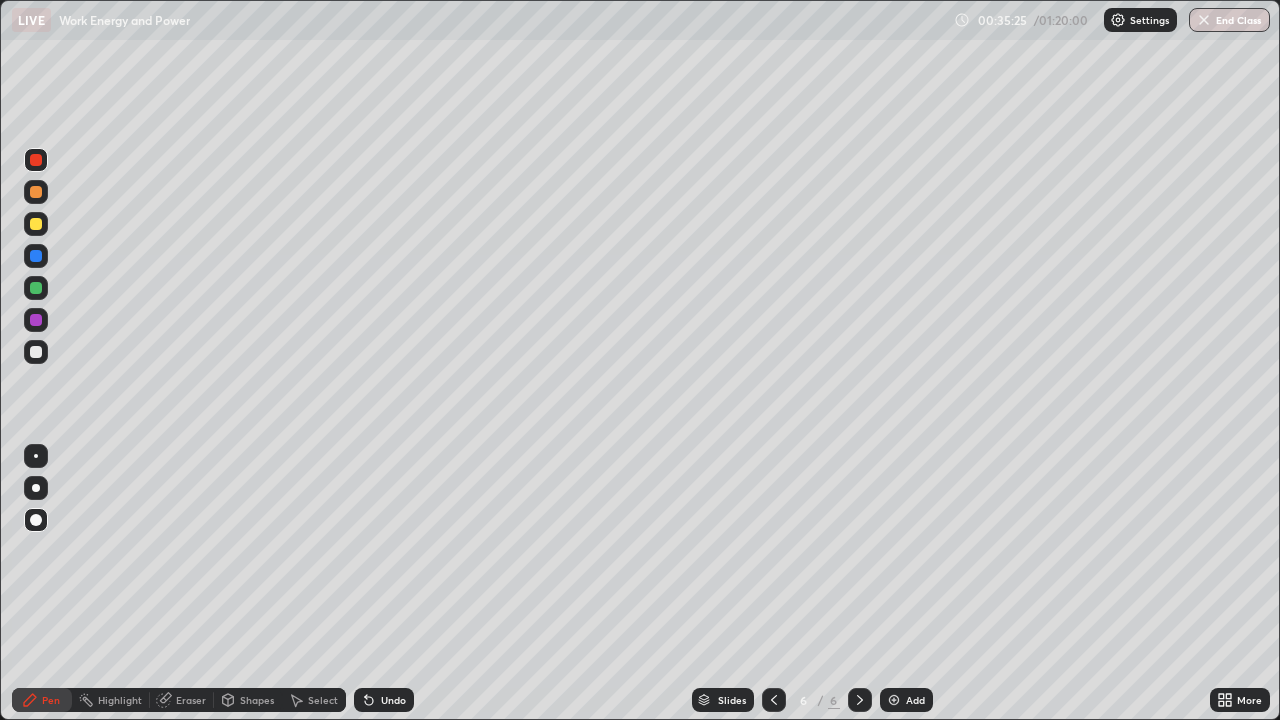 click at bounding box center [36, 352] 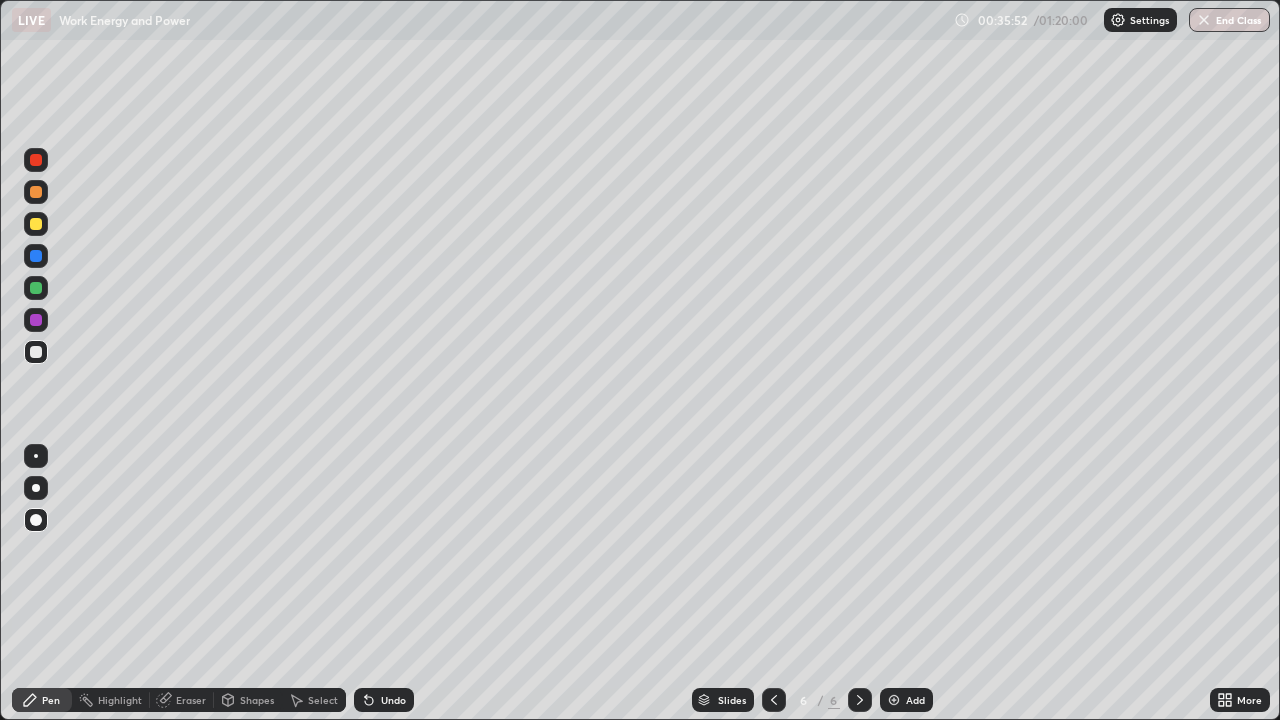 click at bounding box center (36, 224) 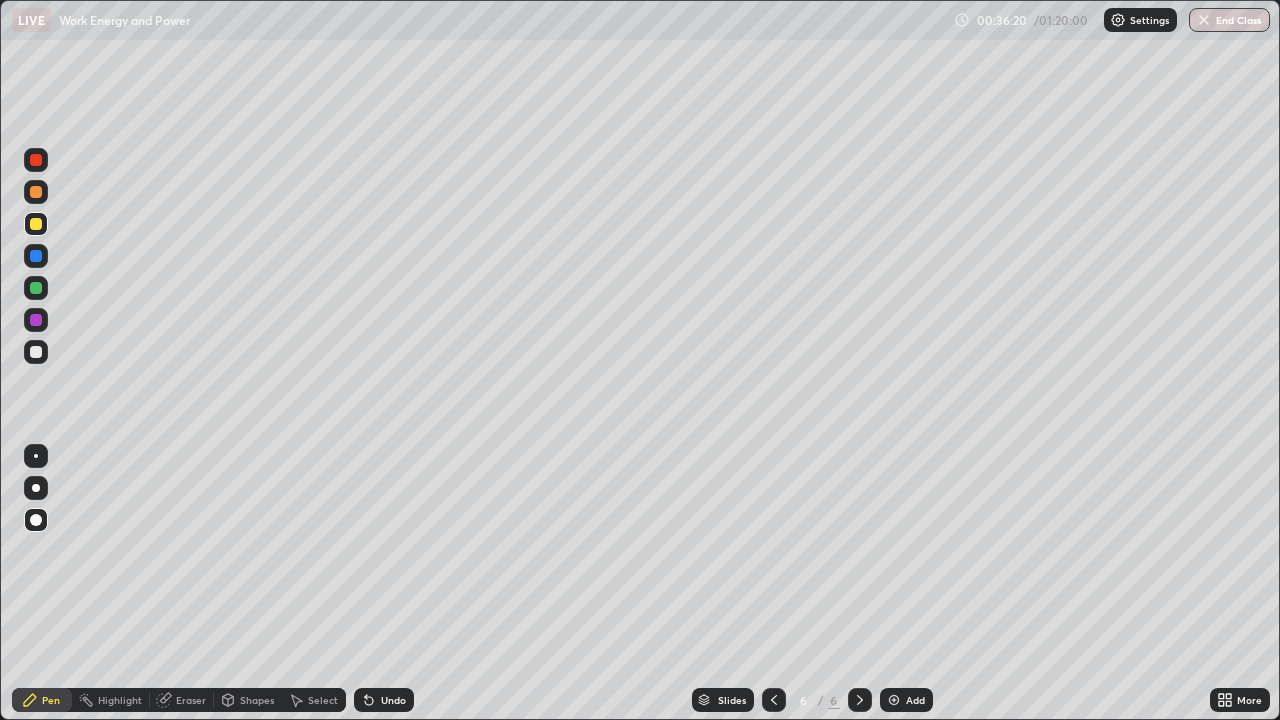 click at bounding box center (36, 160) 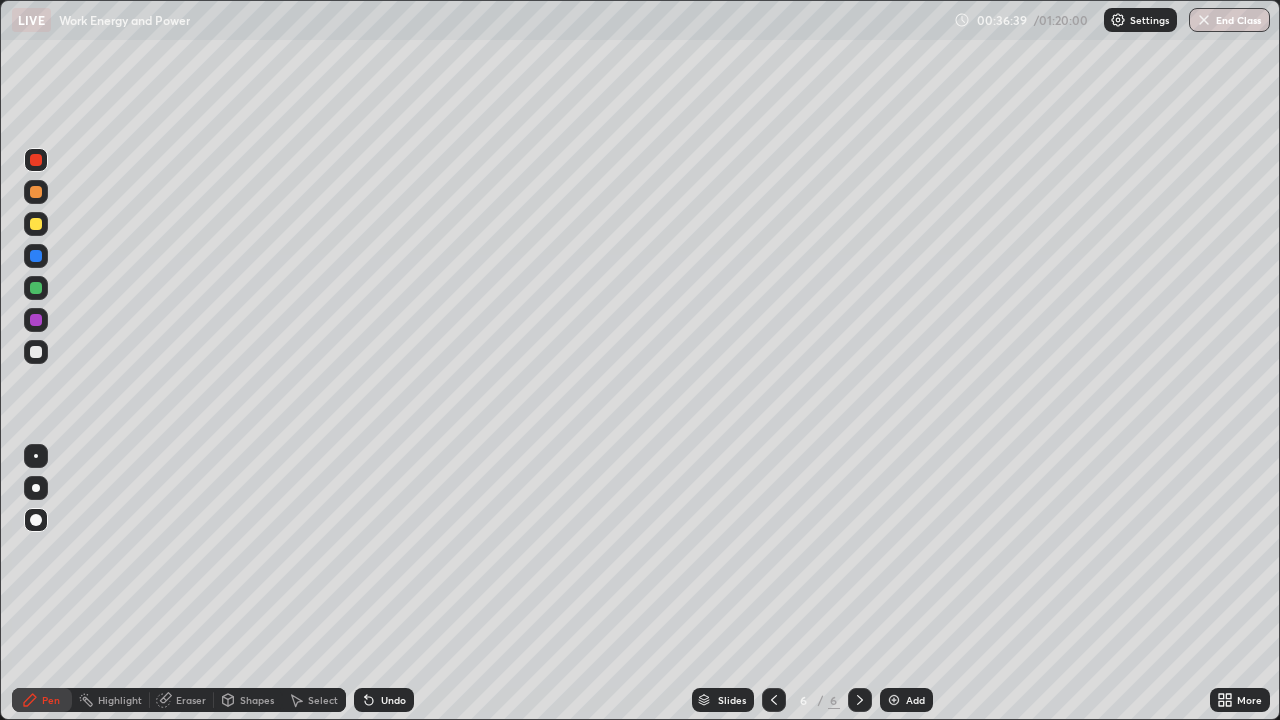 click at bounding box center (36, 192) 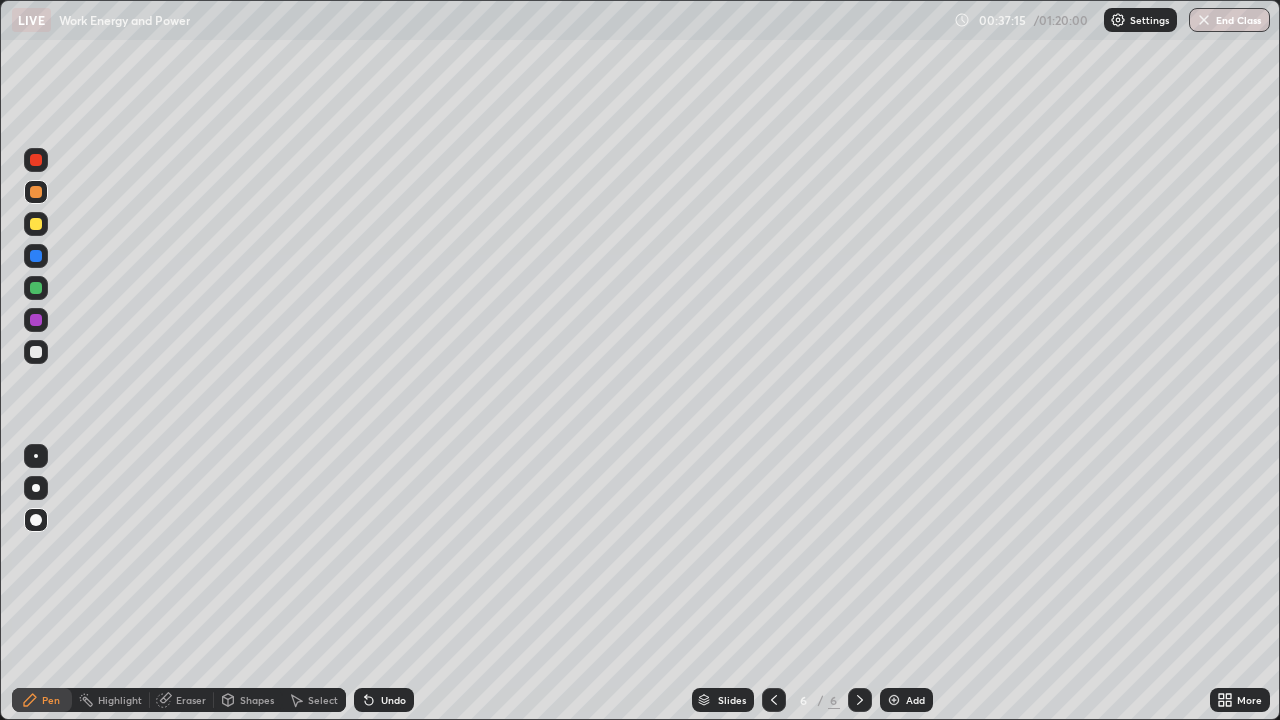 click at bounding box center (36, 352) 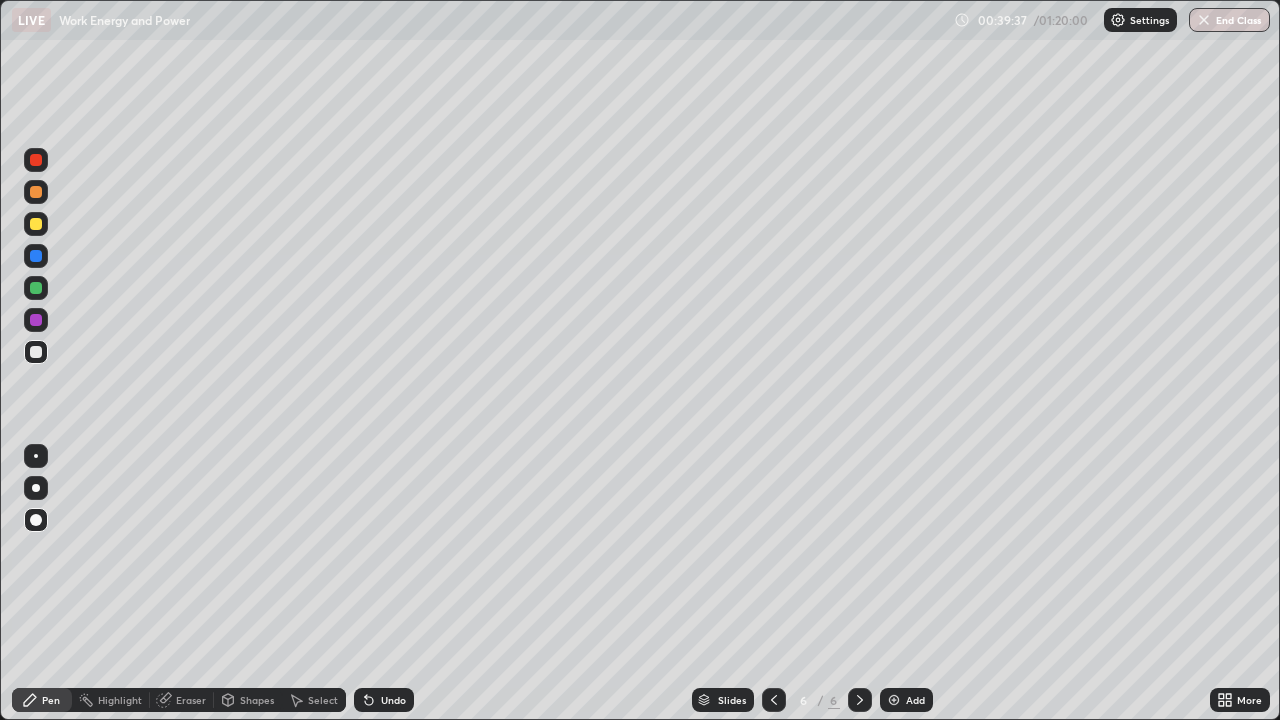 click at bounding box center [36, 224] 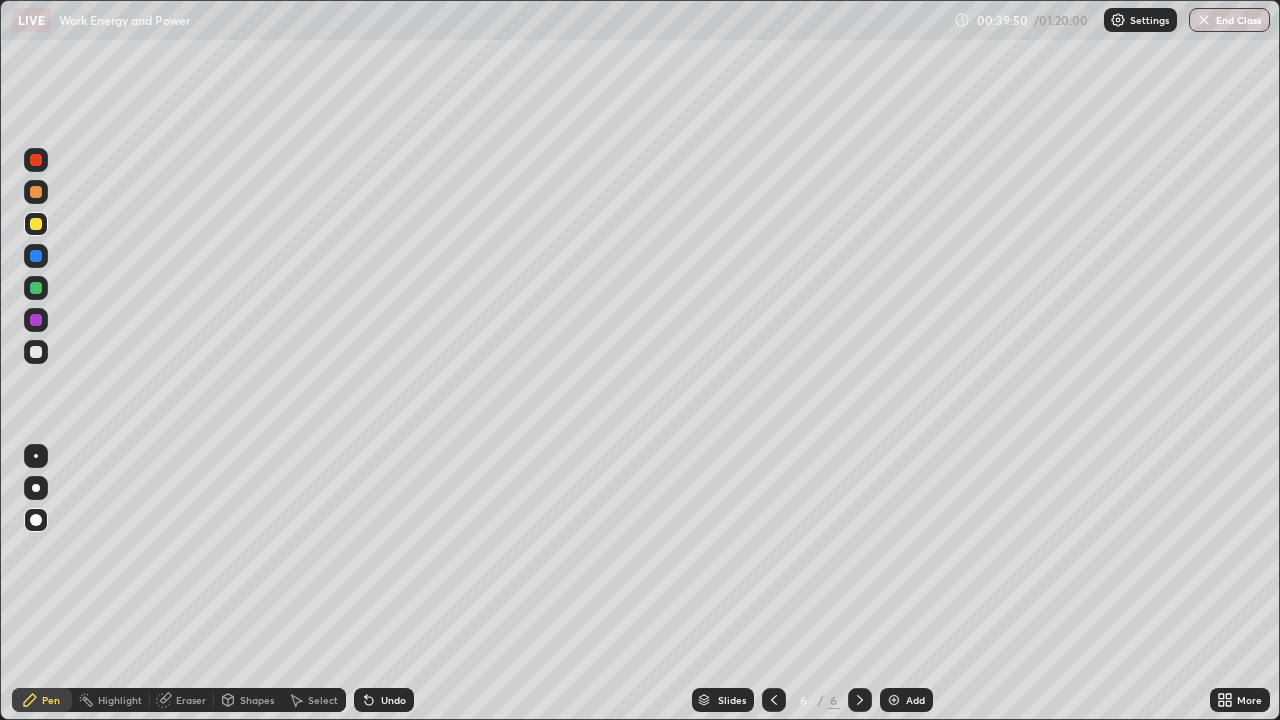click on "Undo" at bounding box center (393, 700) 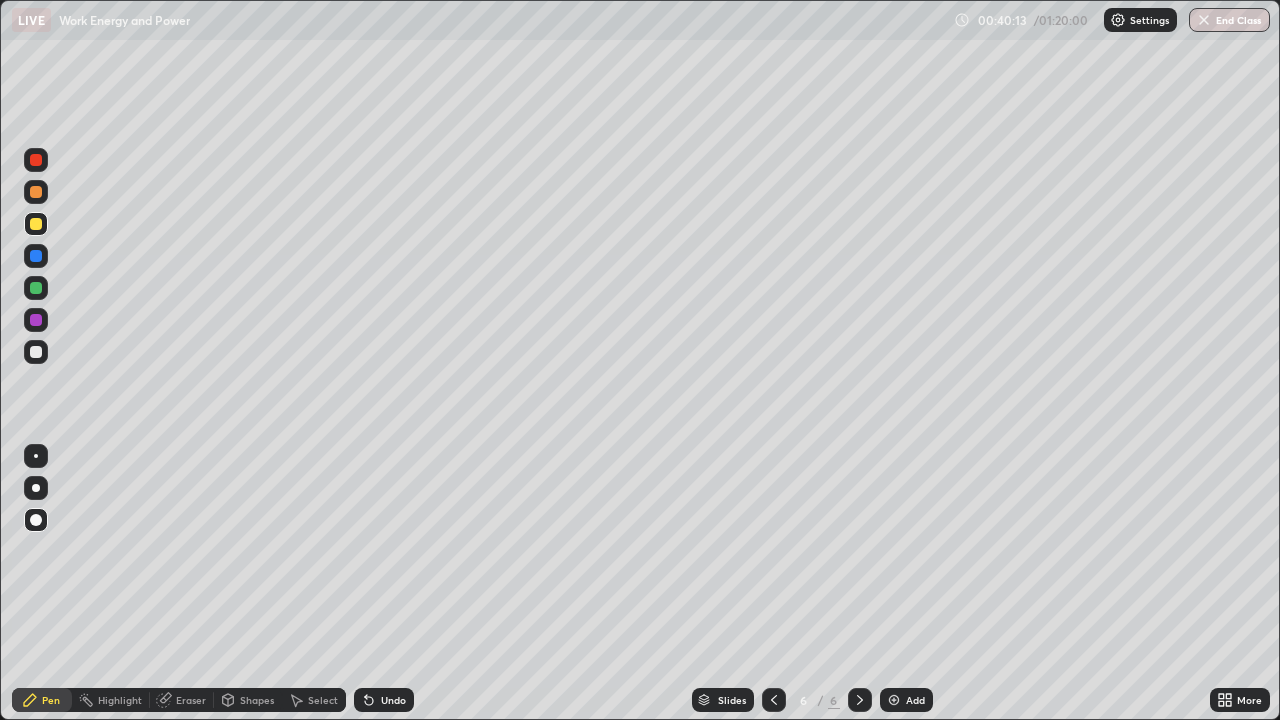 click on "Undo" at bounding box center [393, 700] 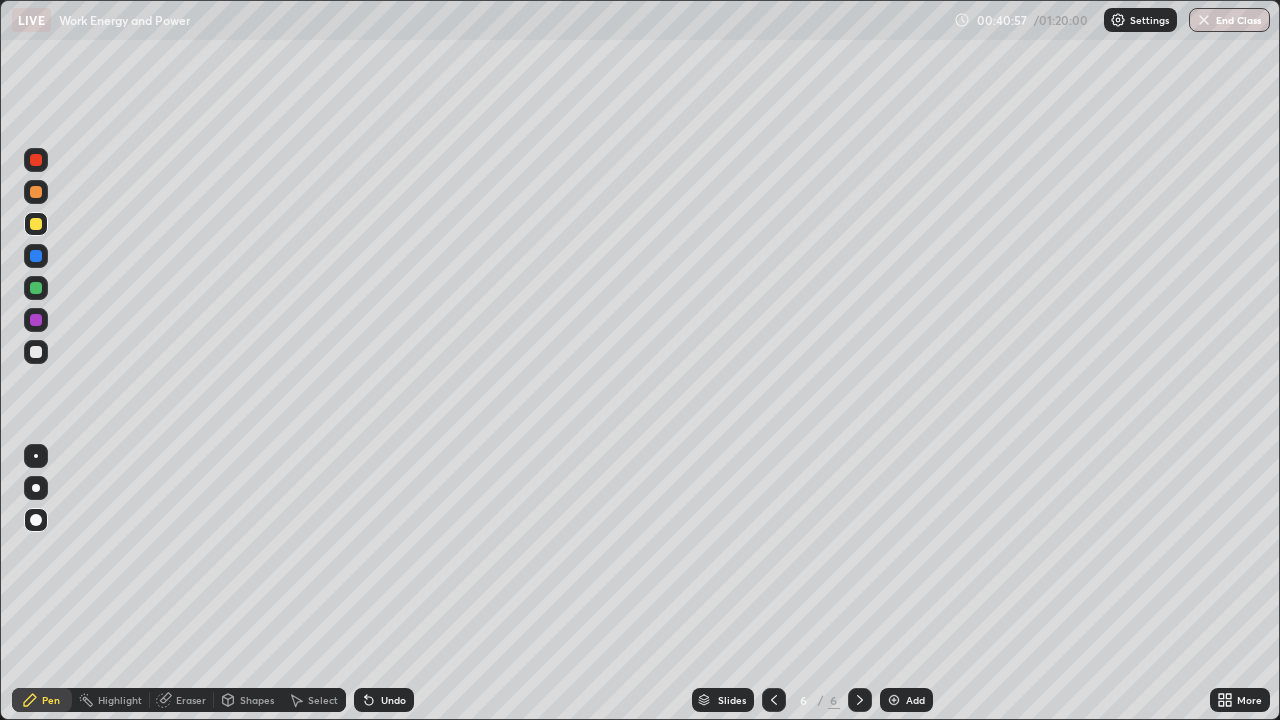 click at bounding box center (36, 288) 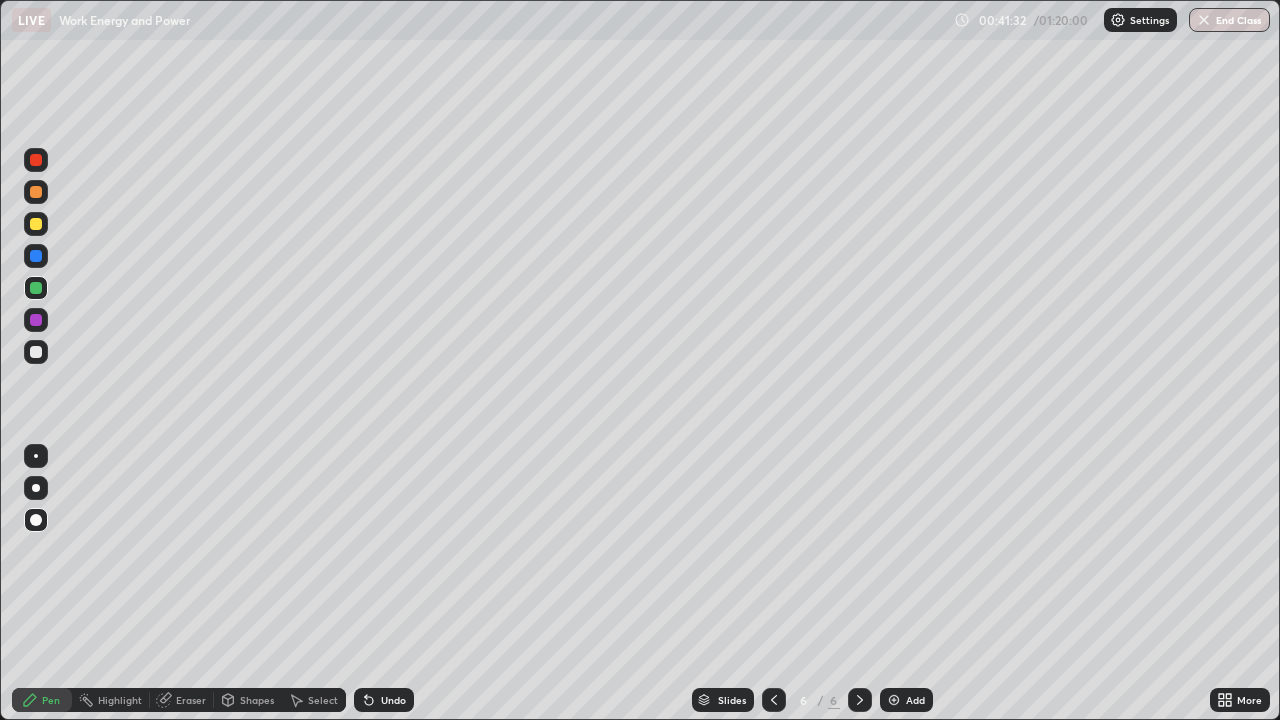 click on "Eraser" at bounding box center (191, 700) 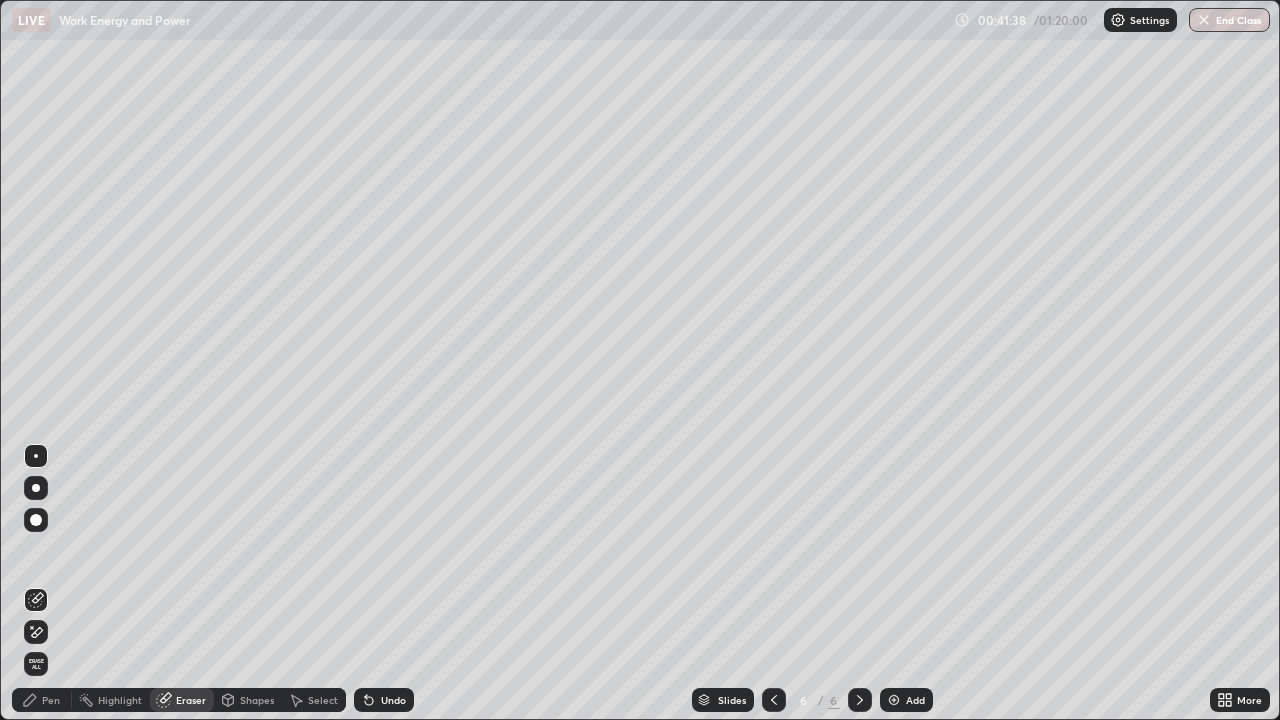 click on "Pen" at bounding box center [51, 700] 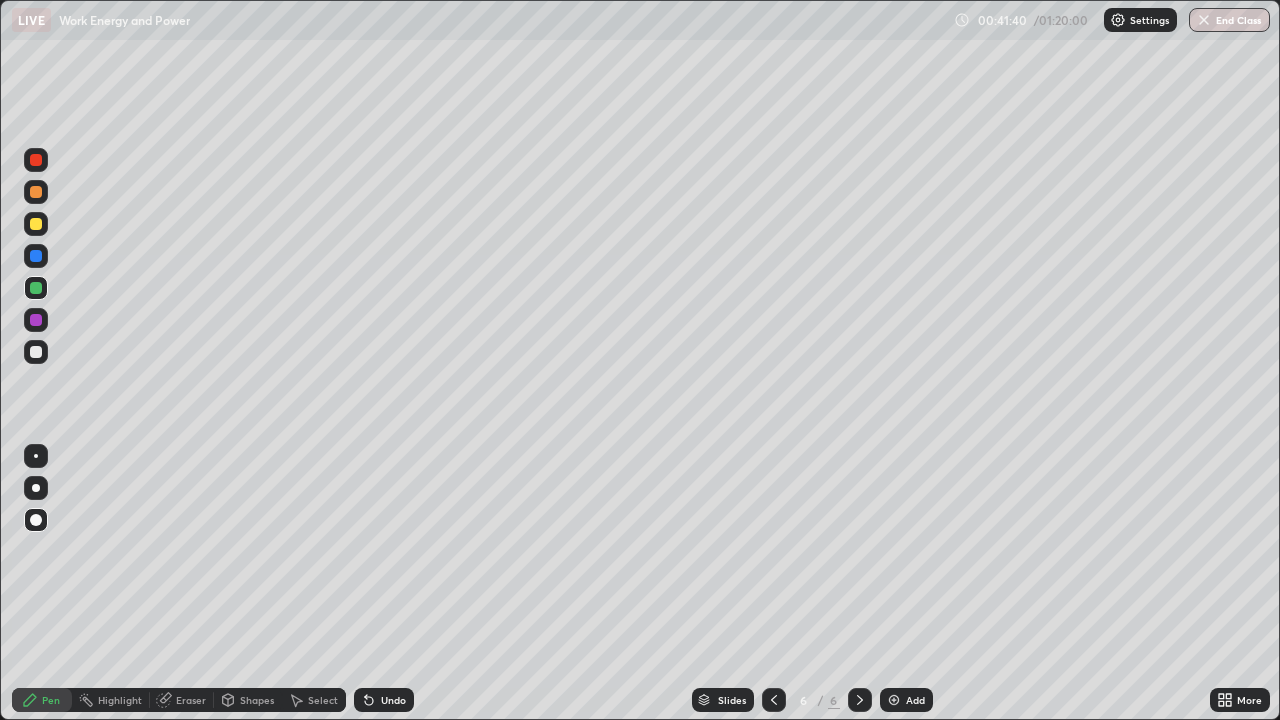 click at bounding box center (36, 224) 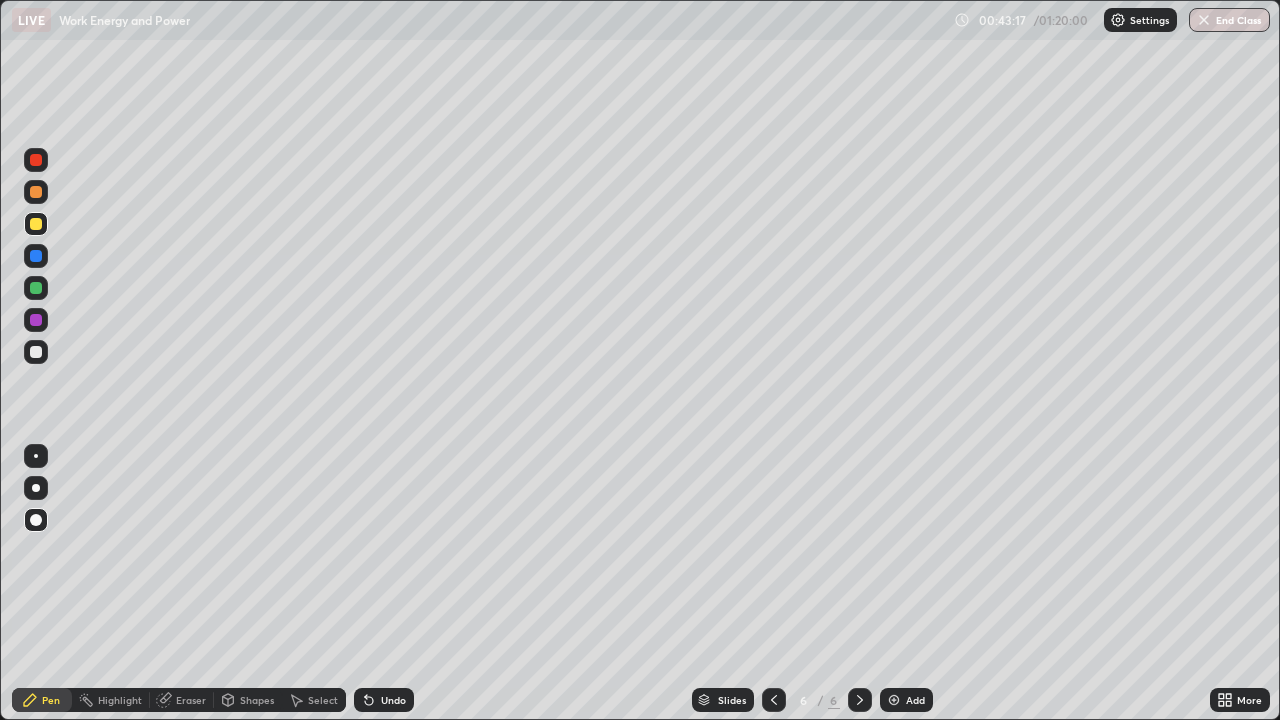 click 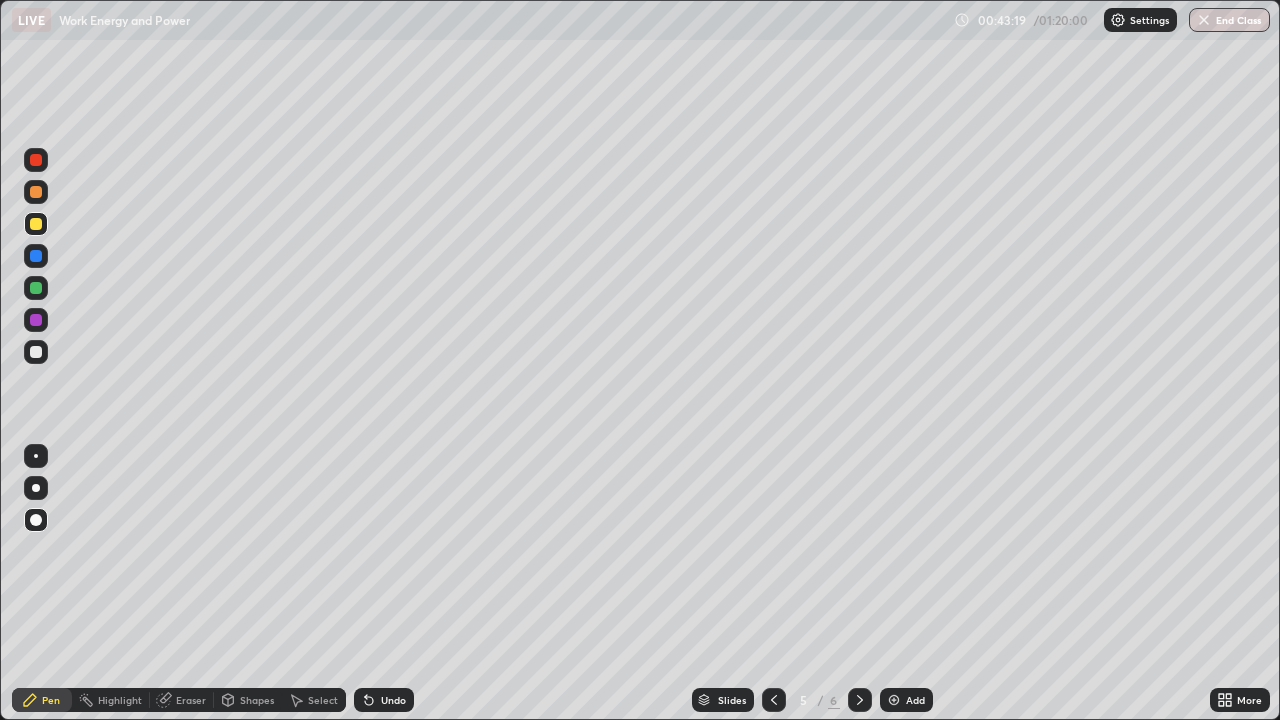 click 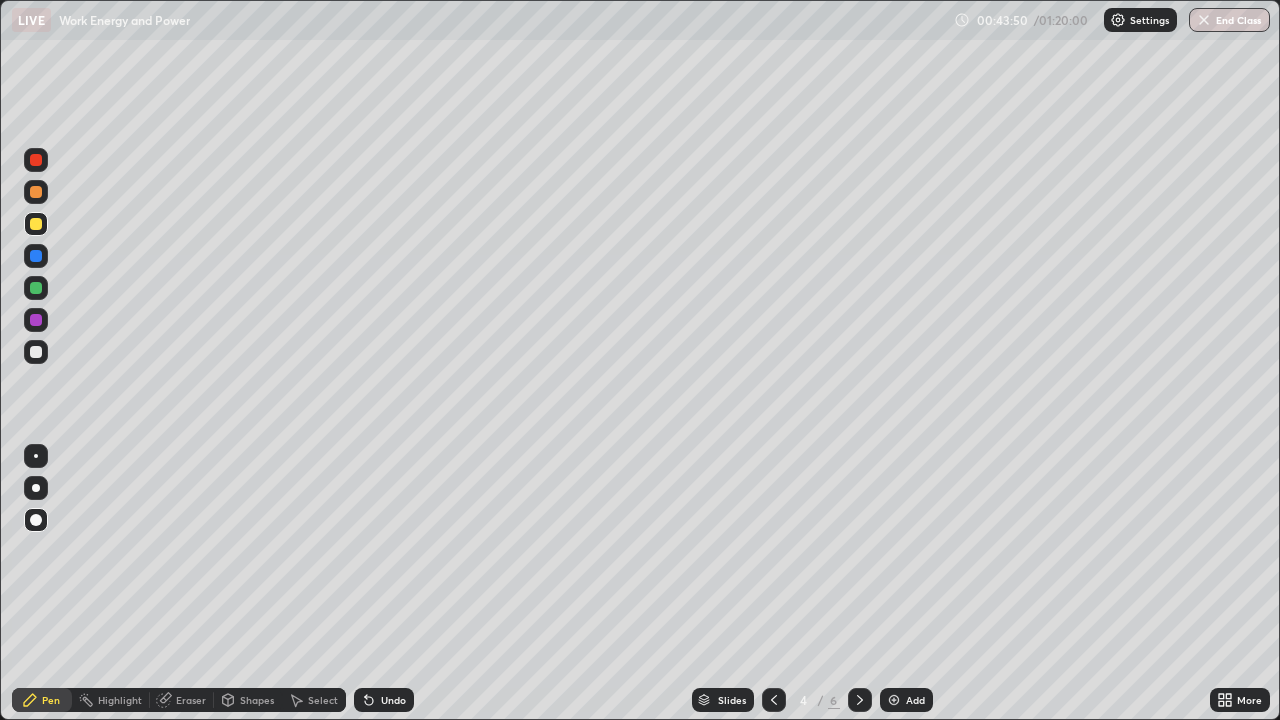 click 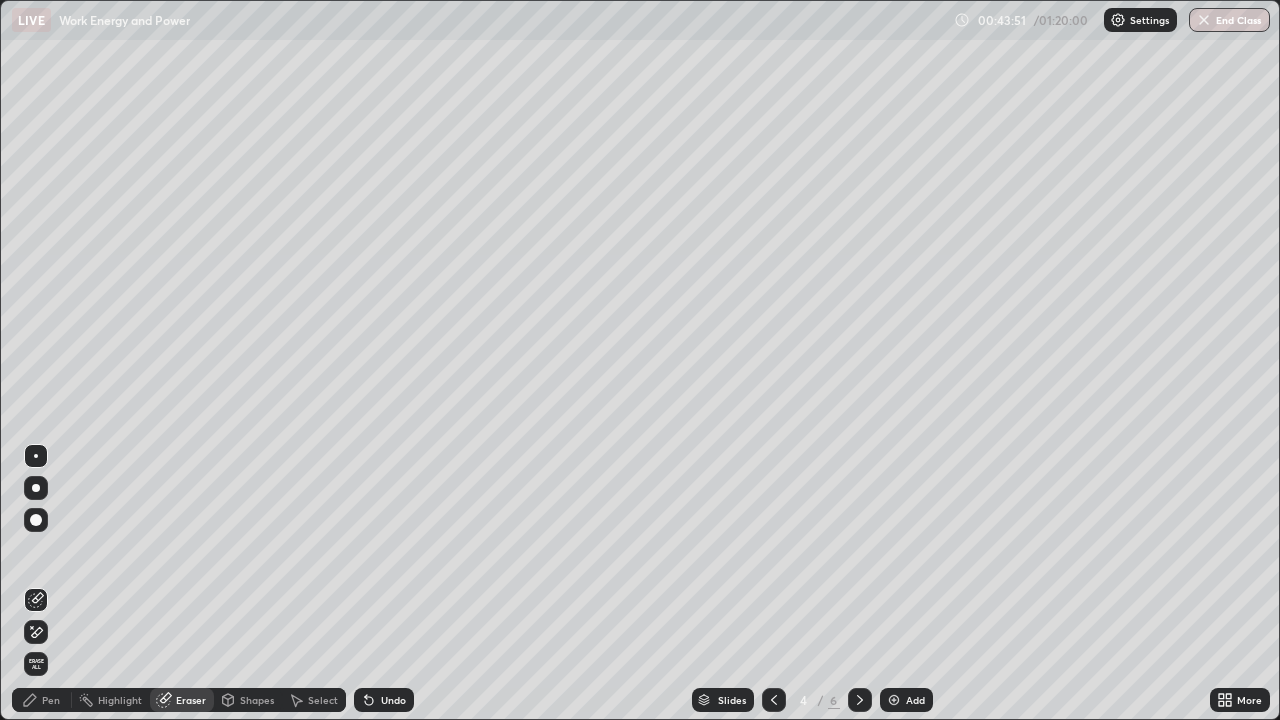 click 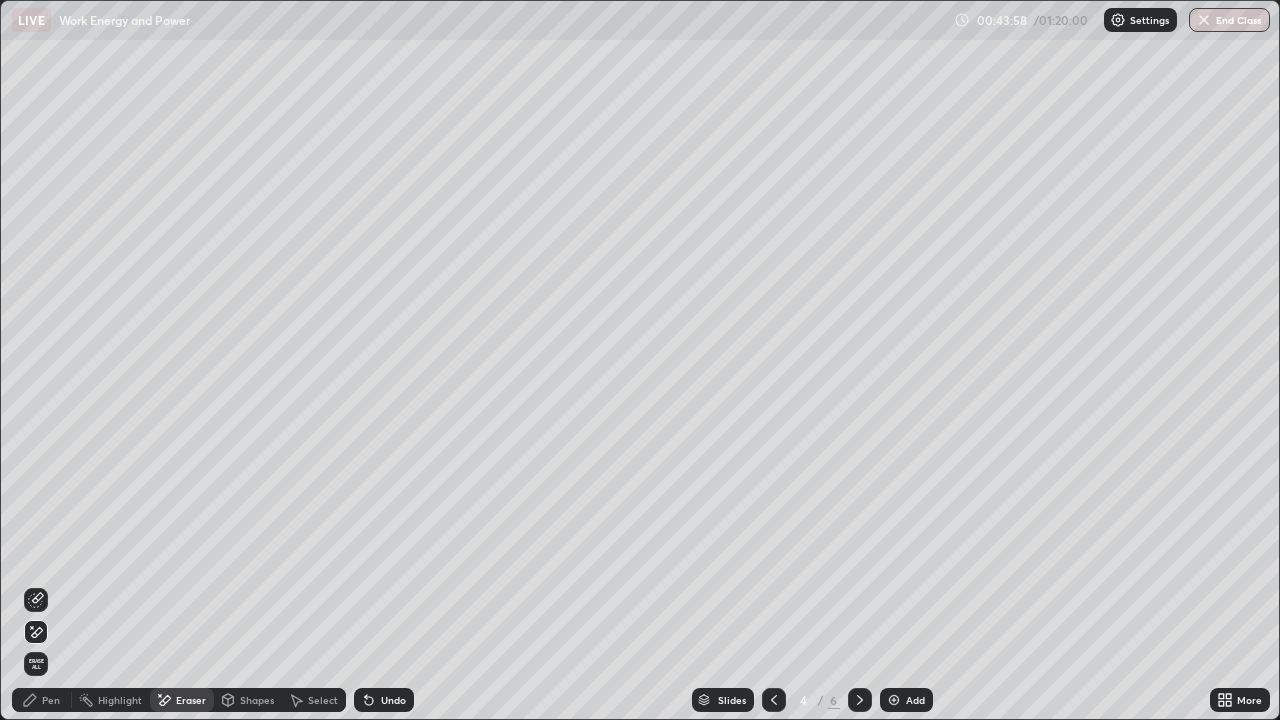 click on "Pen" at bounding box center [51, 700] 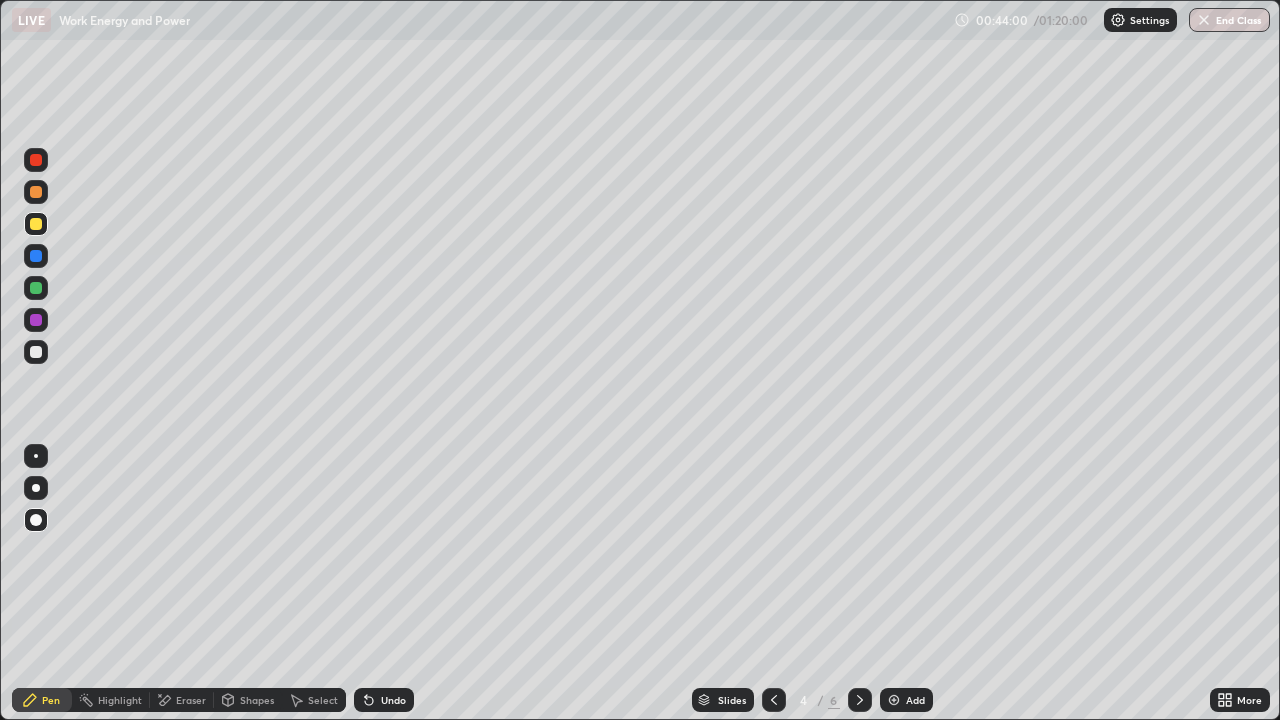 click at bounding box center [36, 288] 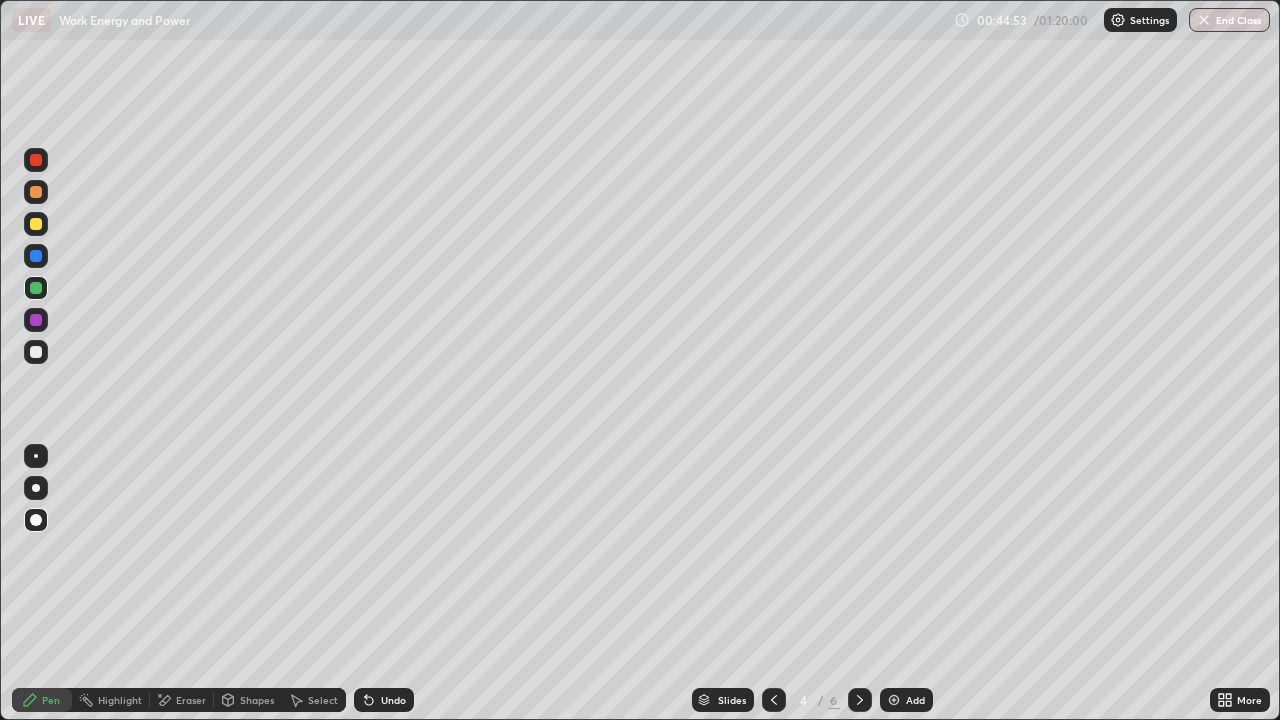 click on "Undo" at bounding box center (393, 700) 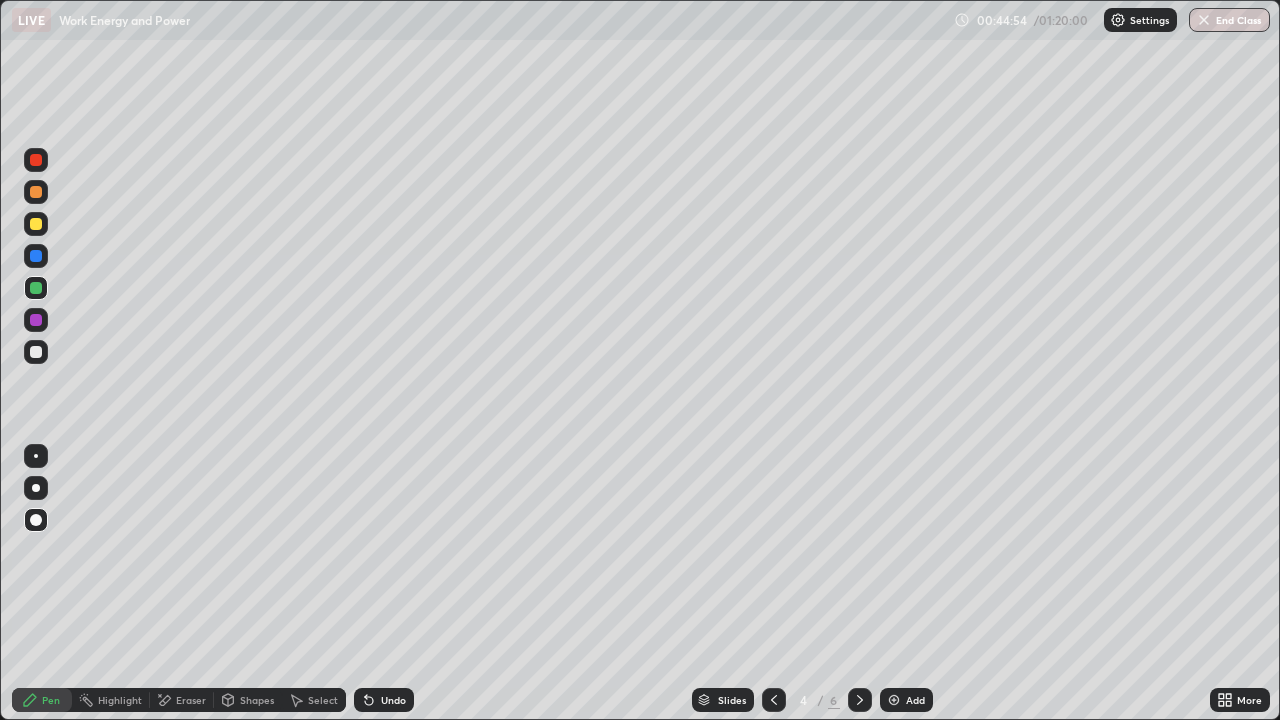 click on "Undo" at bounding box center (393, 700) 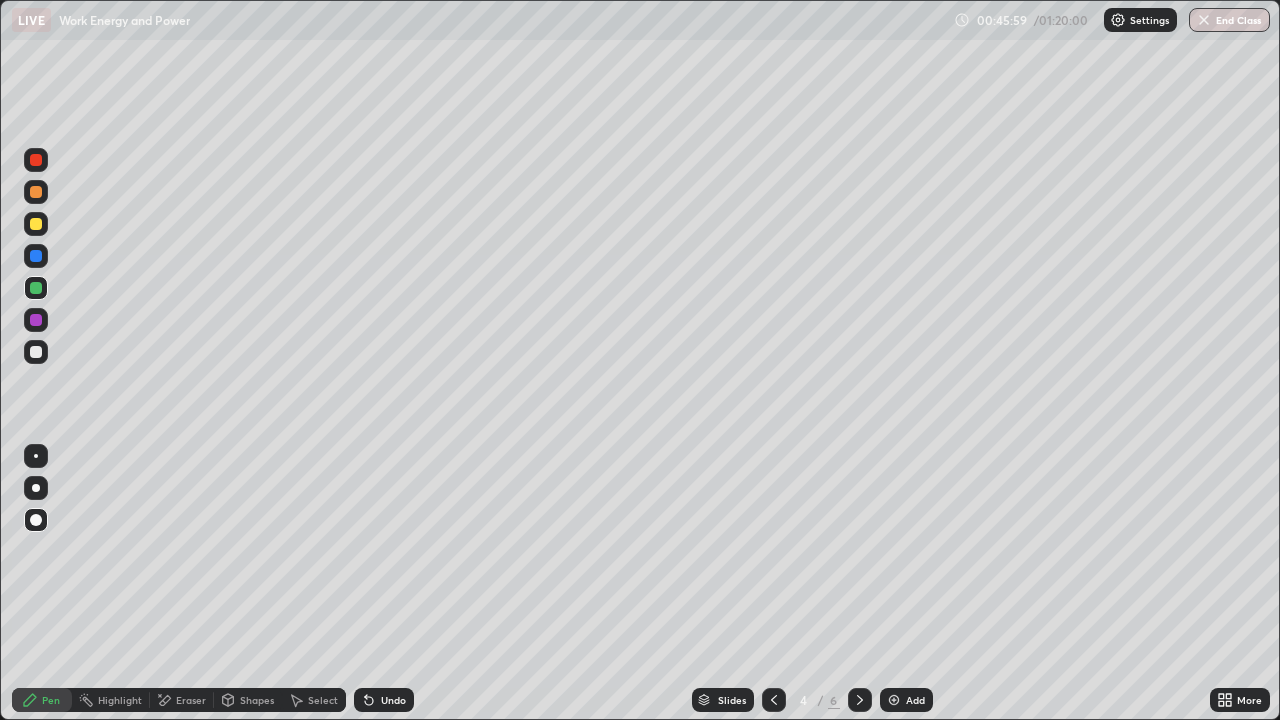 click at bounding box center (36, 256) 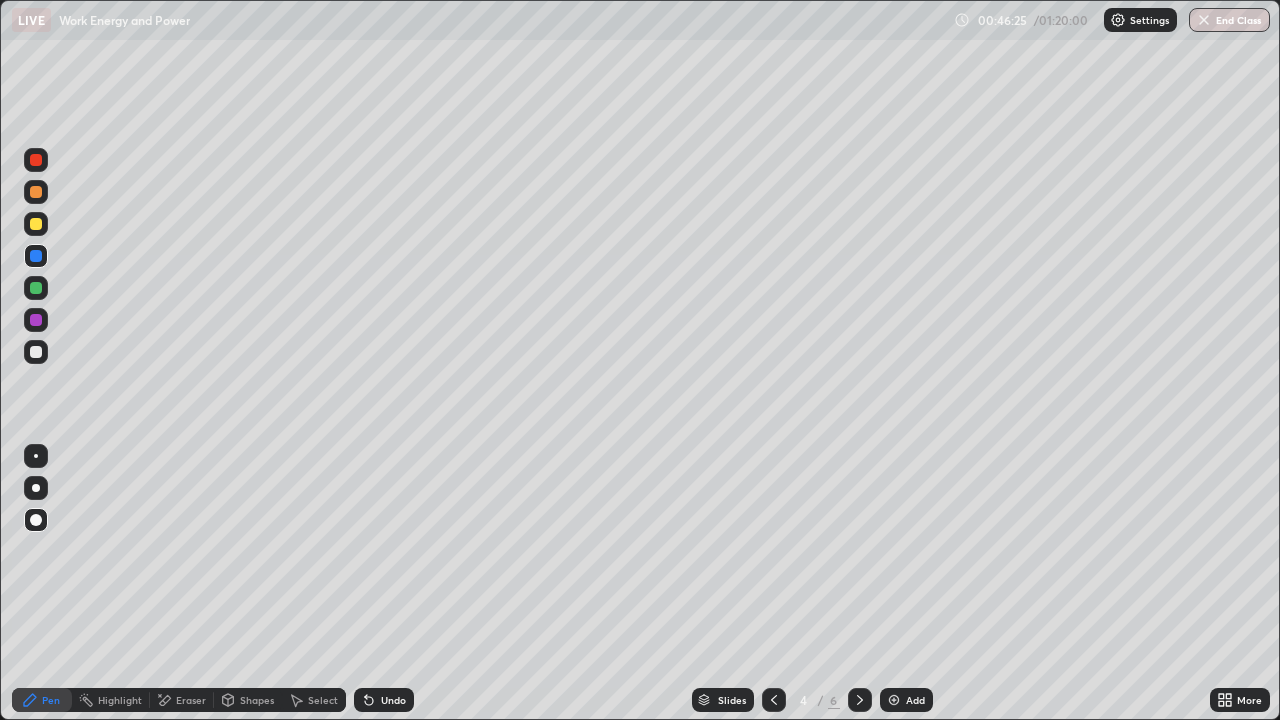 click on "Undo" at bounding box center (393, 700) 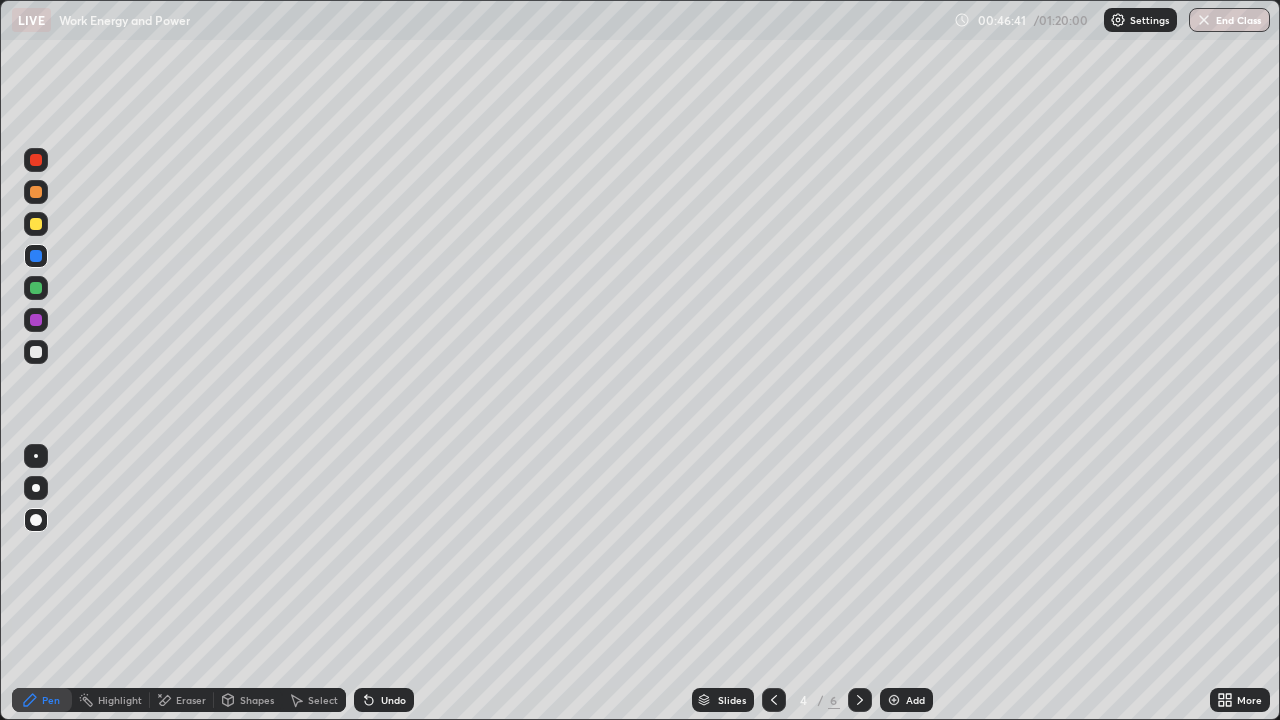 click at bounding box center (36, 288) 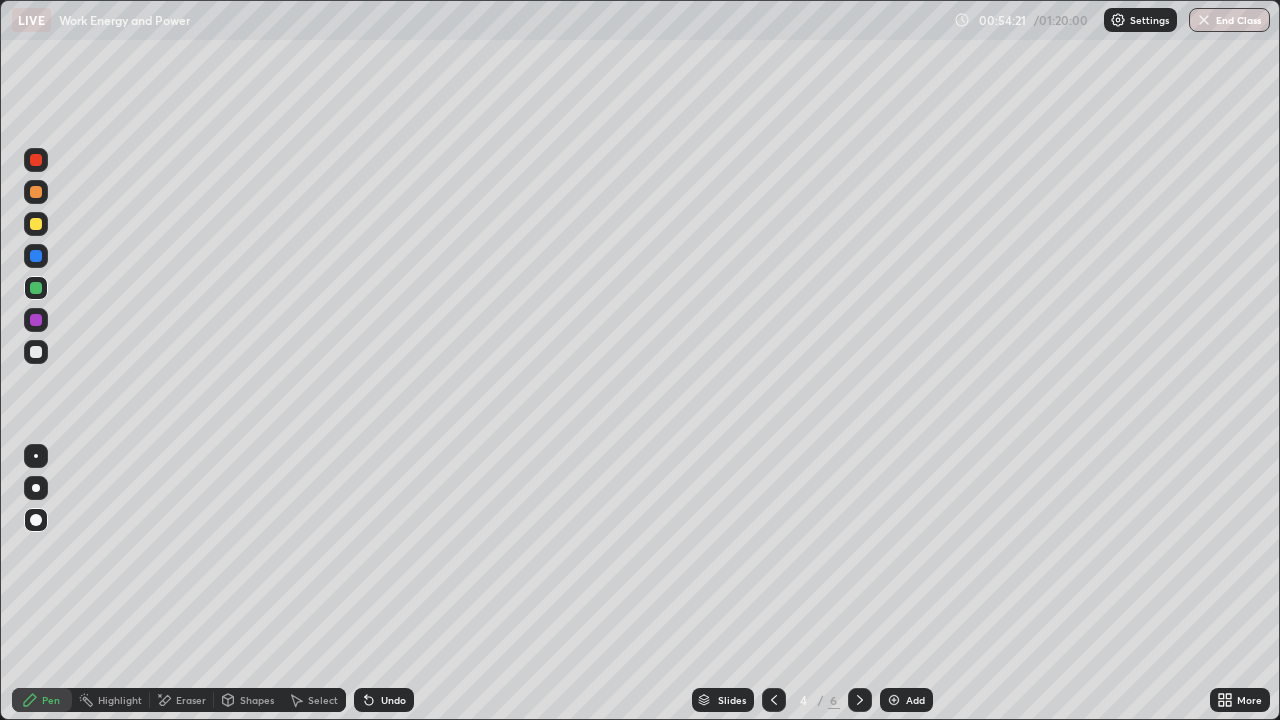 click at bounding box center (860, 700) 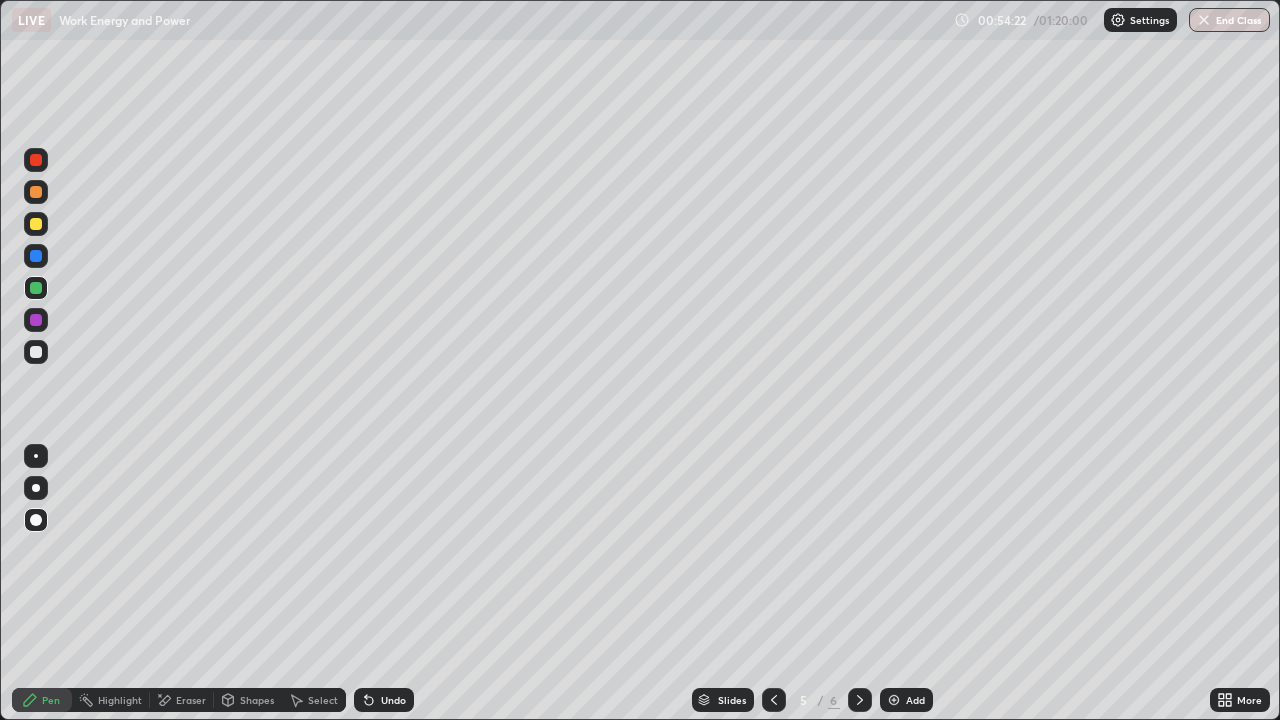 click at bounding box center [860, 700] 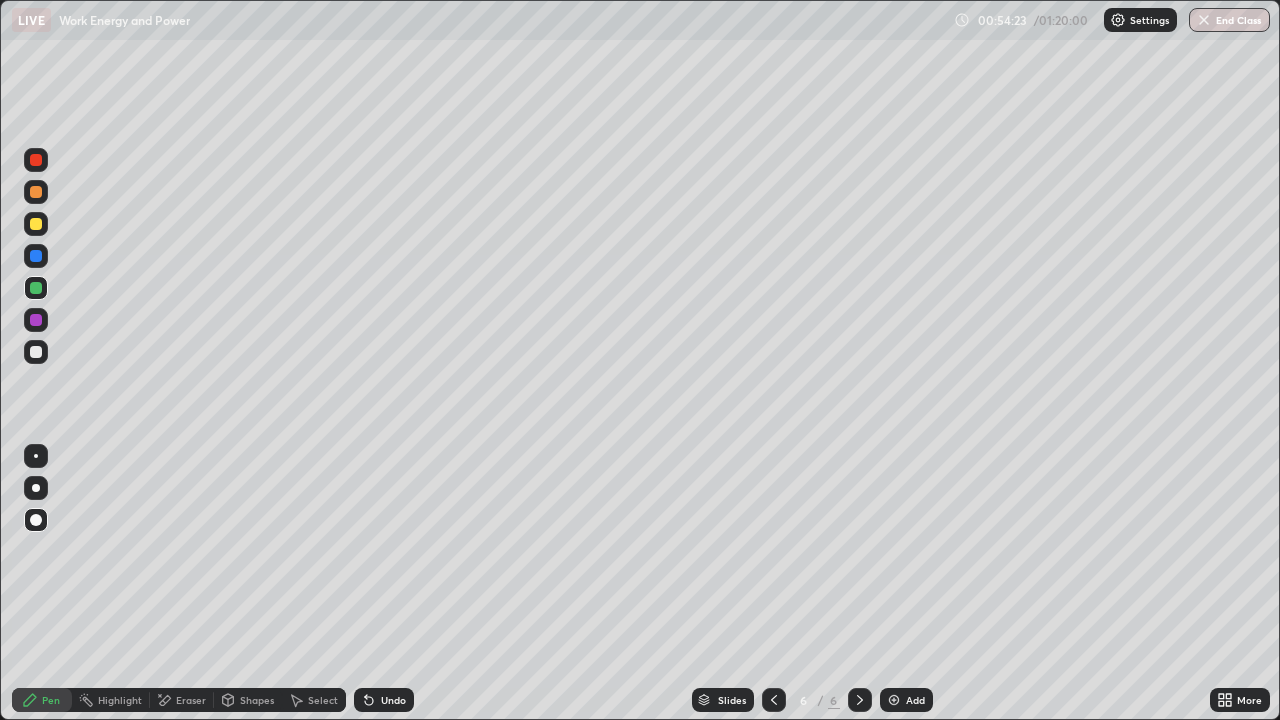click 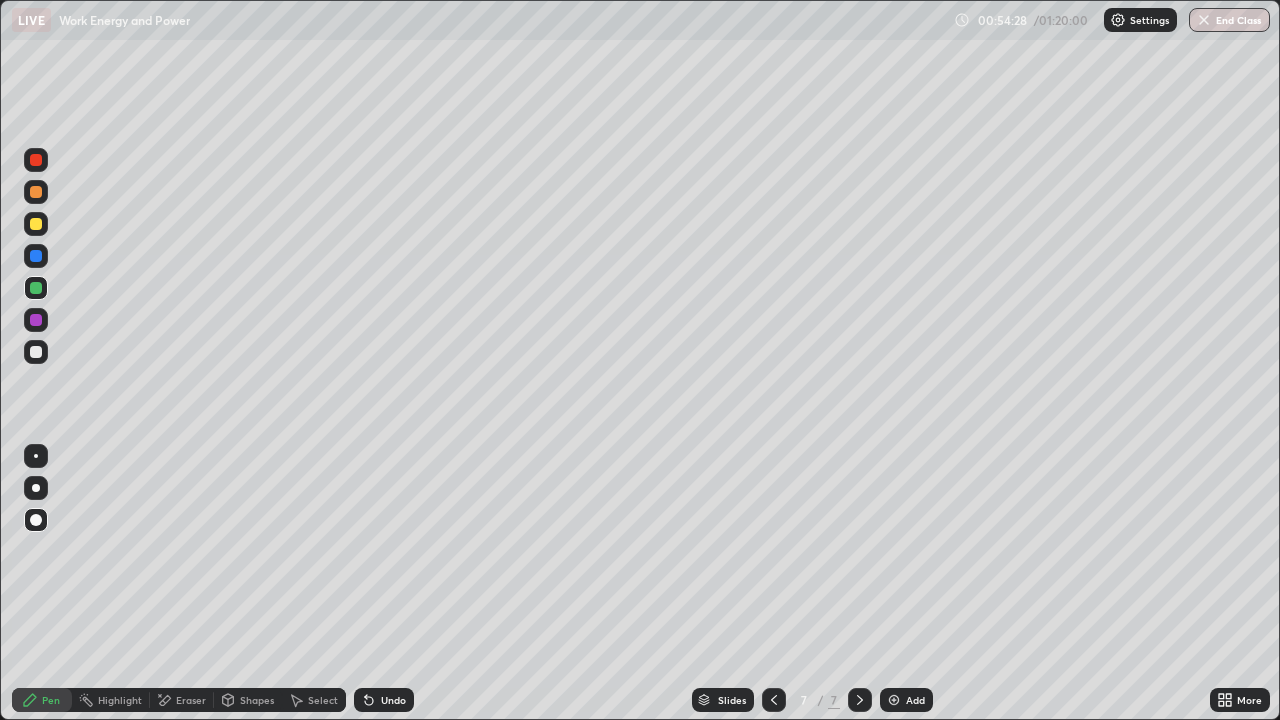 click at bounding box center [36, 192] 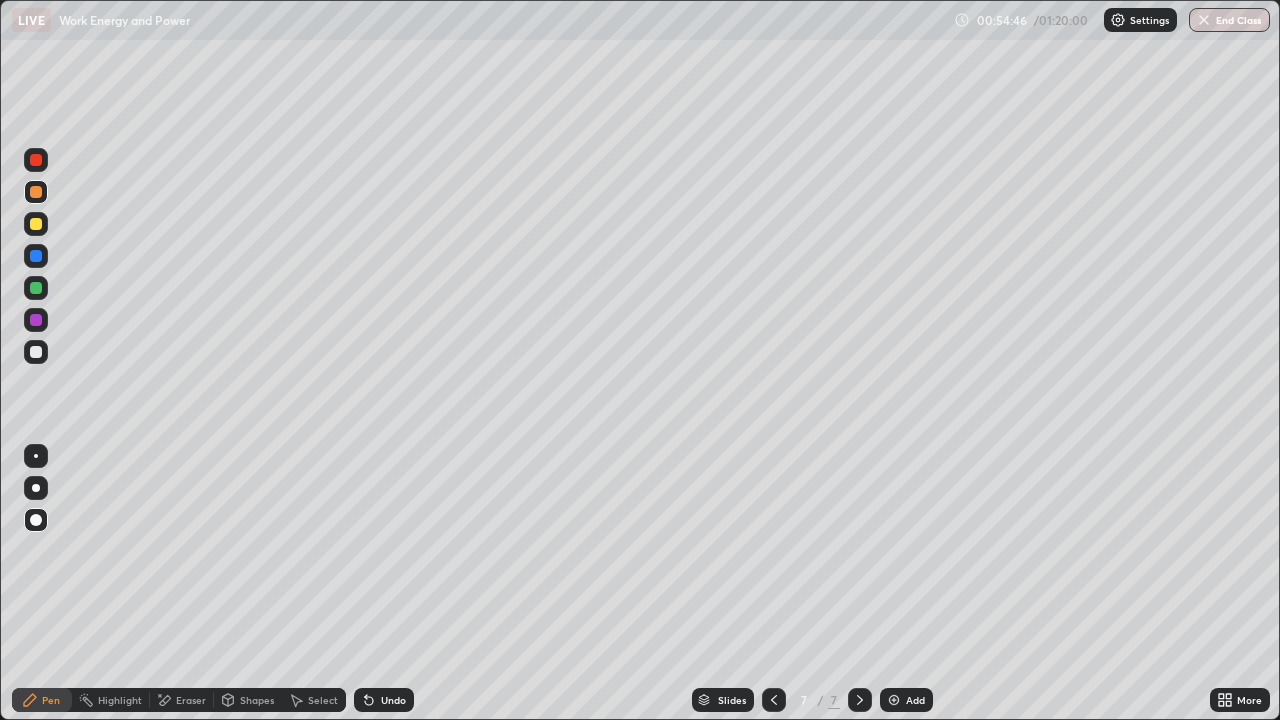 click at bounding box center [36, 352] 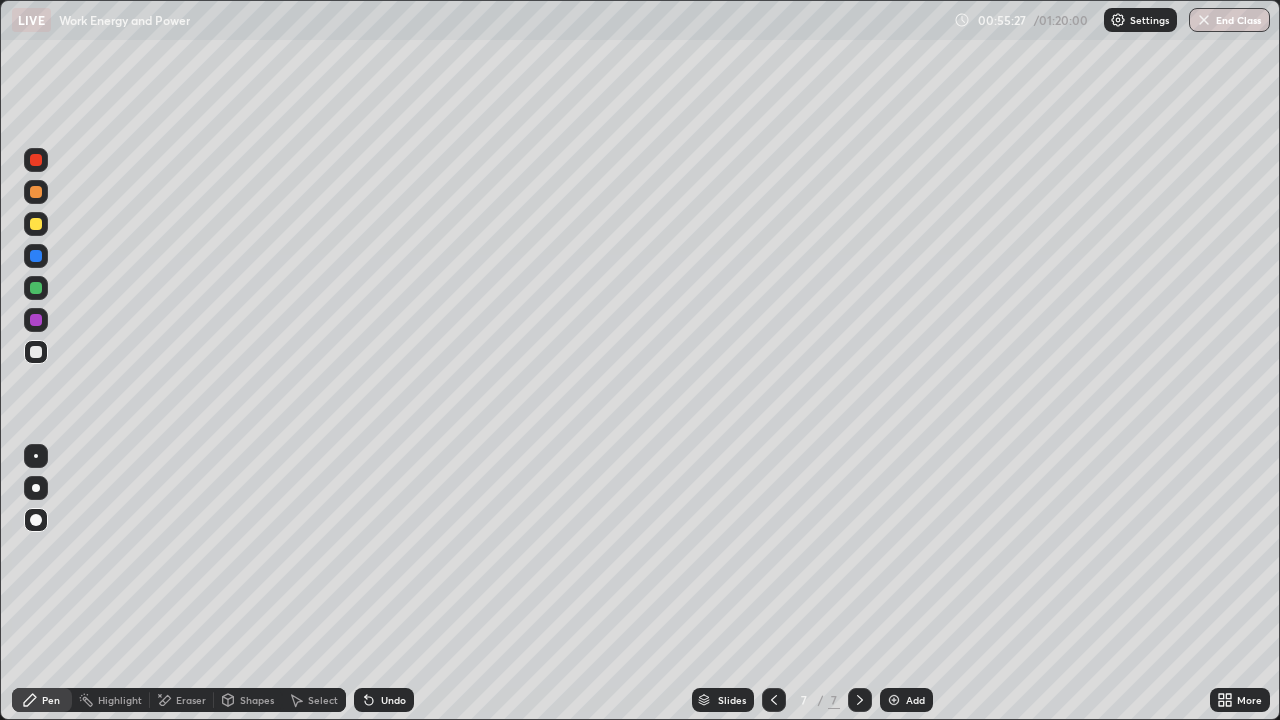 click at bounding box center (36, 288) 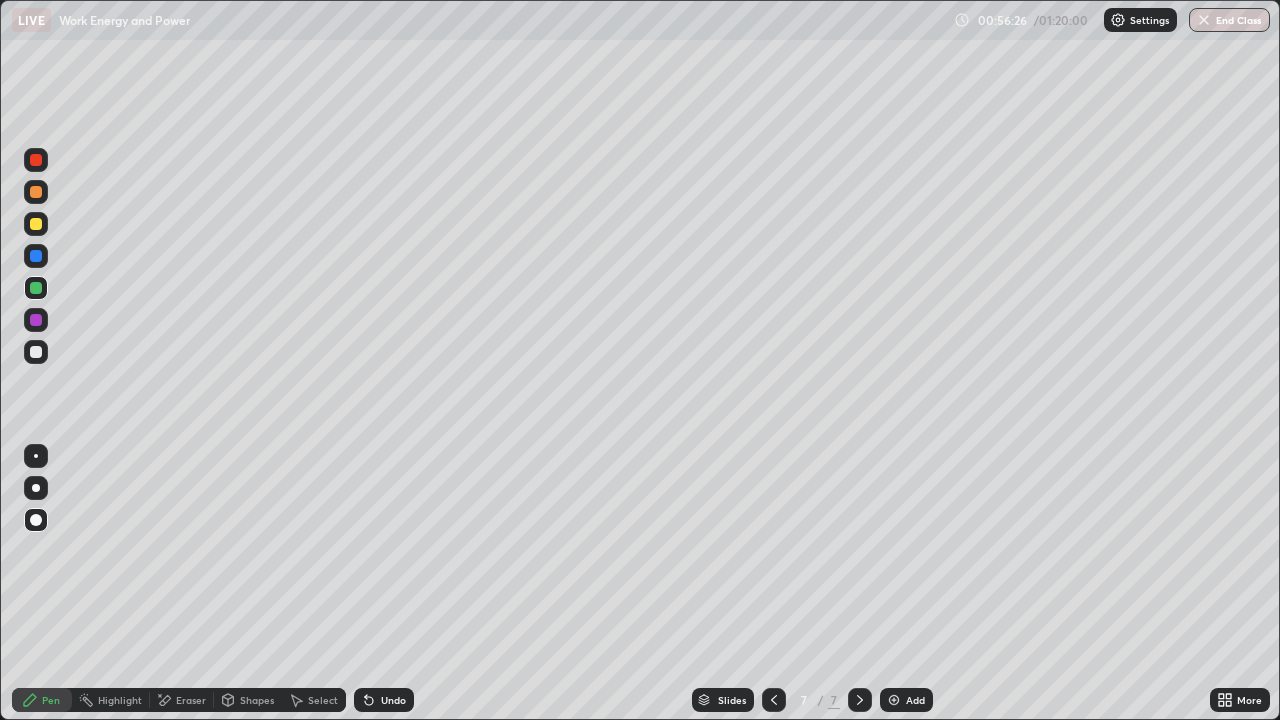 click at bounding box center (36, 224) 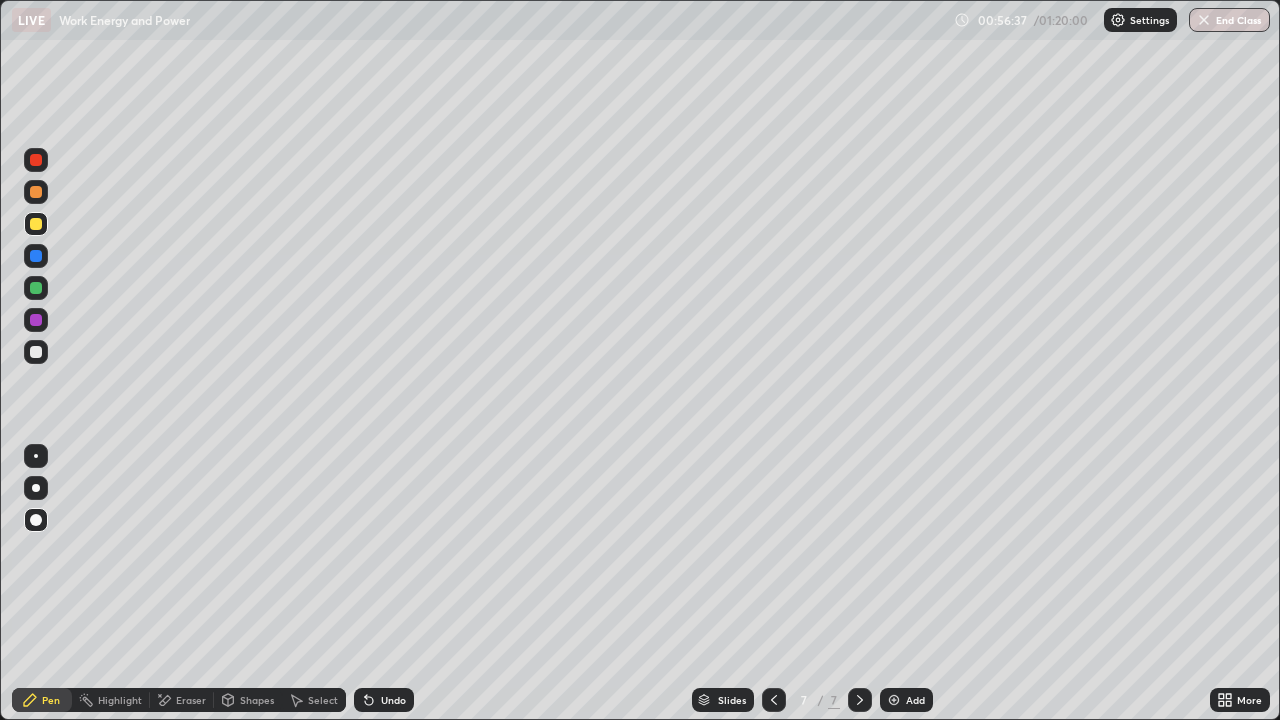 click on "Undo" at bounding box center (384, 700) 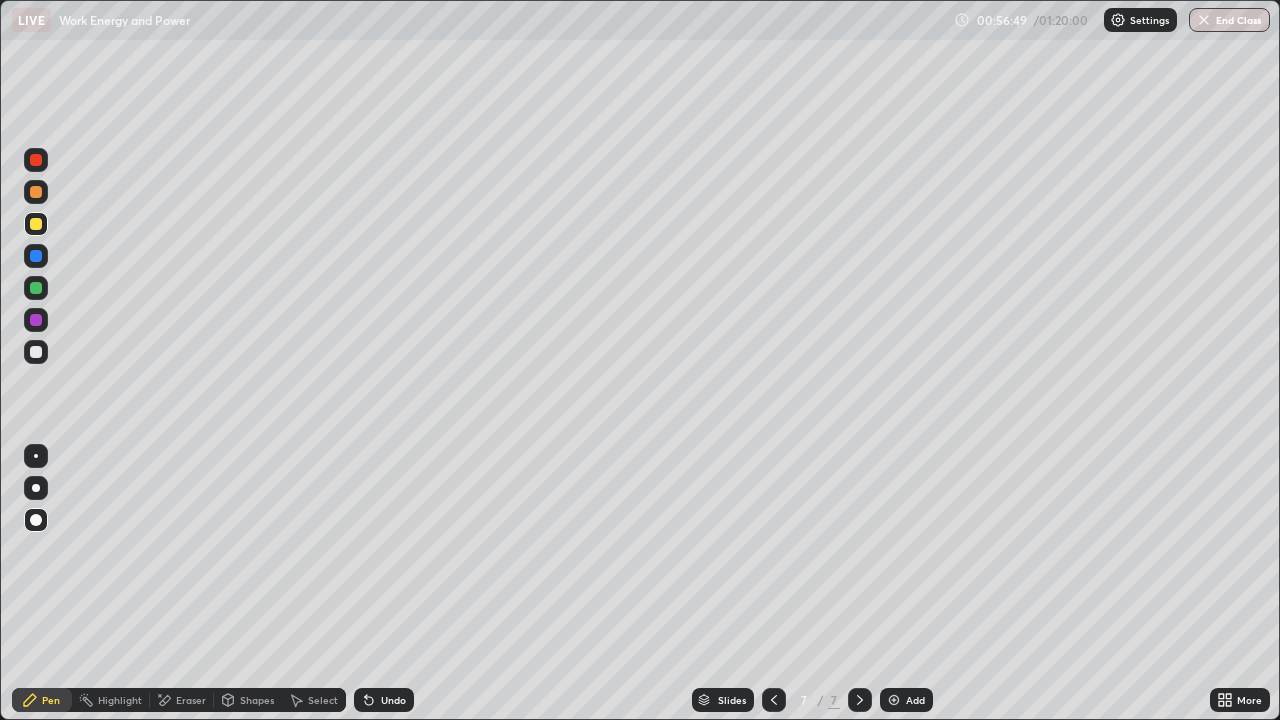 click at bounding box center (36, 160) 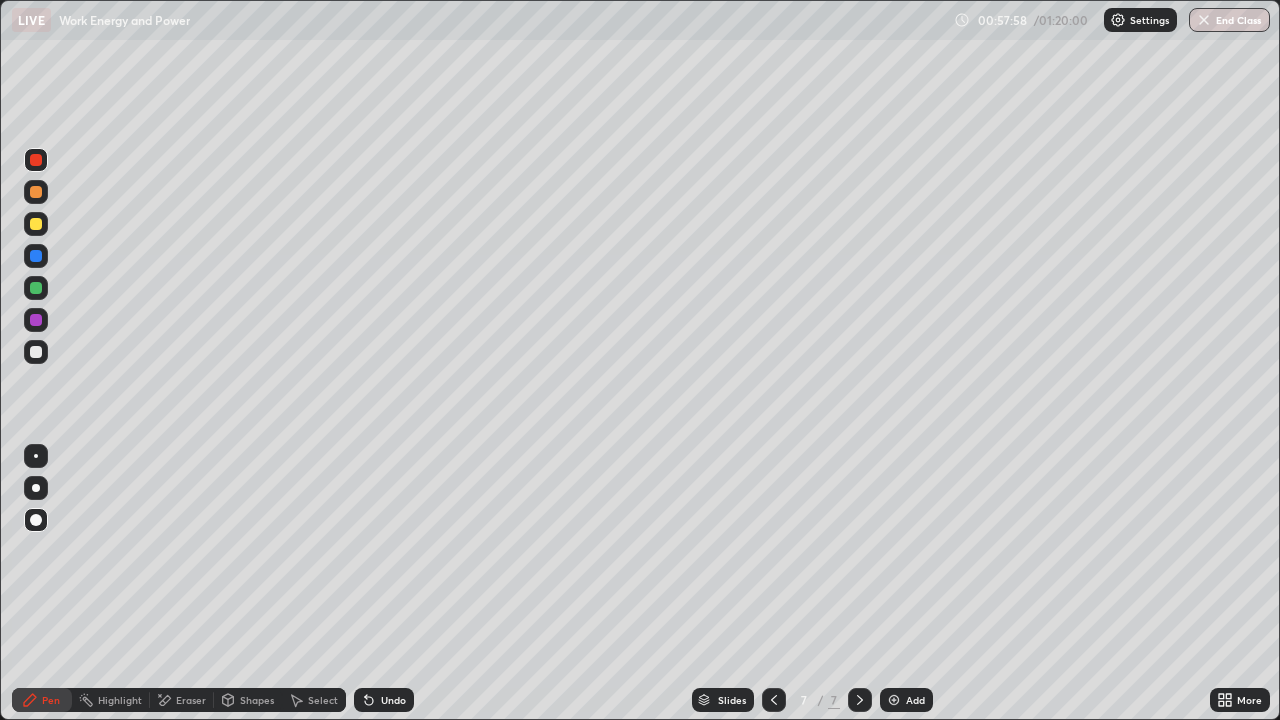click at bounding box center [36, 288] 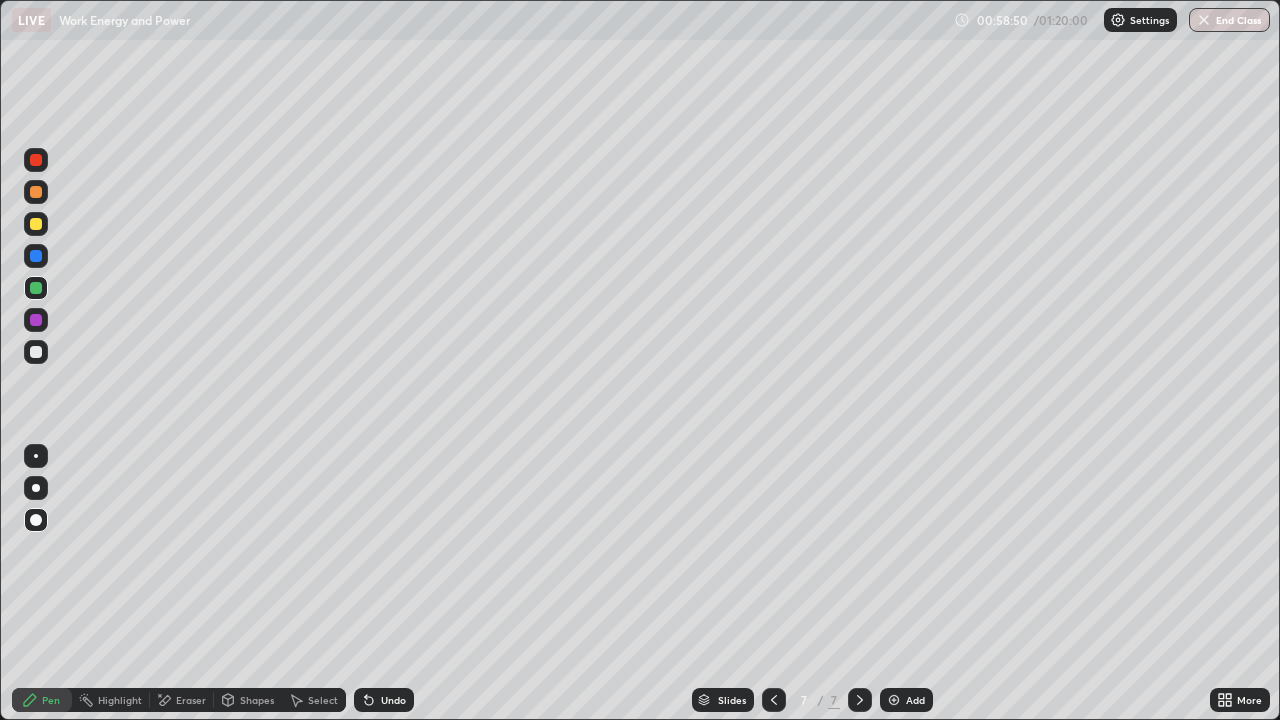 click at bounding box center [36, 192] 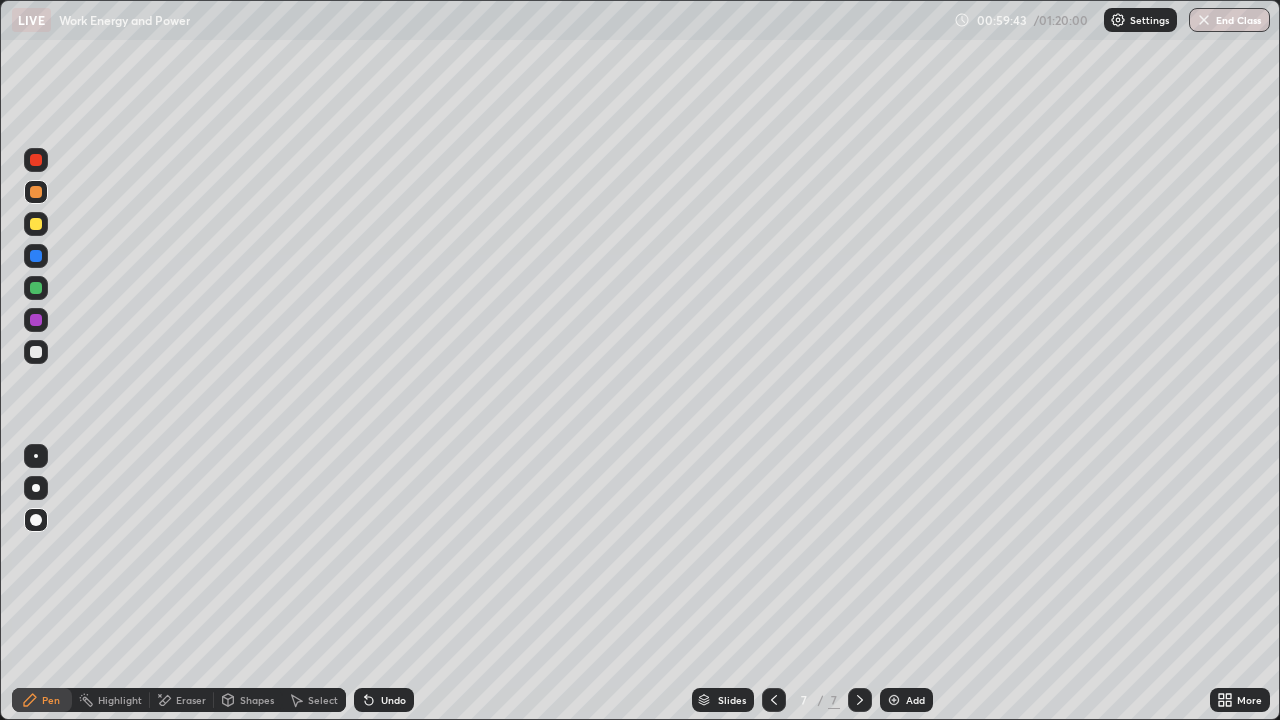 click at bounding box center (36, 288) 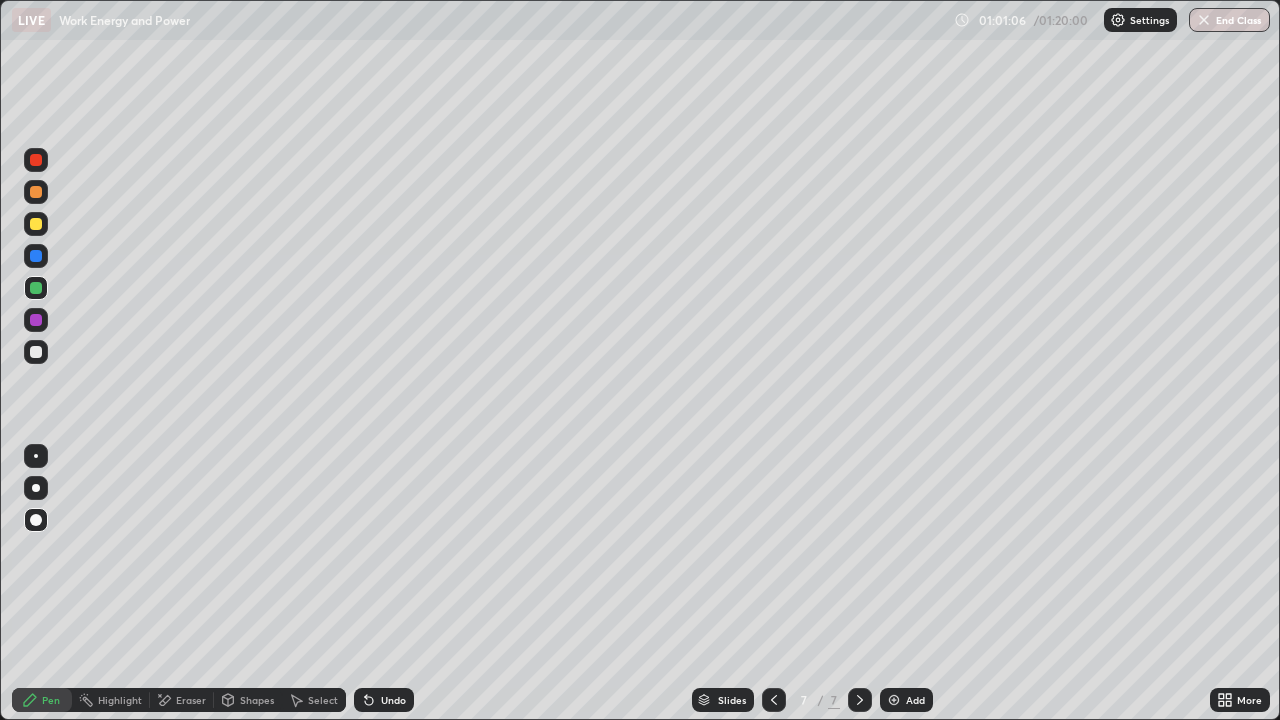 click at bounding box center [36, 160] 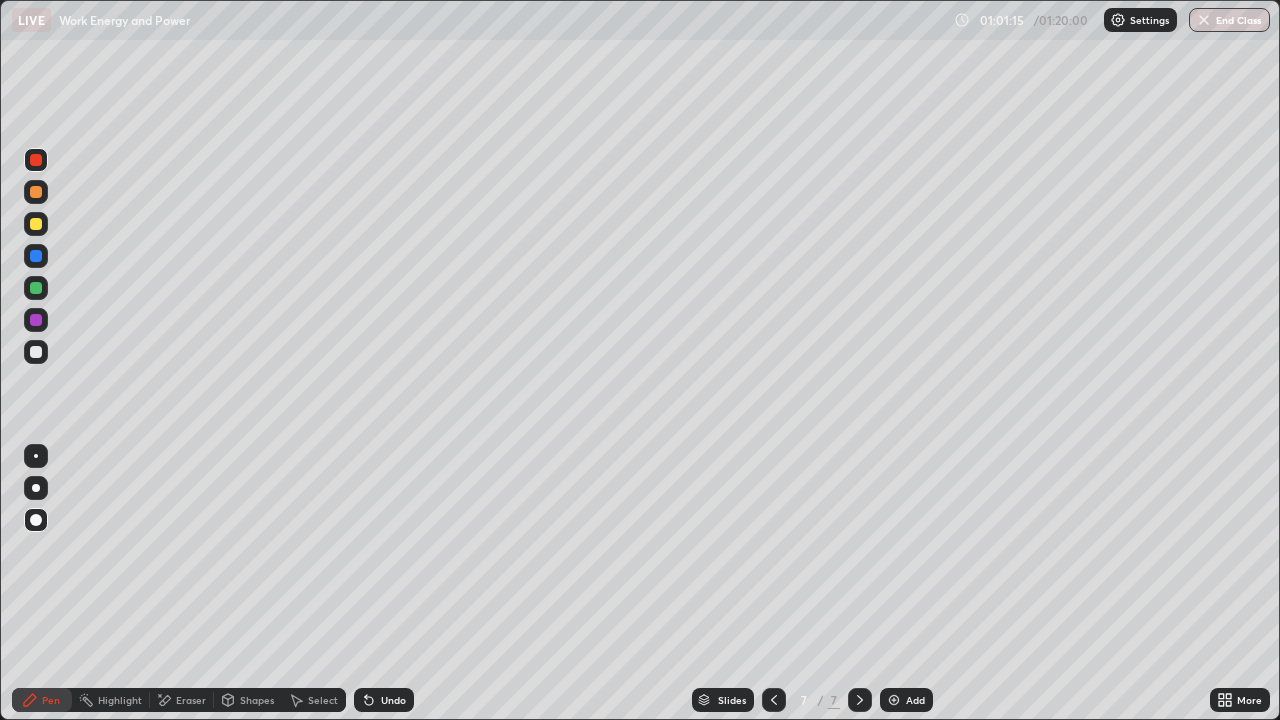 click on "Eraser" at bounding box center [182, 700] 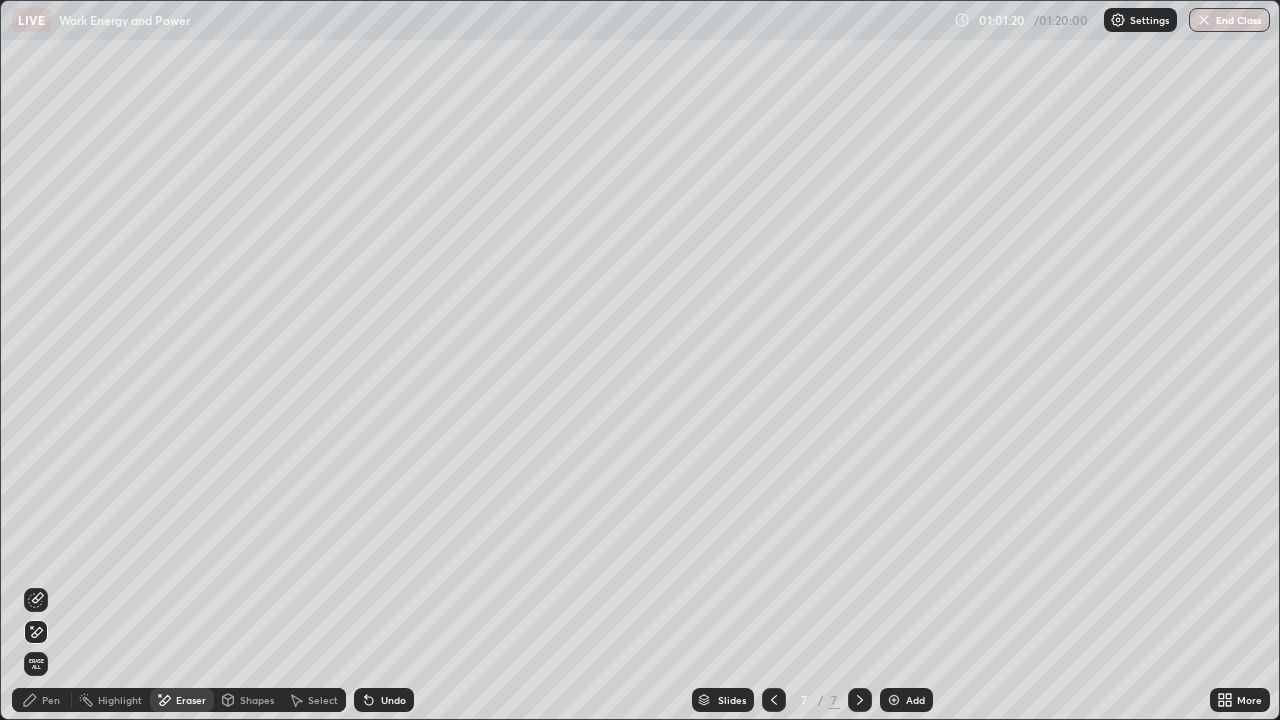 click on "Pen" at bounding box center [51, 700] 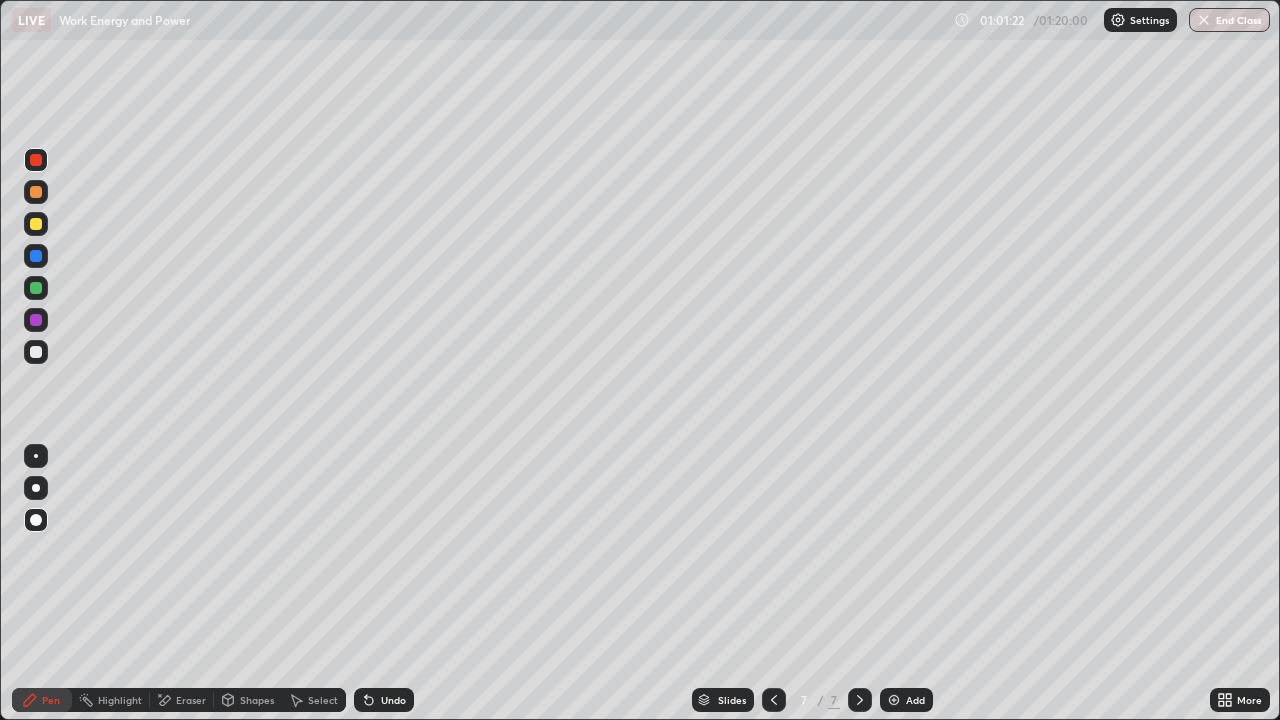click at bounding box center [36, 320] 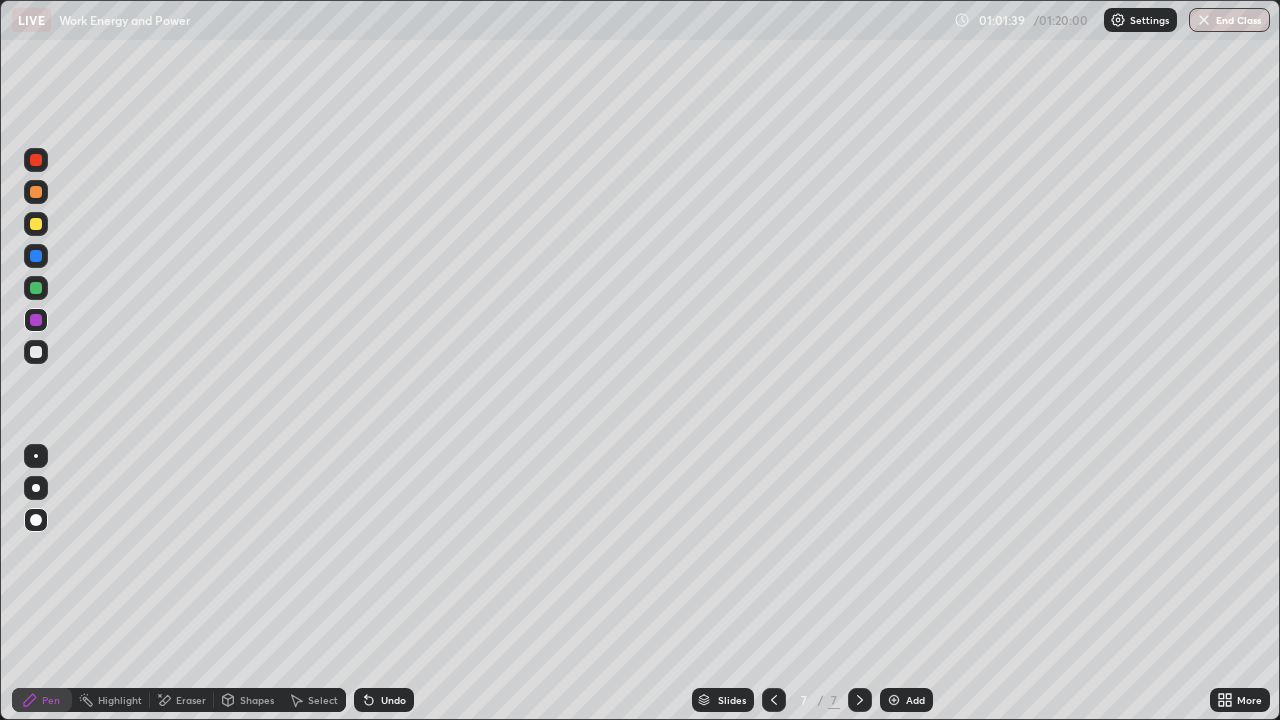 click at bounding box center [36, 256] 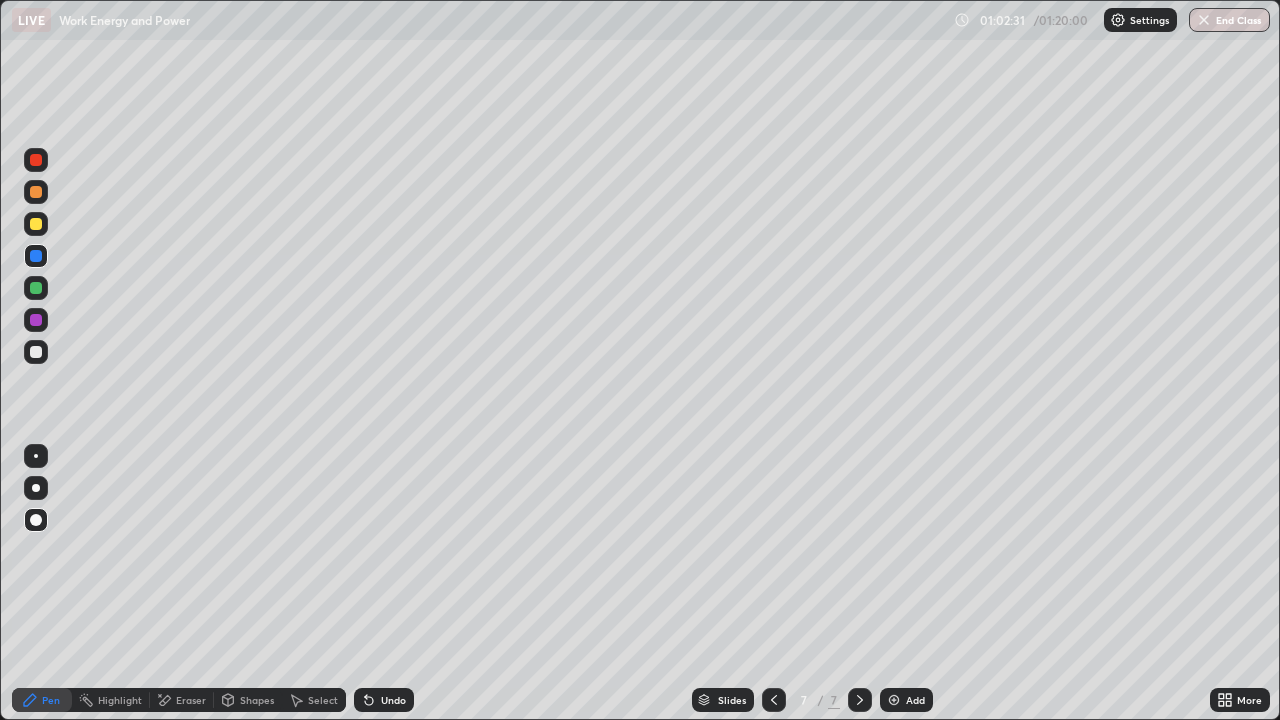 click on "Undo" at bounding box center [393, 700] 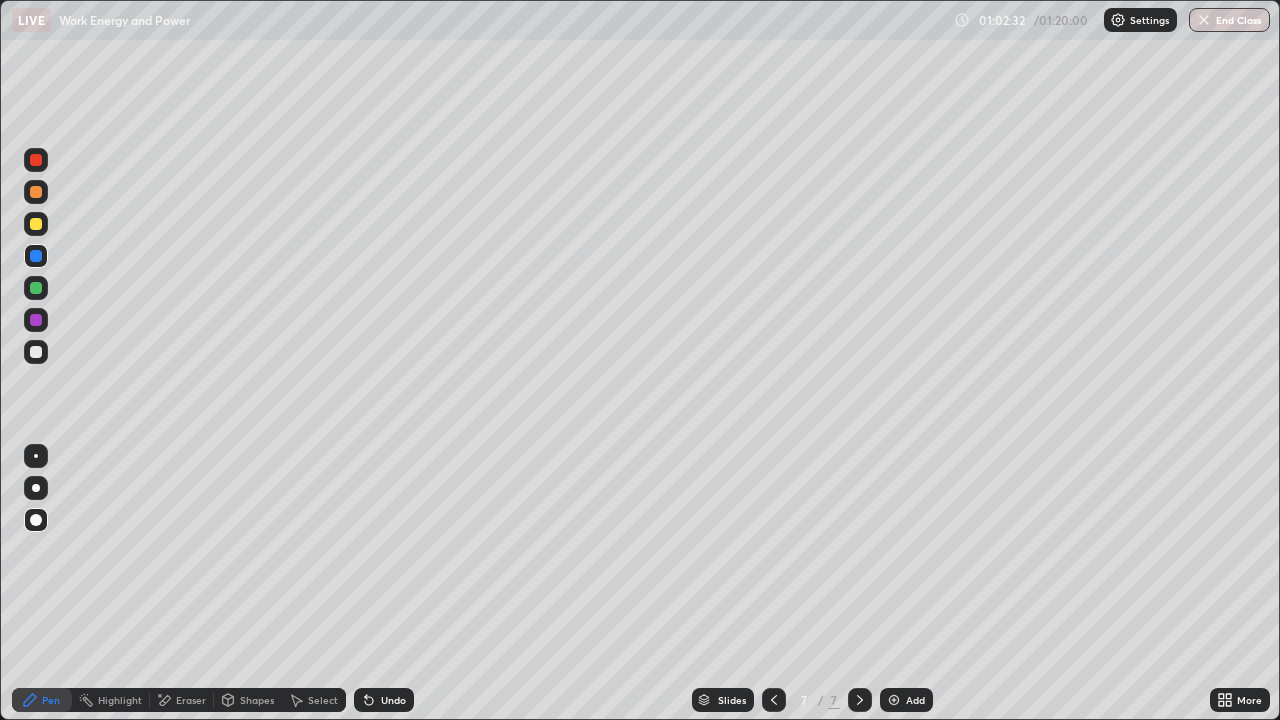 click on "Undo" at bounding box center [384, 700] 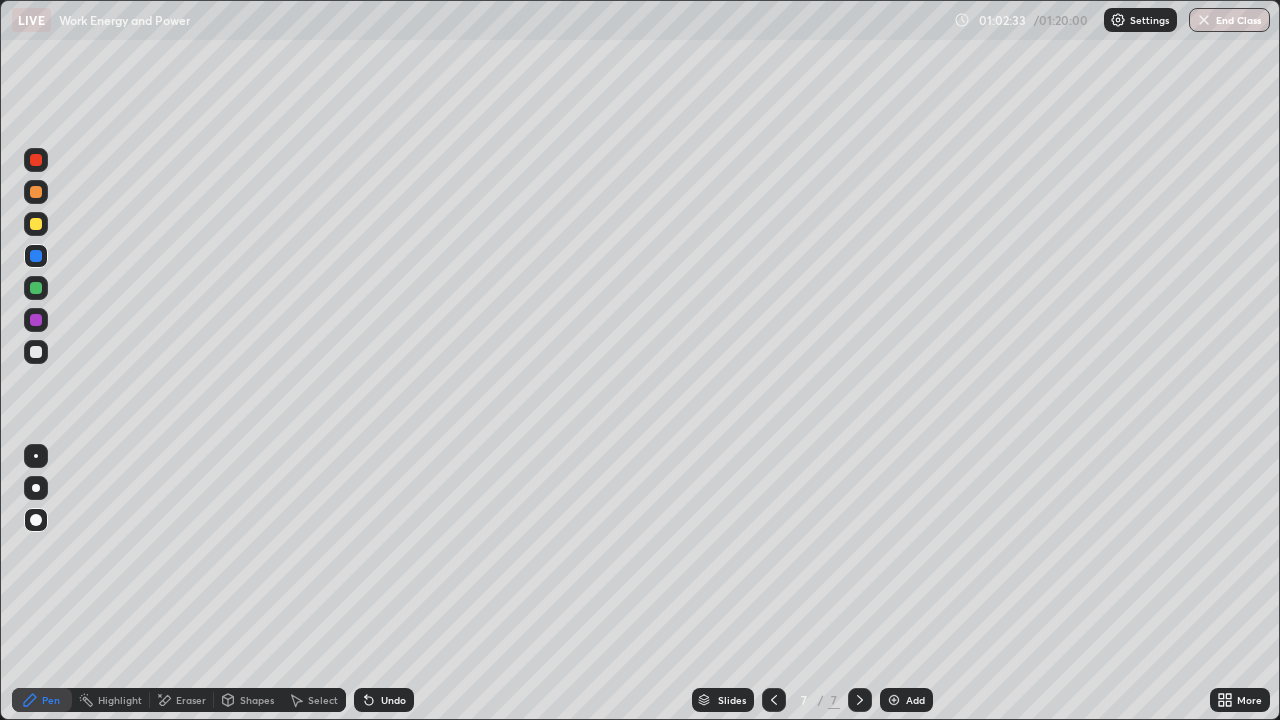 click on "Undo" at bounding box center (393, 700) 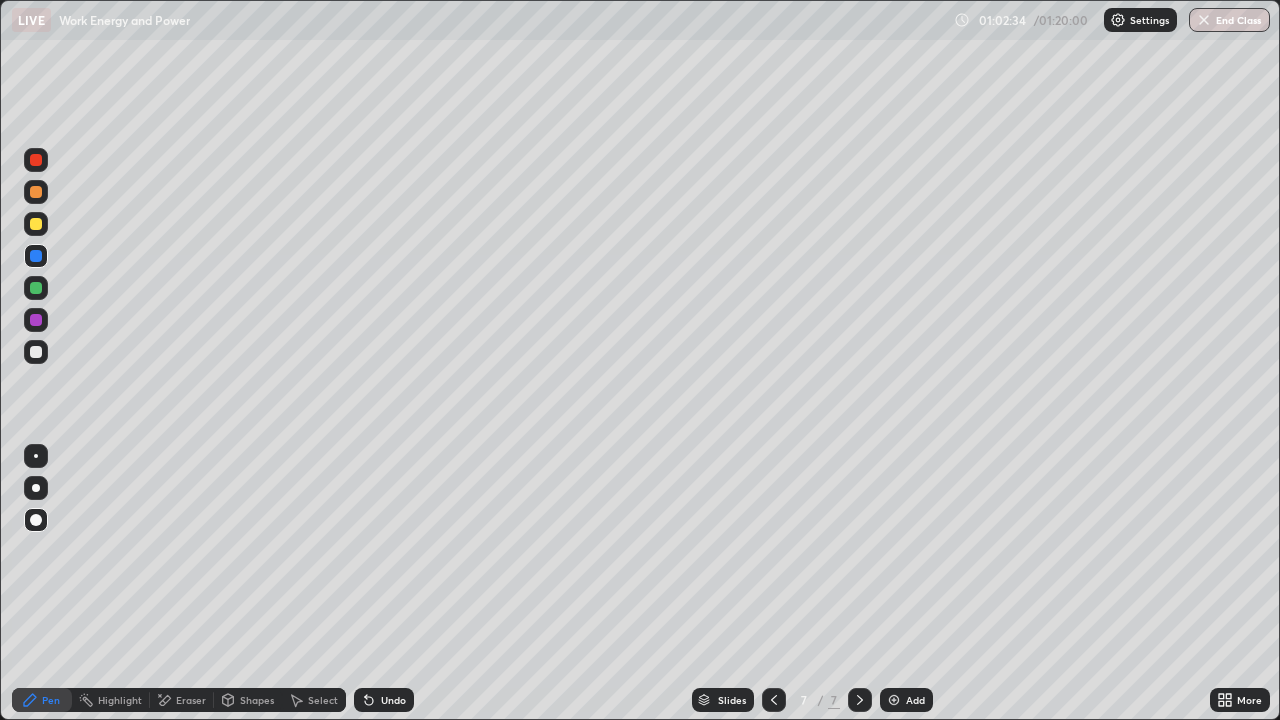 click on "Undo" at bounding box center [393, 700] 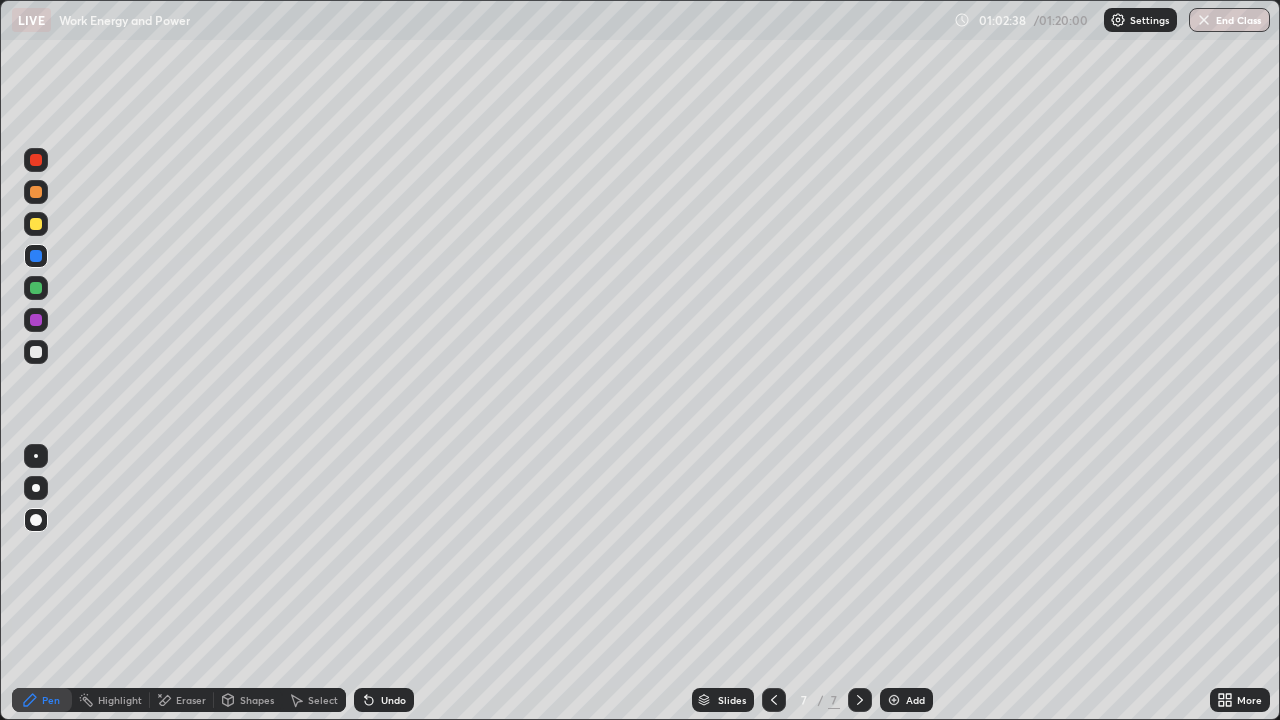 click at bounding box center [36, 352] 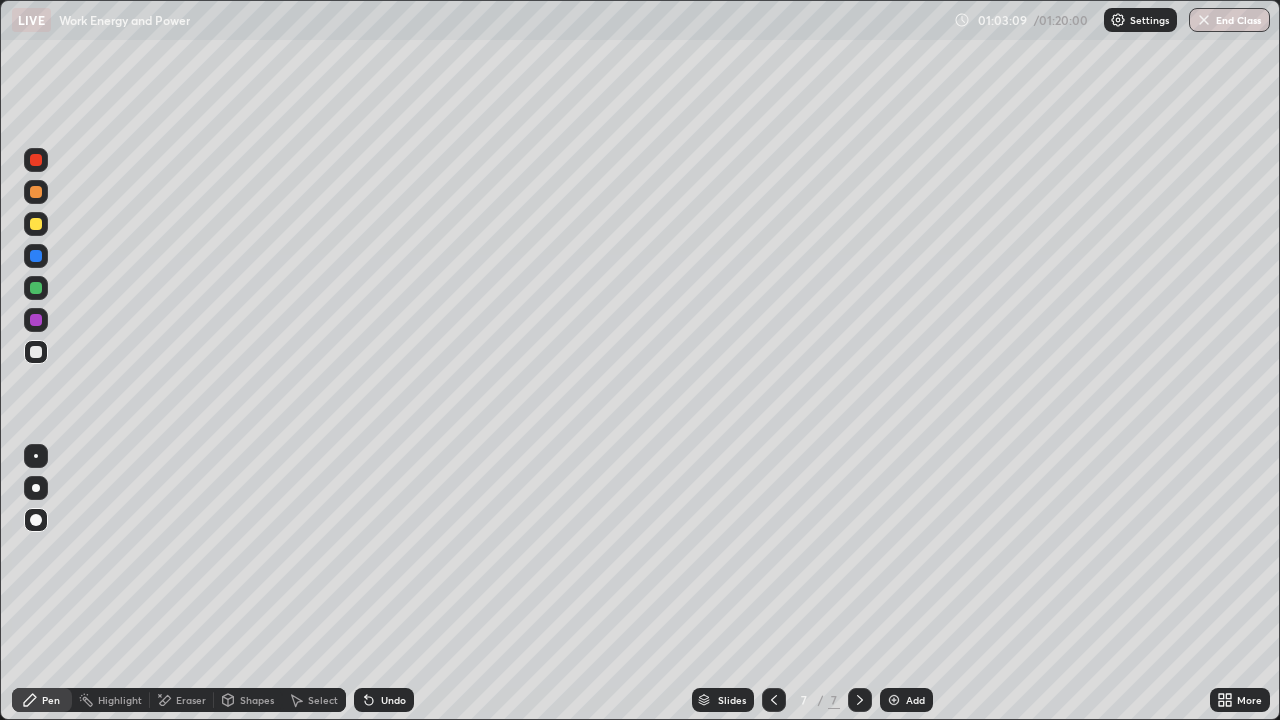 click on "Undo" at bounding box center (393, 700) 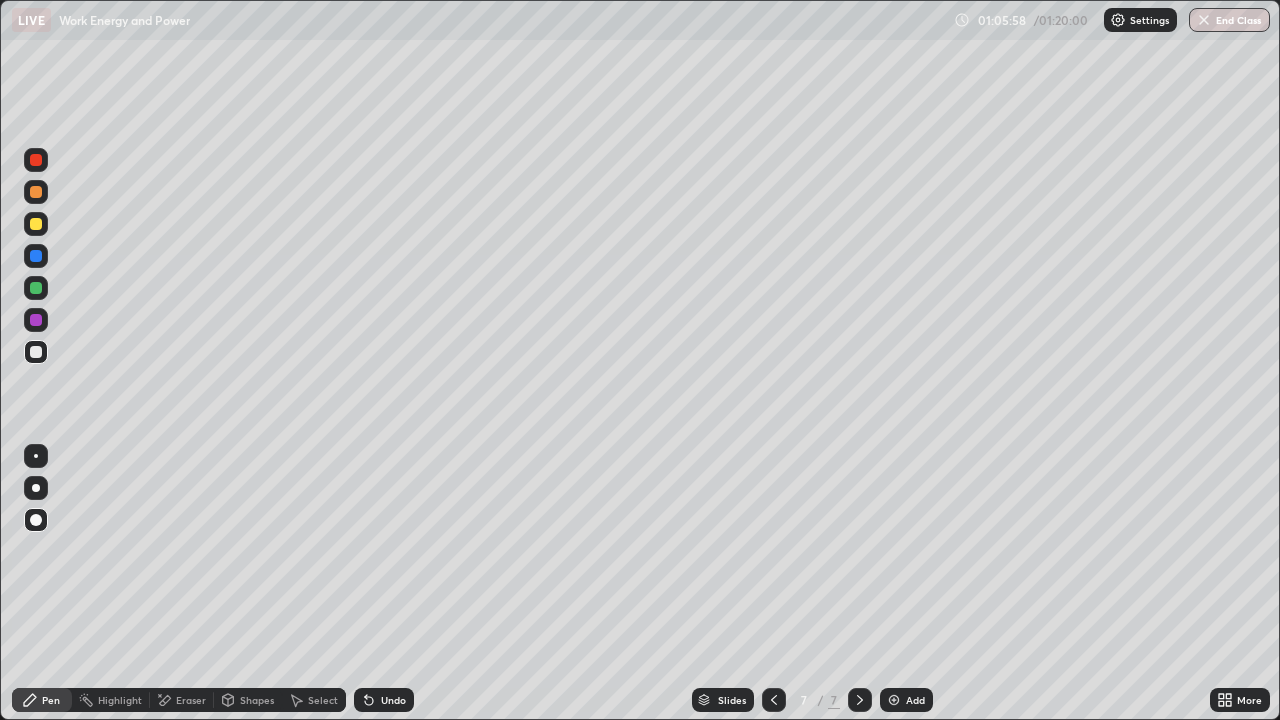 click at bounding box center (36, 224) 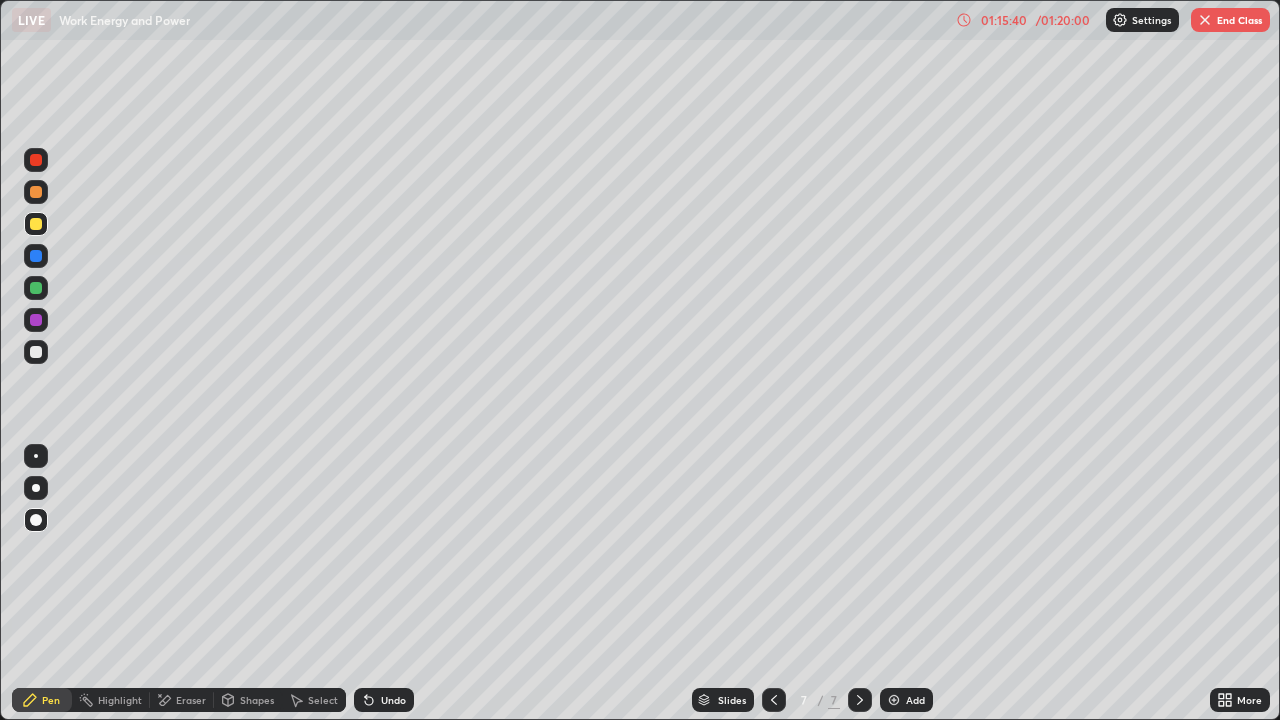 click on "End Class" at bounding box center [1230, 20] 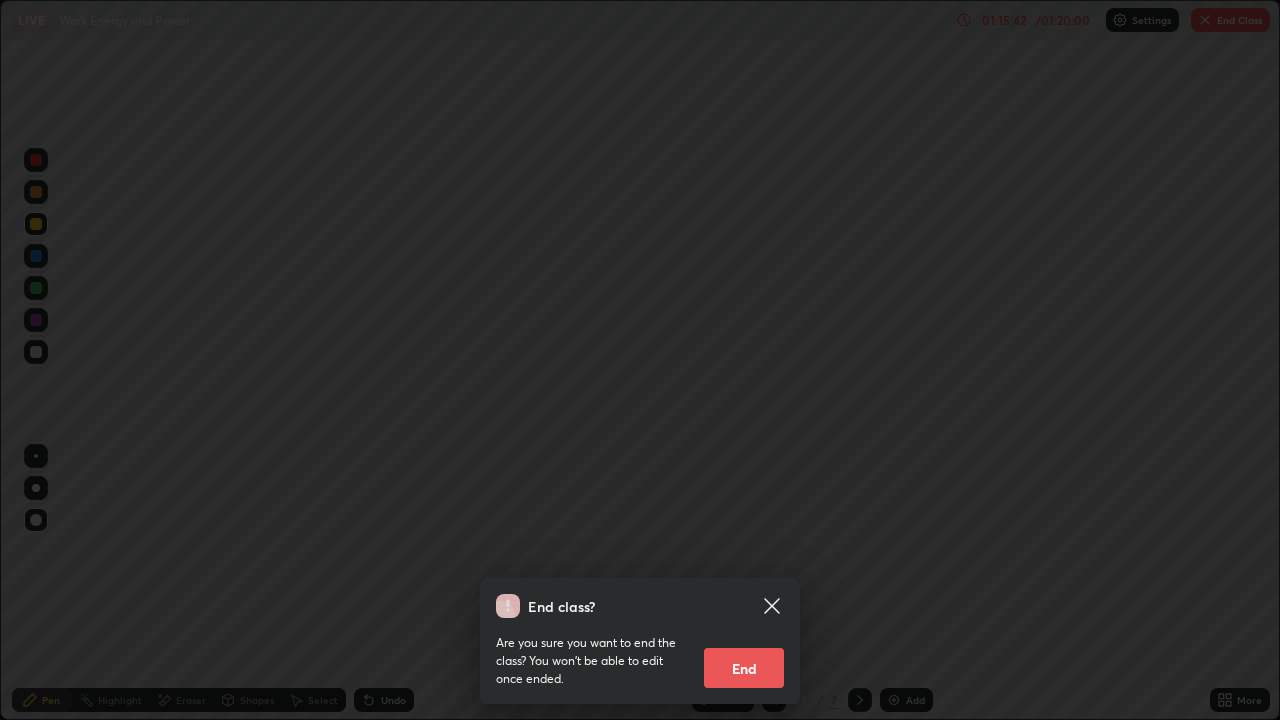 click on "End" at bounding box center (744, 668) 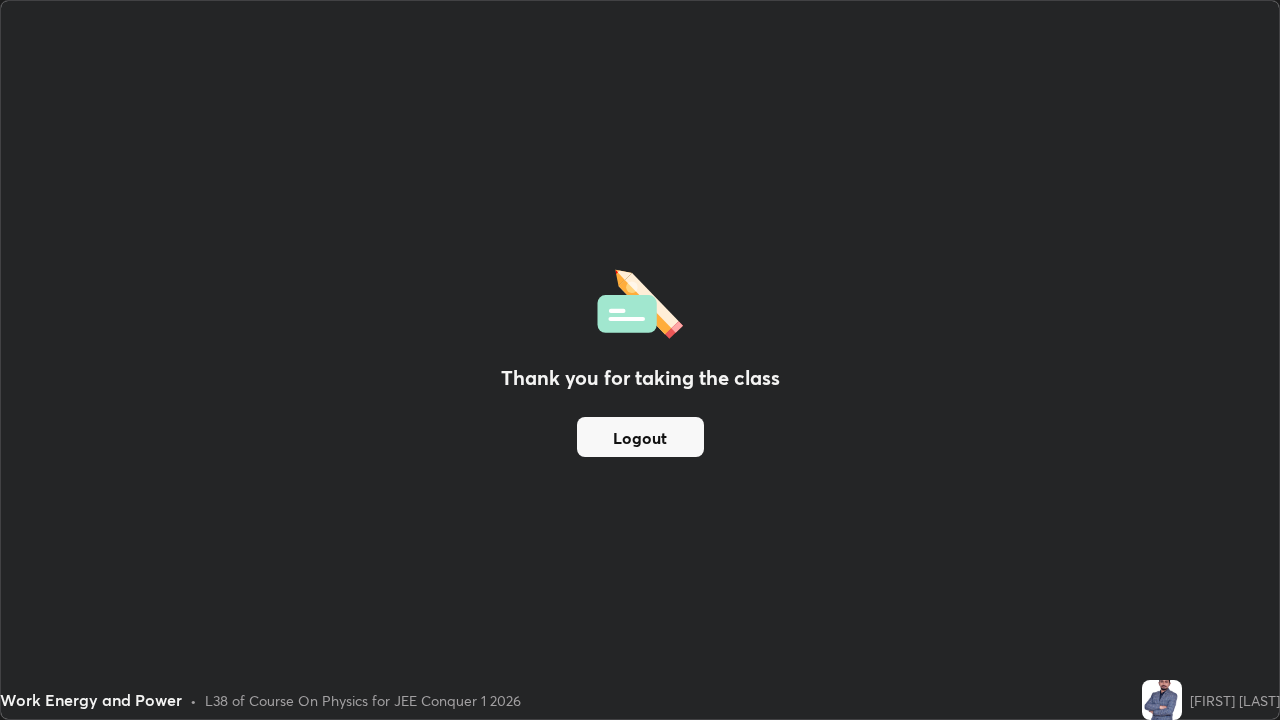 click on "Logout" at bounding box center [640, 437] 